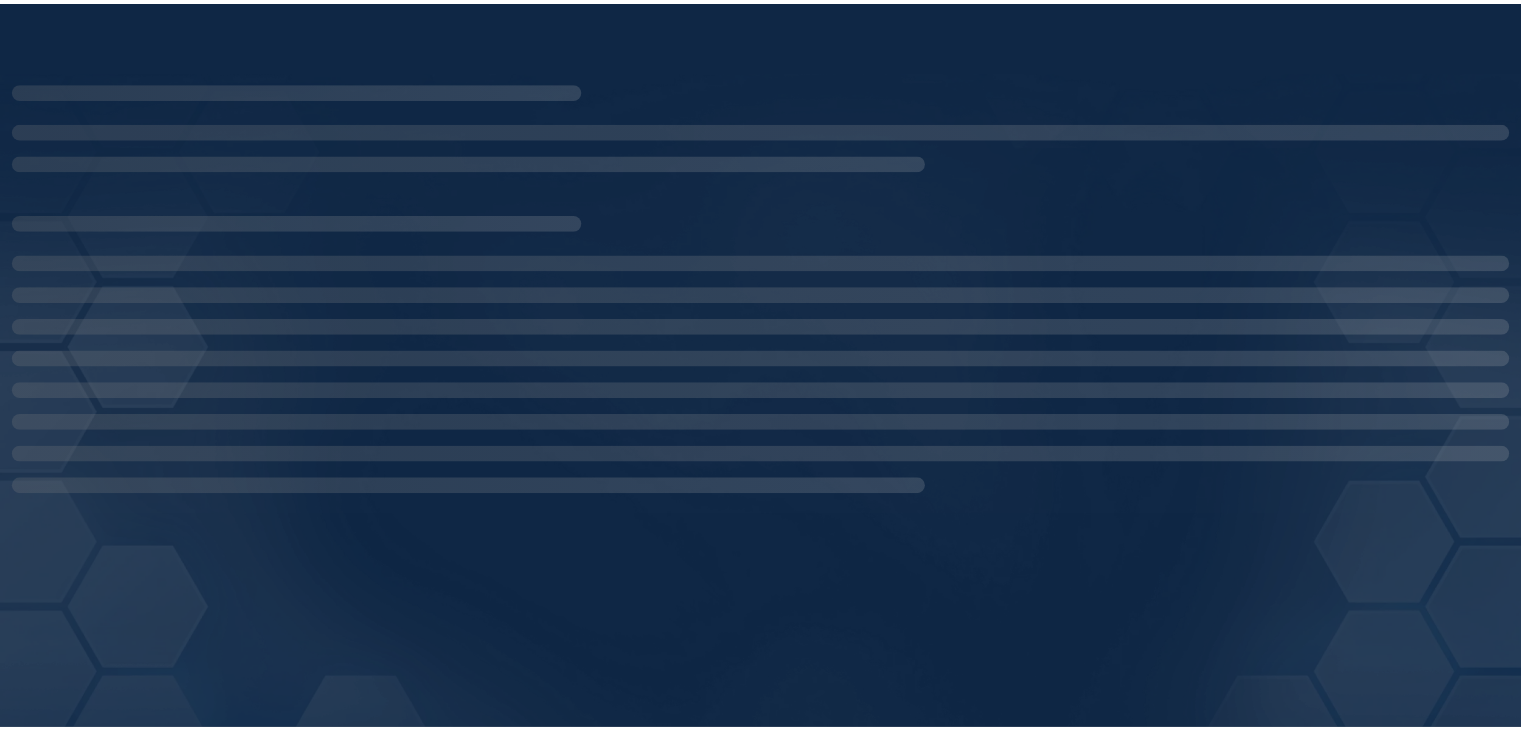 scroll, scrollTop: 0, scrollLeft: 0, axis: both 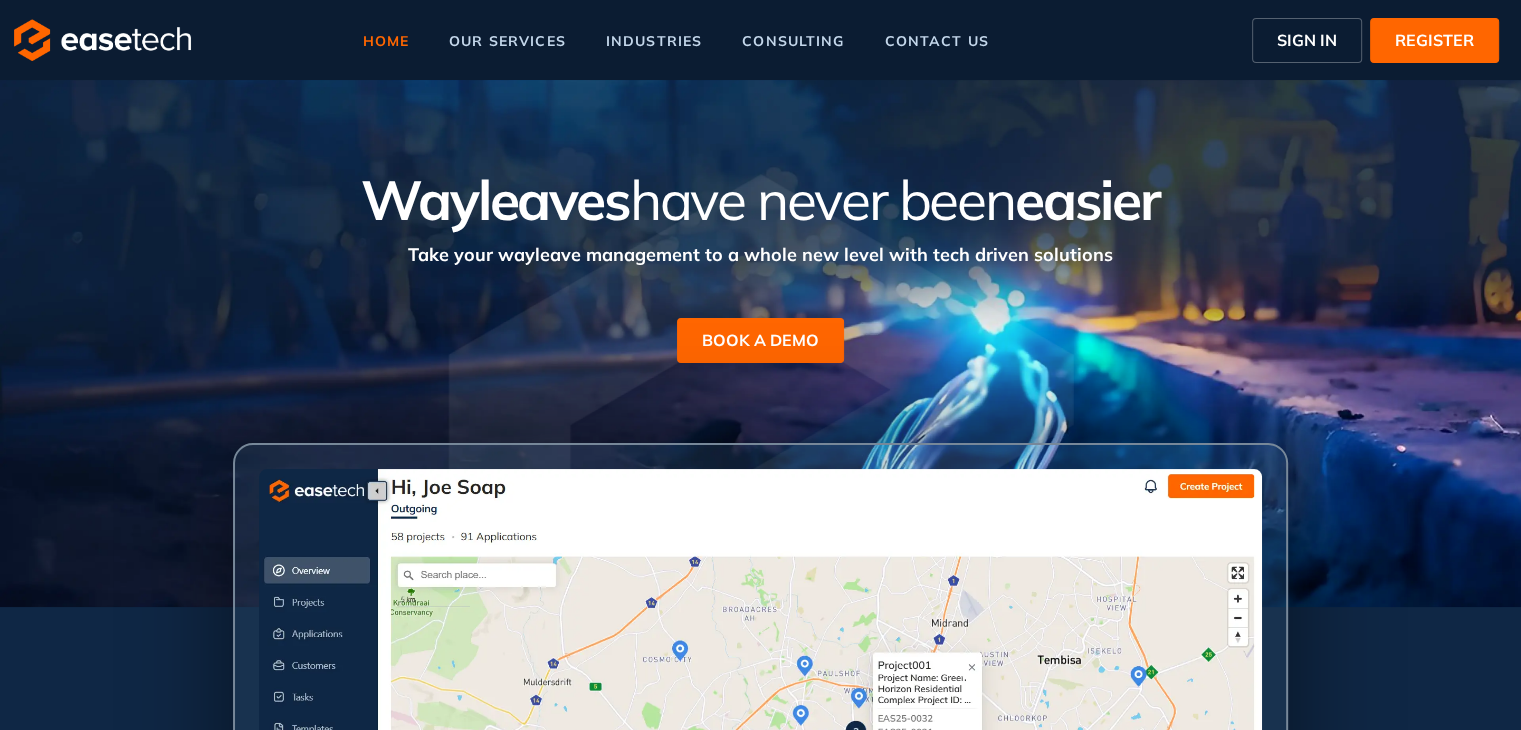 click on "SIGN IN" at bounding box center [1307, 40] 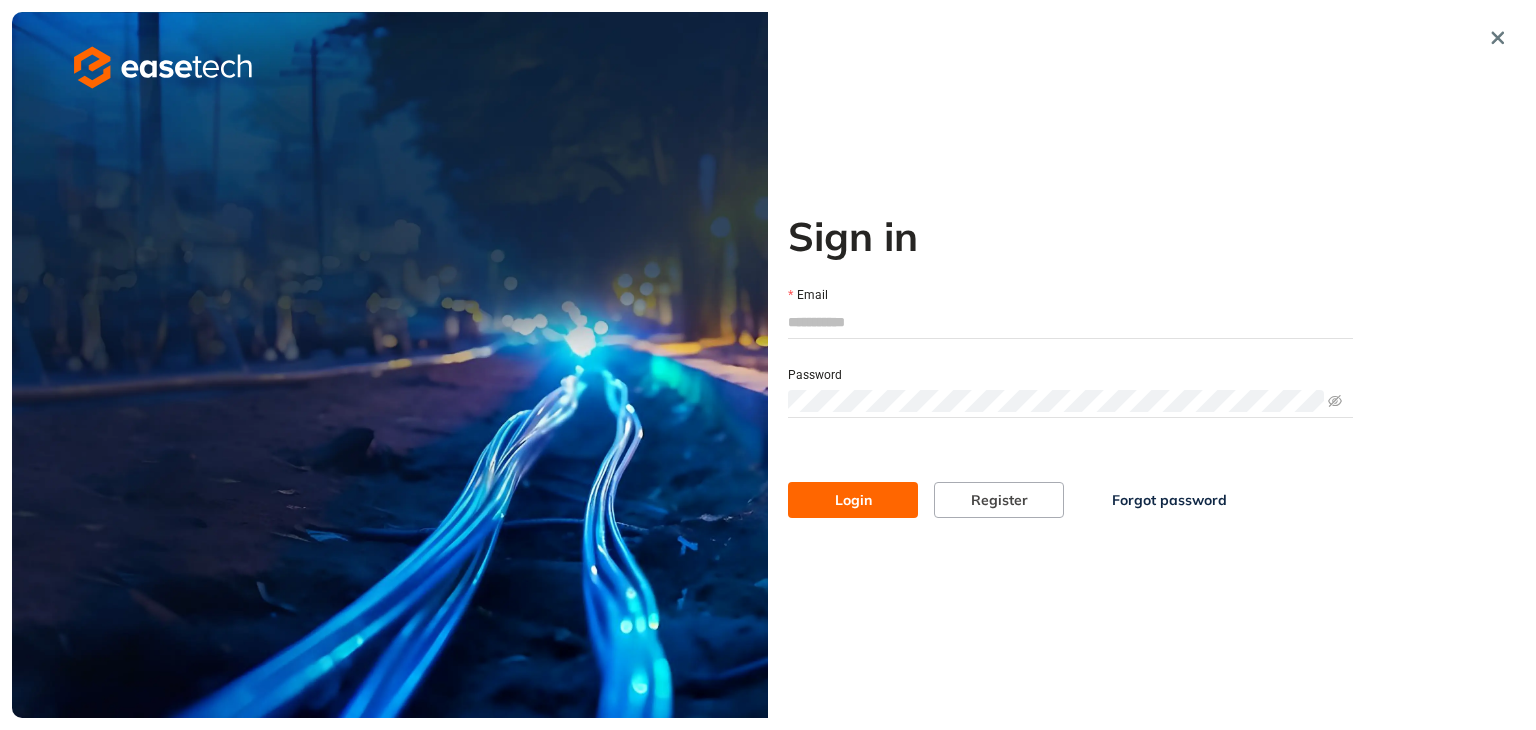 type on "**********" 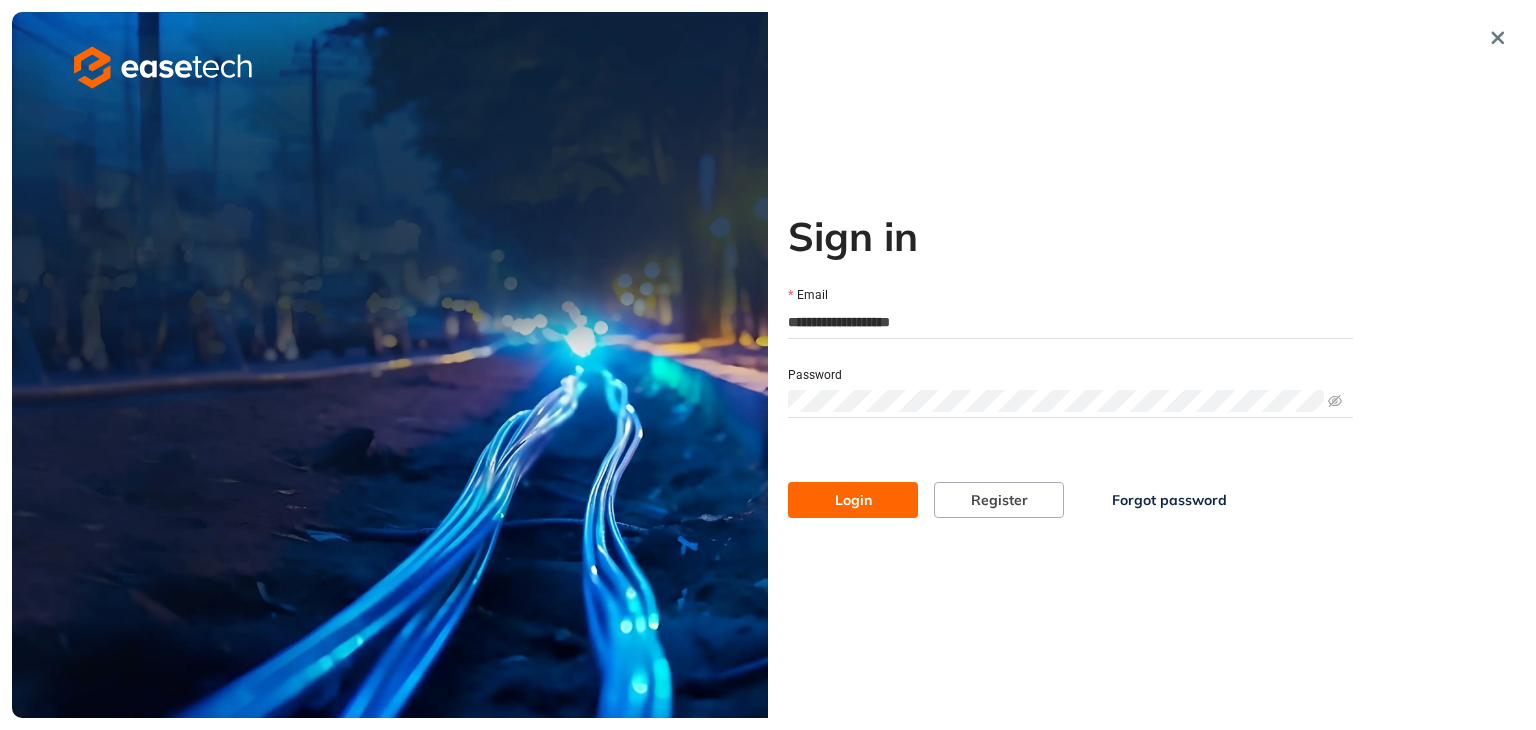click on "Login" at bounding box center [853, 500] 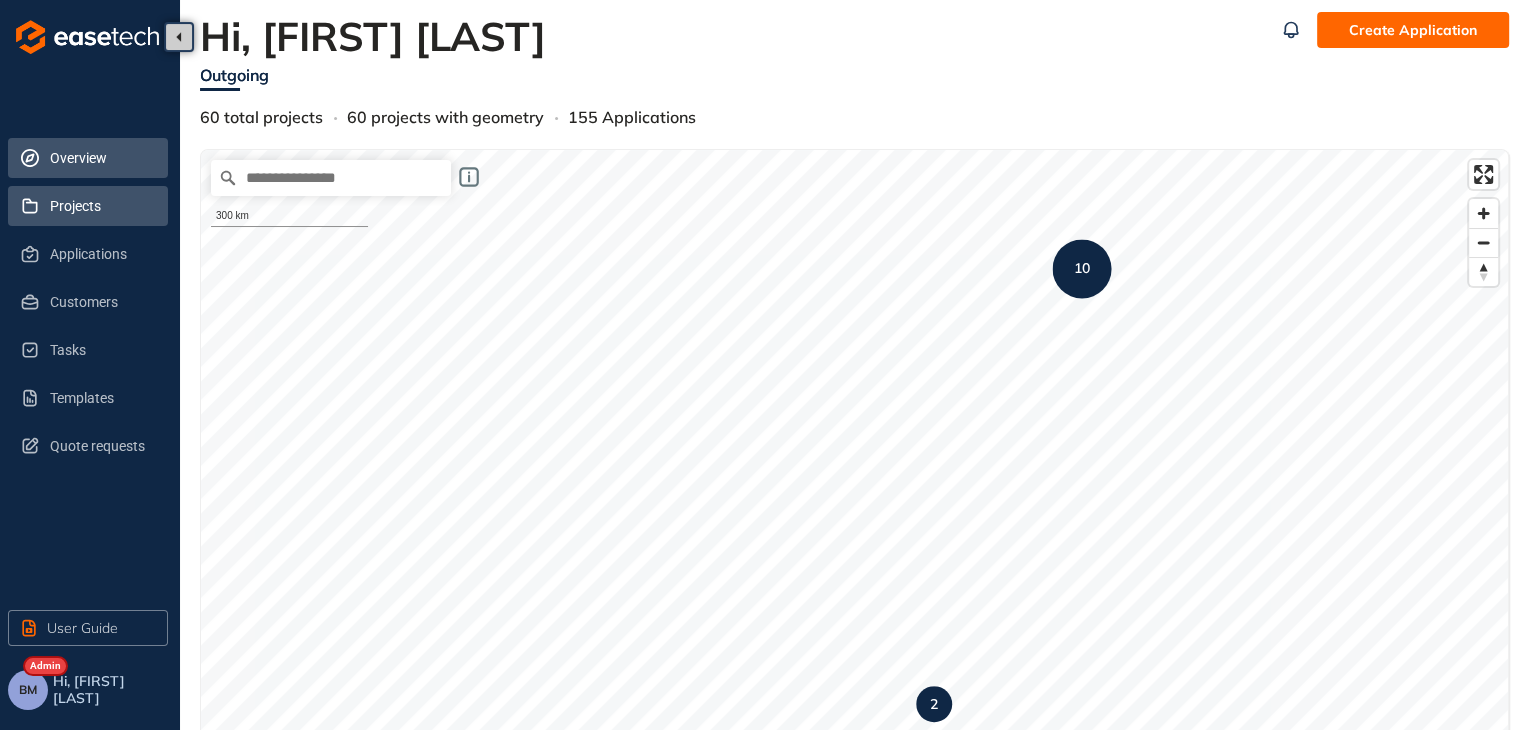 click on "Projects" at bounding box center [101, 206] 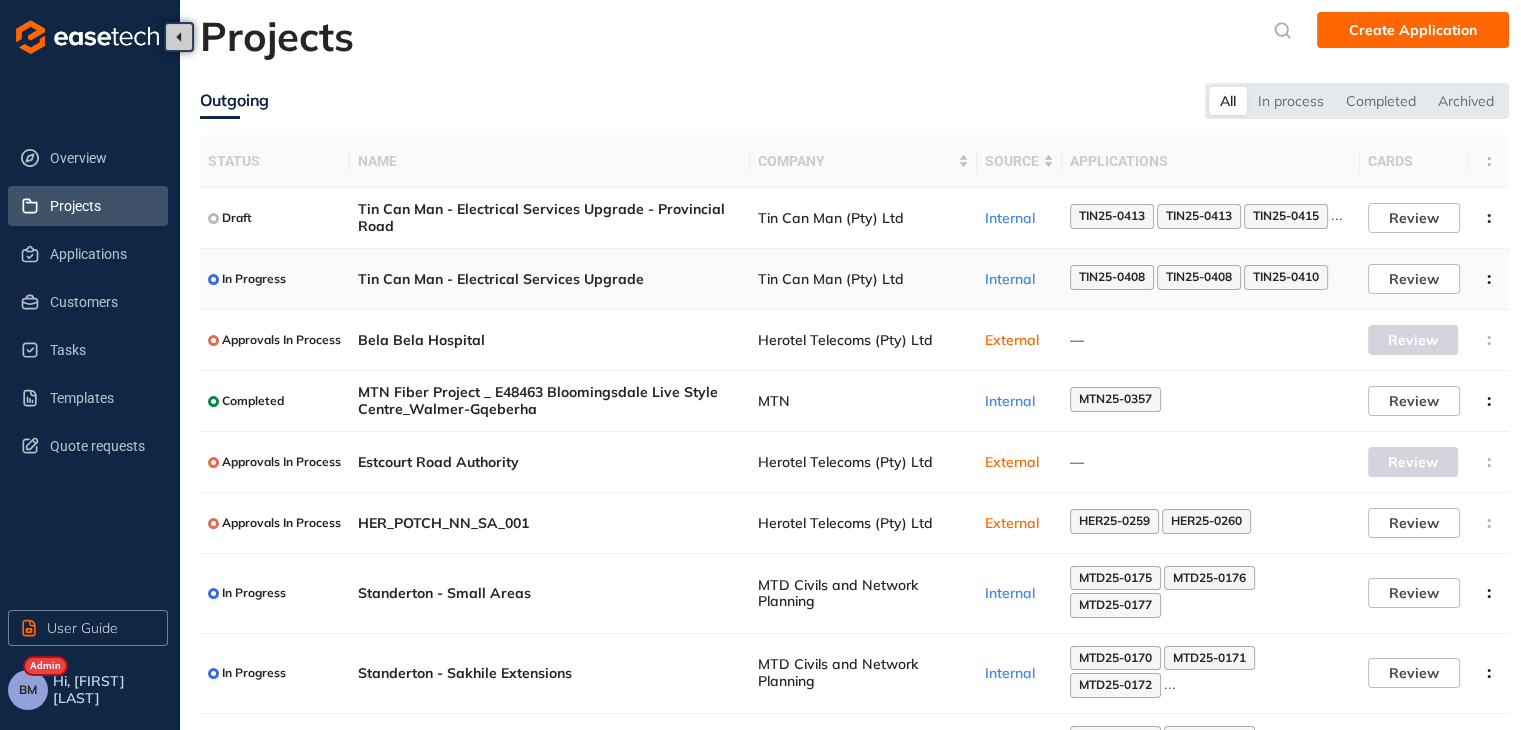 click on "Tin Can Man (Pty) Ltd" at bounding box center (863, 279) 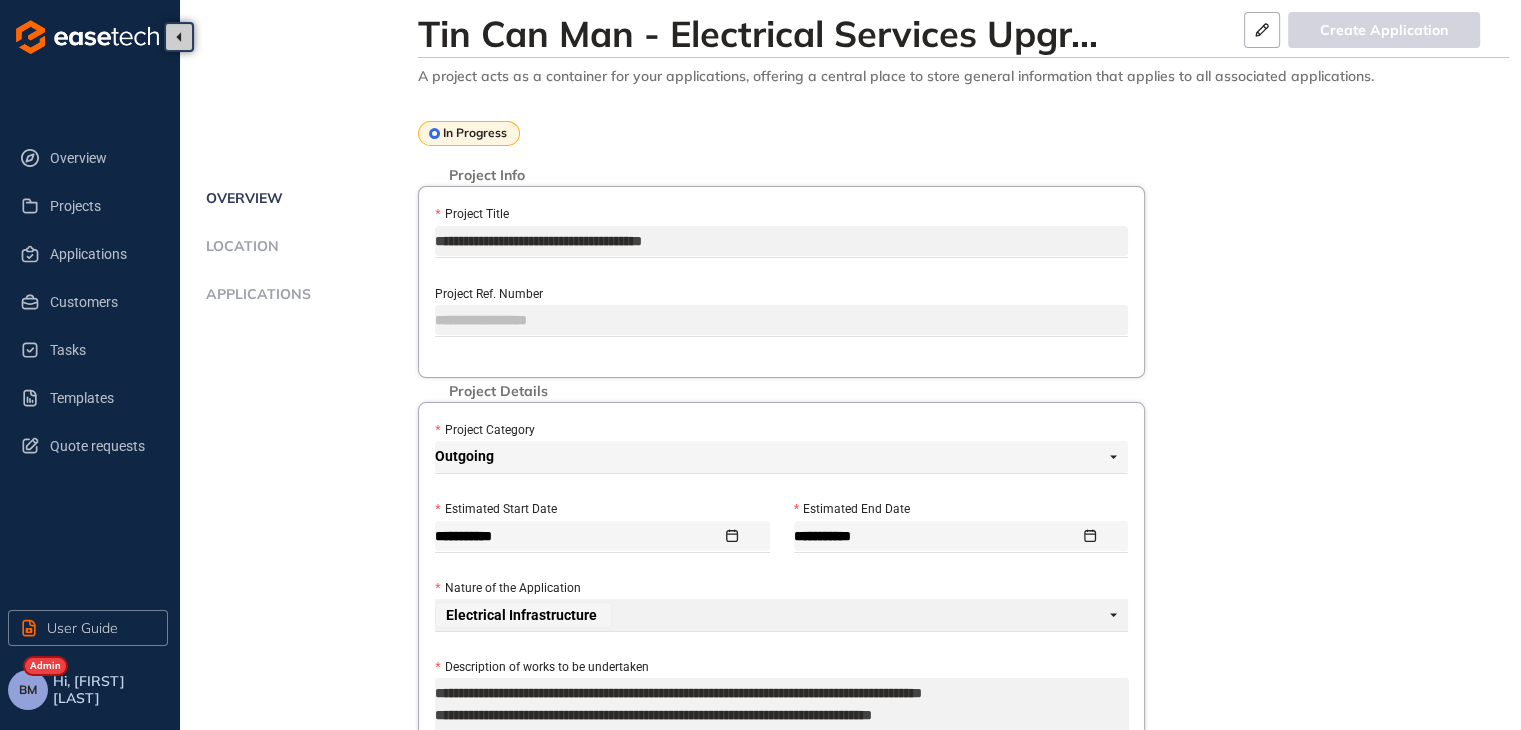 click on "Applications" at bounding box center [255, 294] 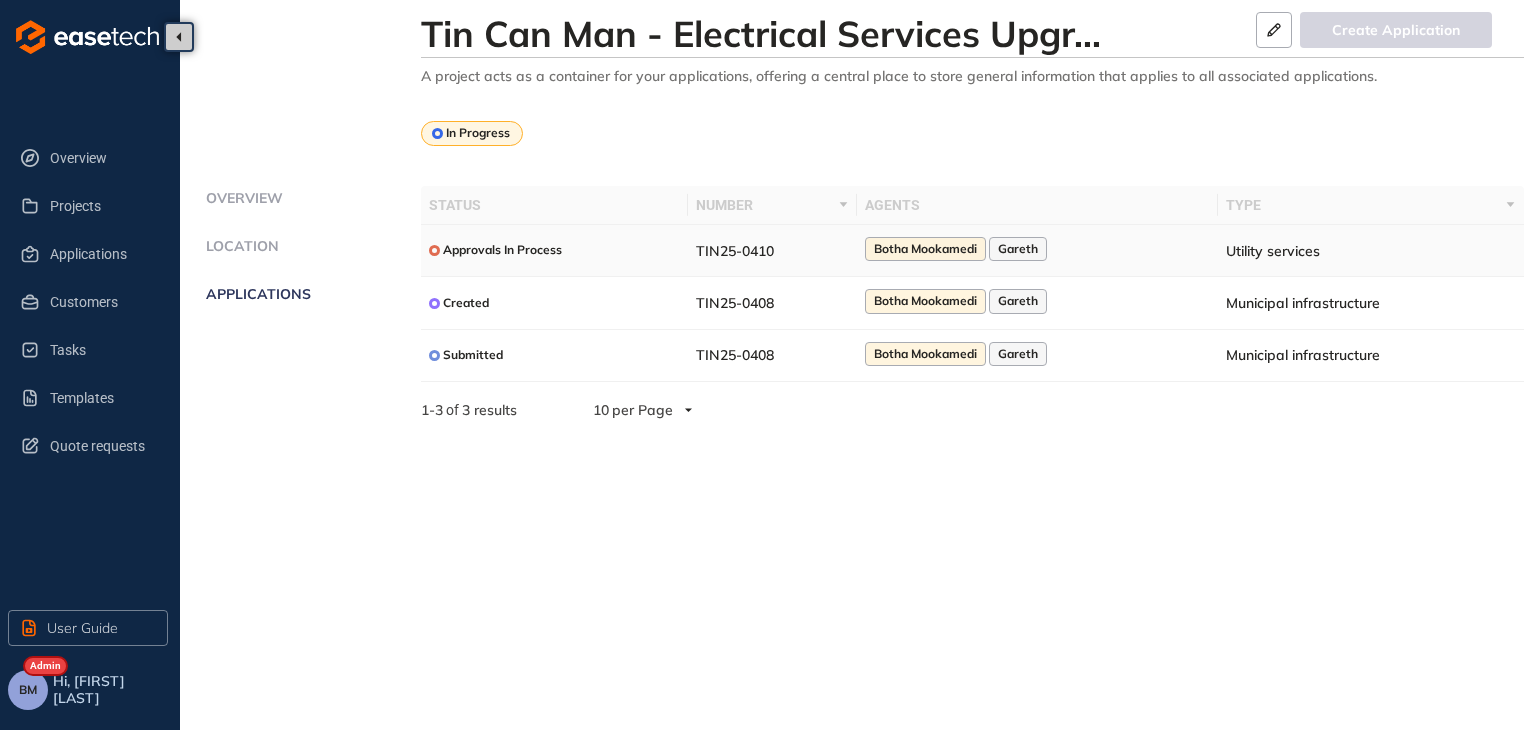 click on "Botha Mookamedi" at bounding box center (925, 249) 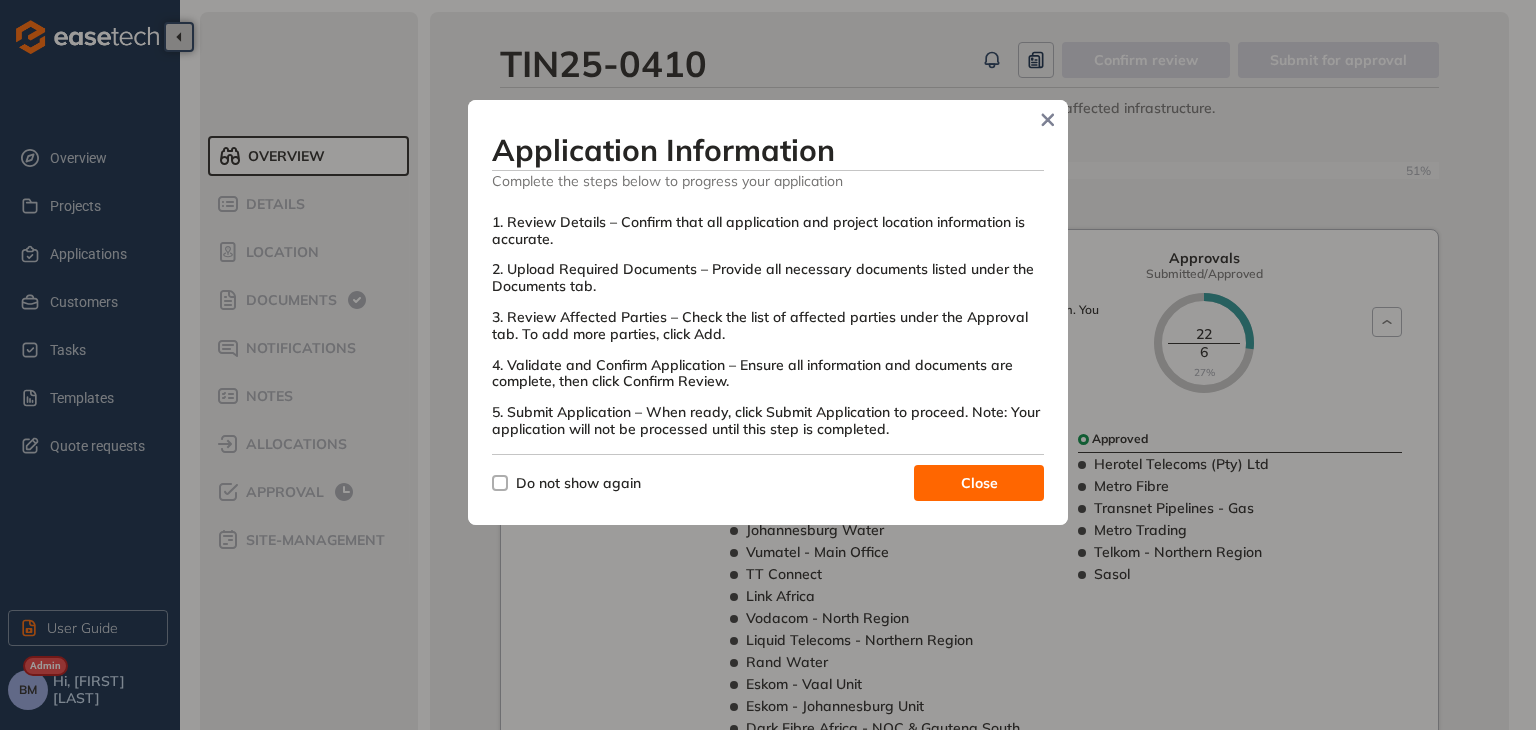click on "Close" at bounding box center (979, 483) 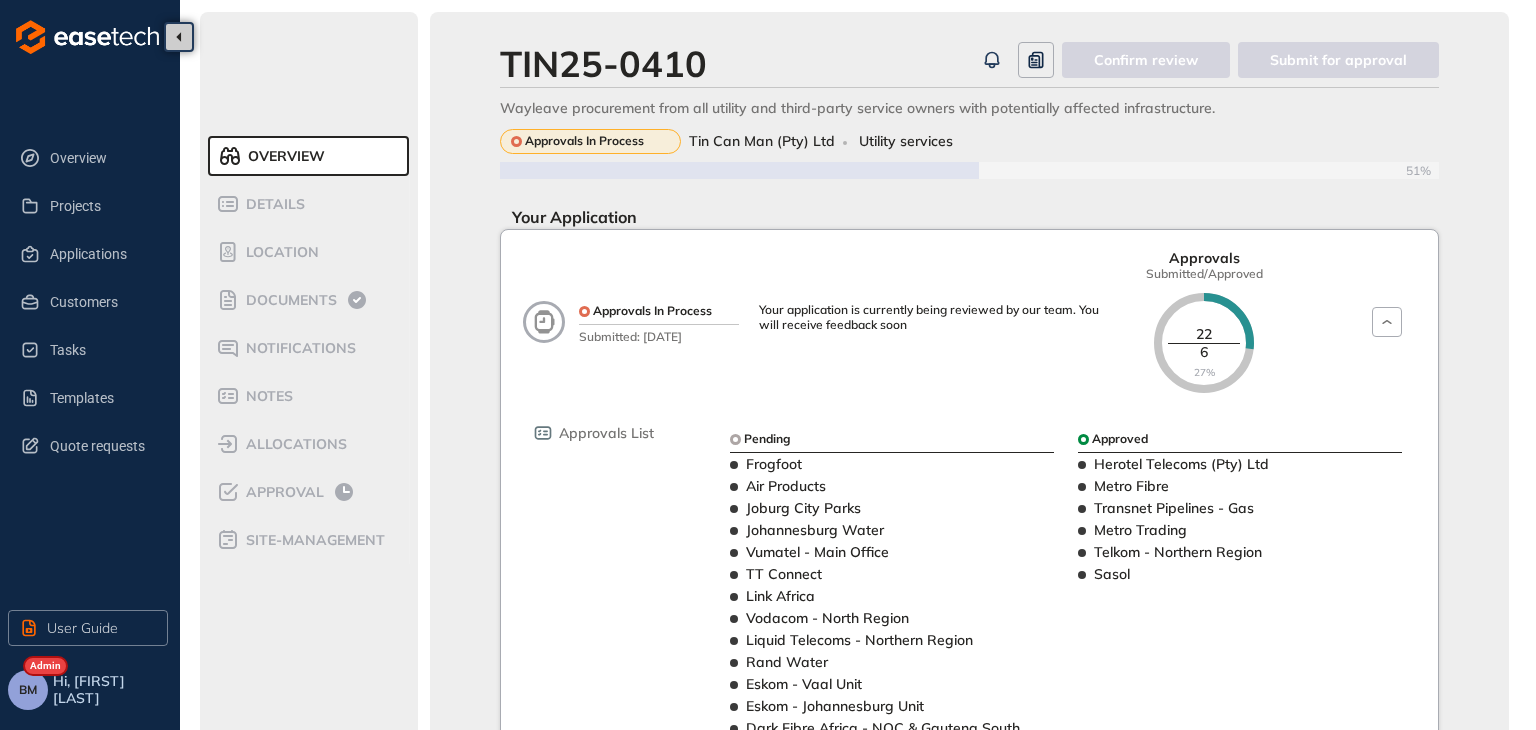 click on "Application Information Complete the steps below to progress your application 1. Review Details – Confirm that all application and project location information is accurate. 2. Upload Required Documents – Provide all necessary documents listed under the Documents tab. 3. Review Affected Parties – Check the list of affected parties under the Approval tab. To add more parties, click Add. 4. Validate and Confirm Application – Ensure all information and documents are complete, then click Confirm Review. 5. Submit Application – When ready, click Submit Application to proceed. Note: Your application will not be processed until this step is completed. Do not show again Close" at bounding box center [768, 365] 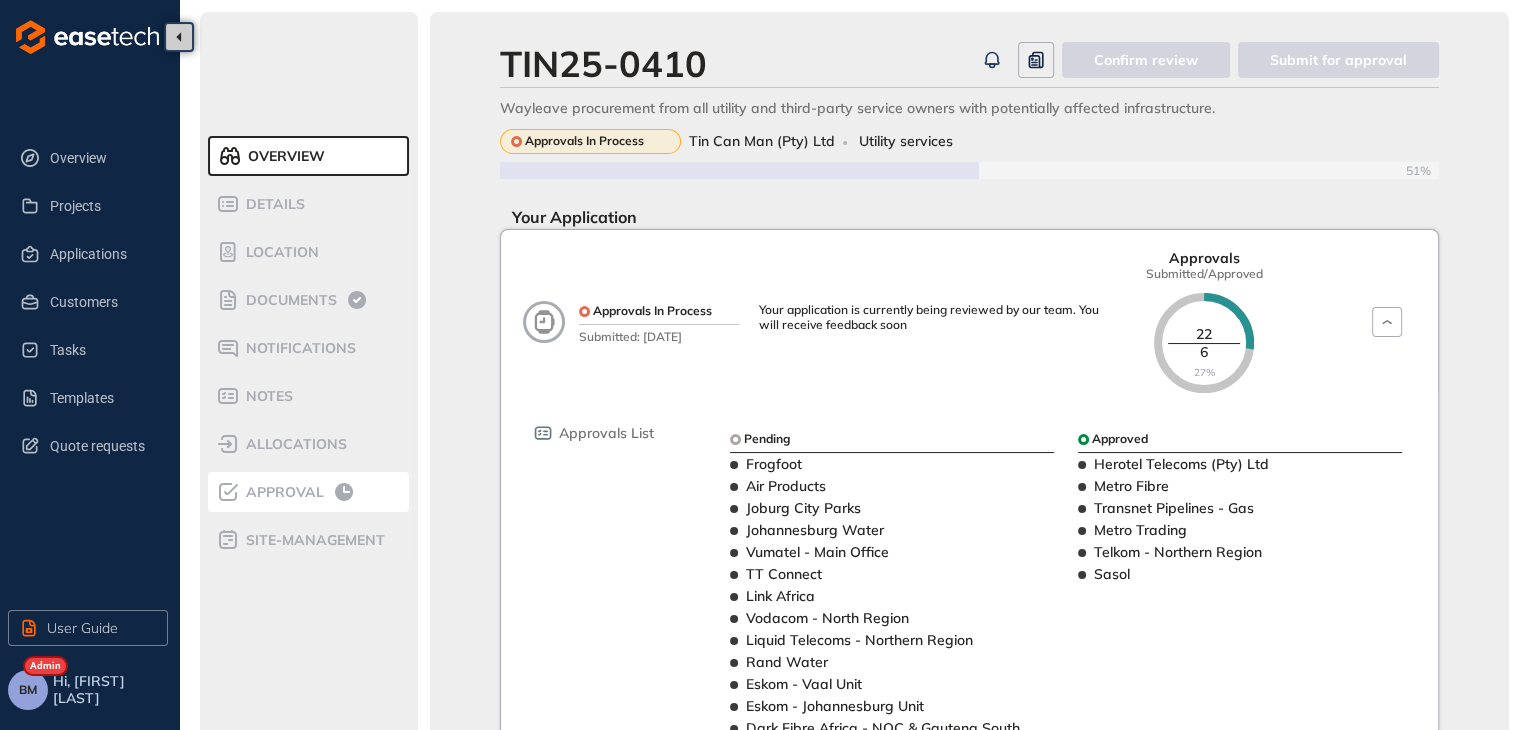 click on "Approval" at bounding box center [282, 492] 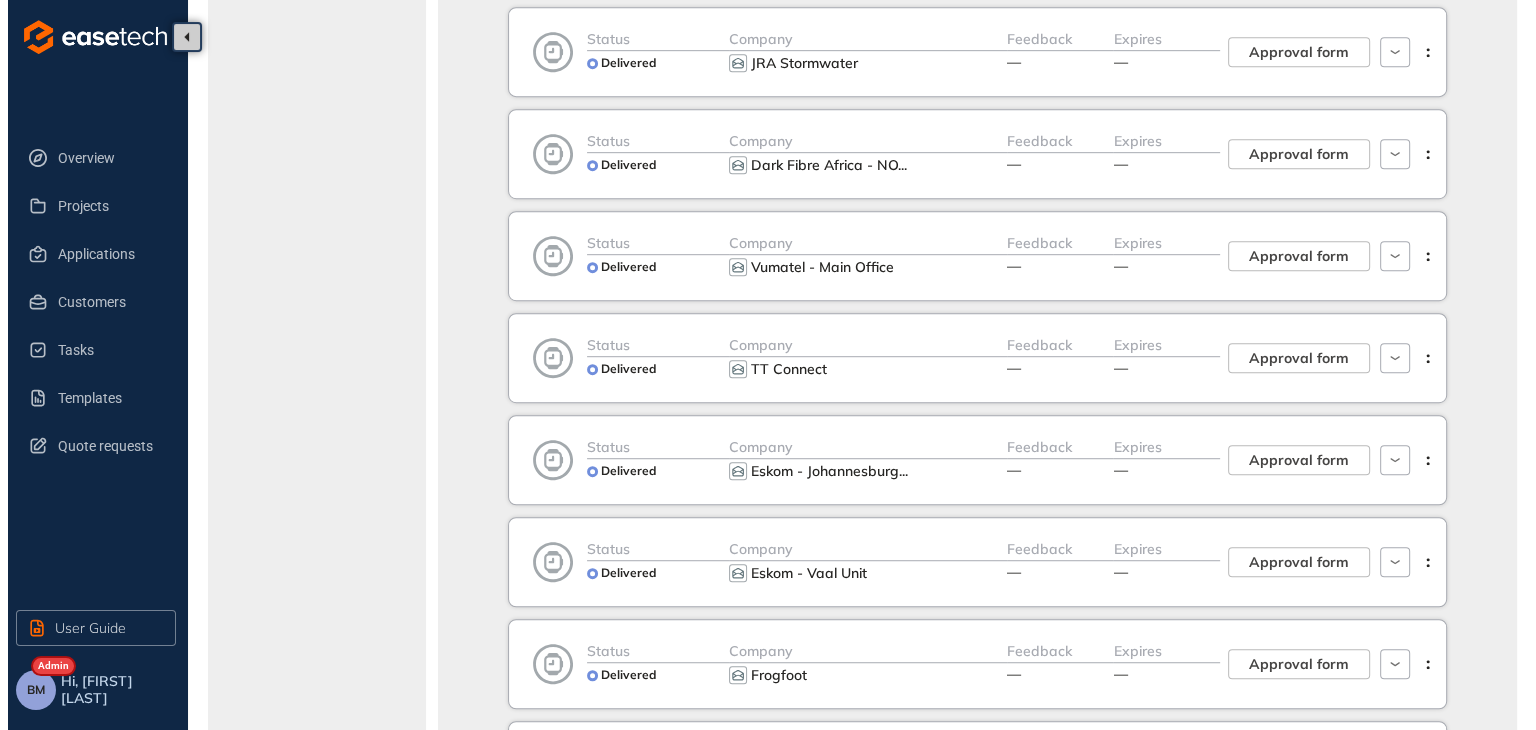 scroll, scrollTop: 1200, scrollLeft: 0, axis: vertical 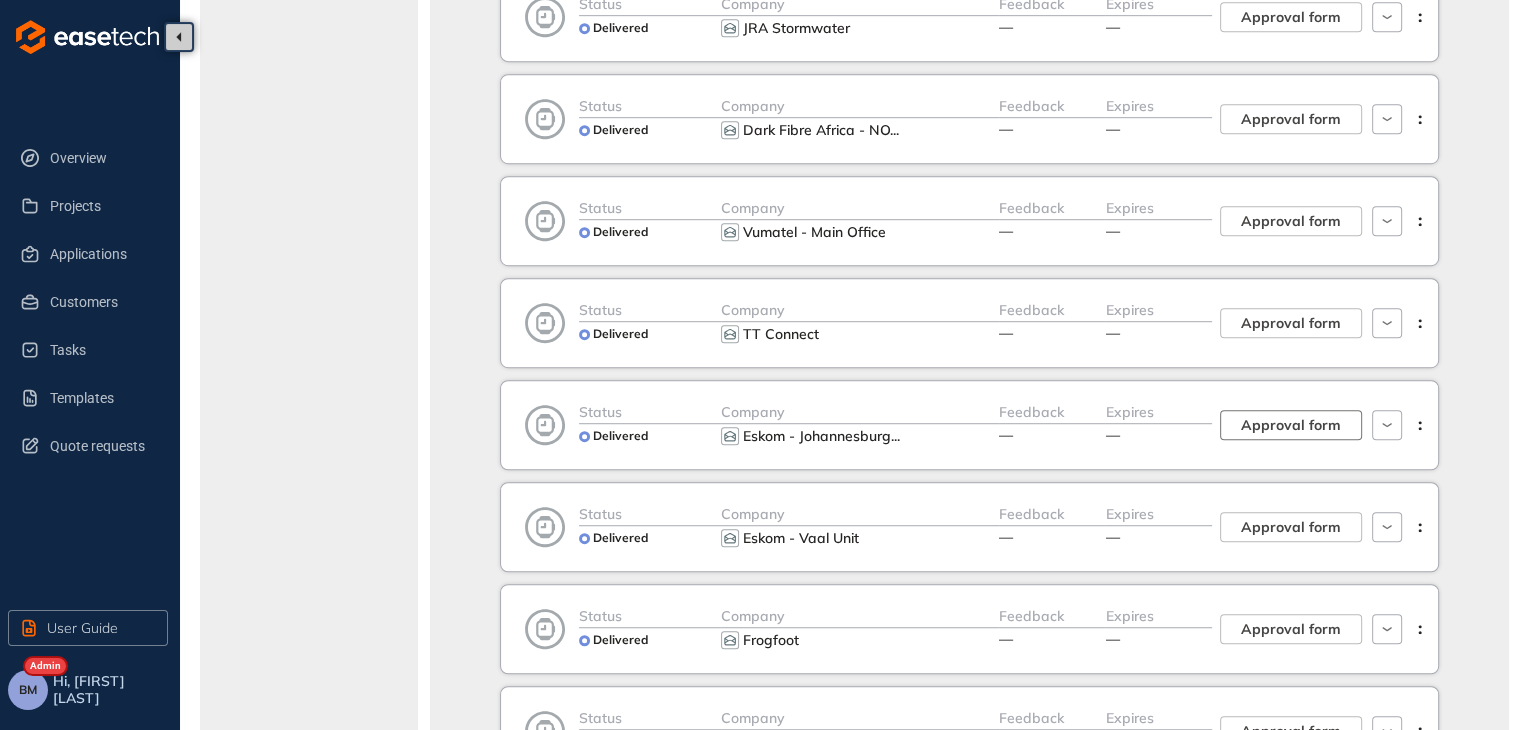 click on "Approval form" at bounding box center [1291, 425] 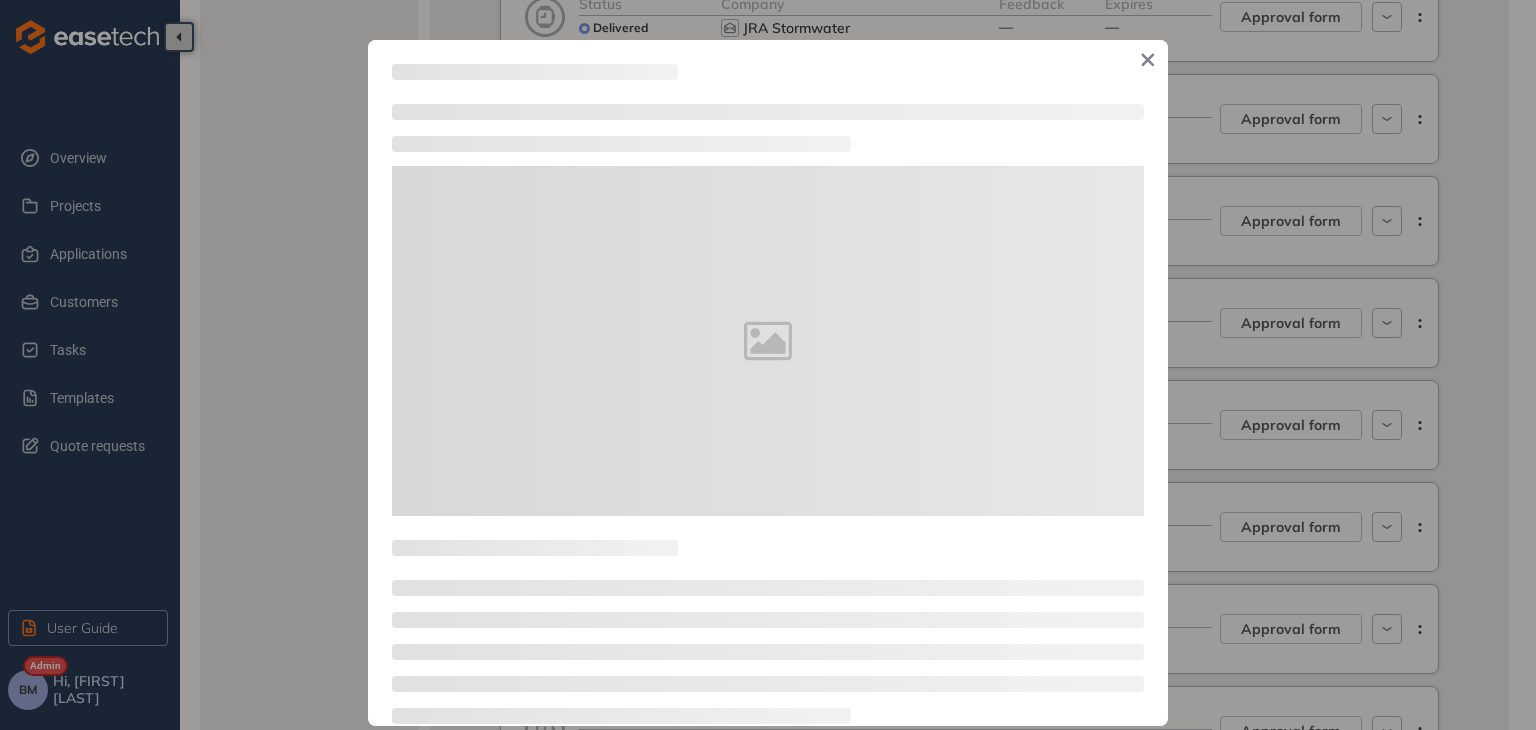 type on "**********" 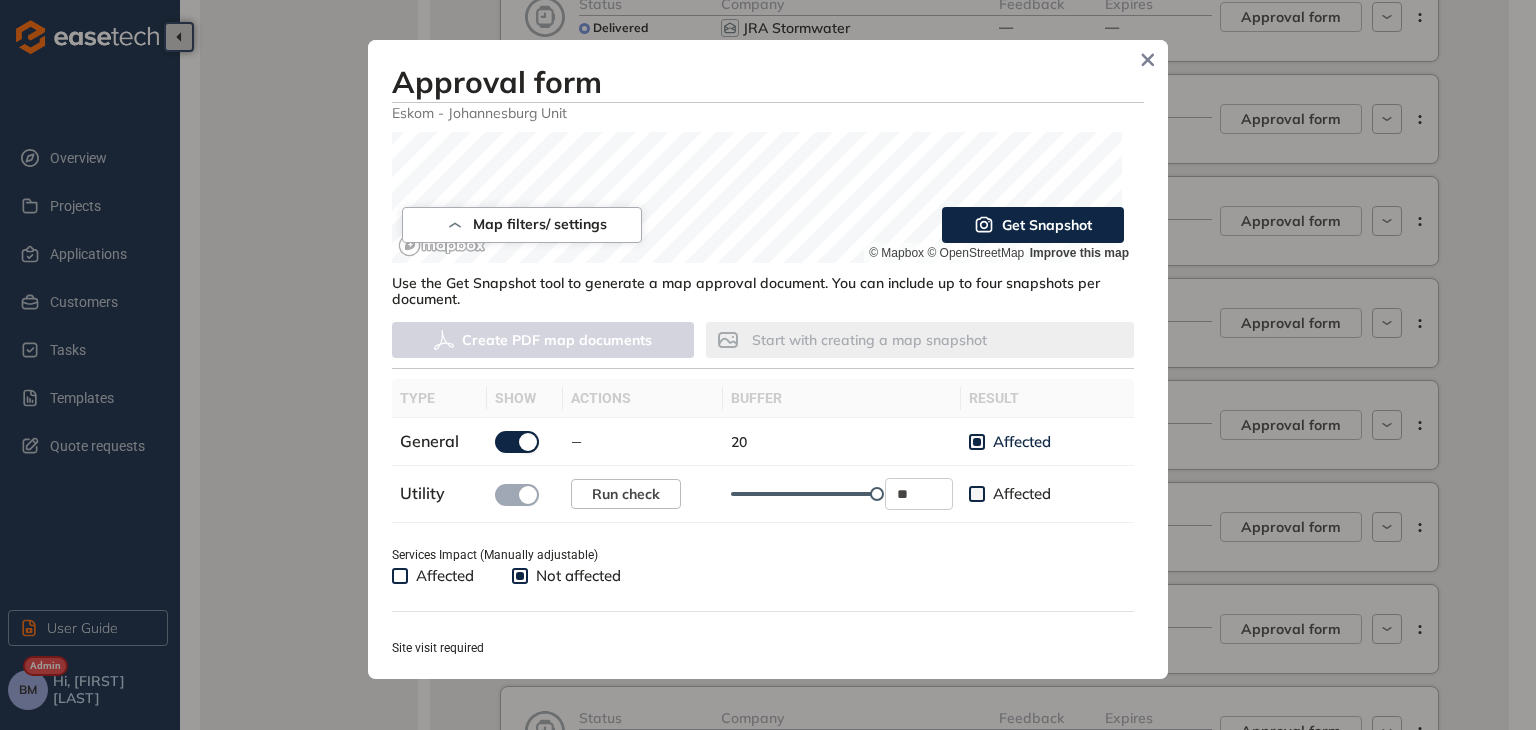 scroll, scrollTop: 500, scrollLeft: 0, axis: vertical 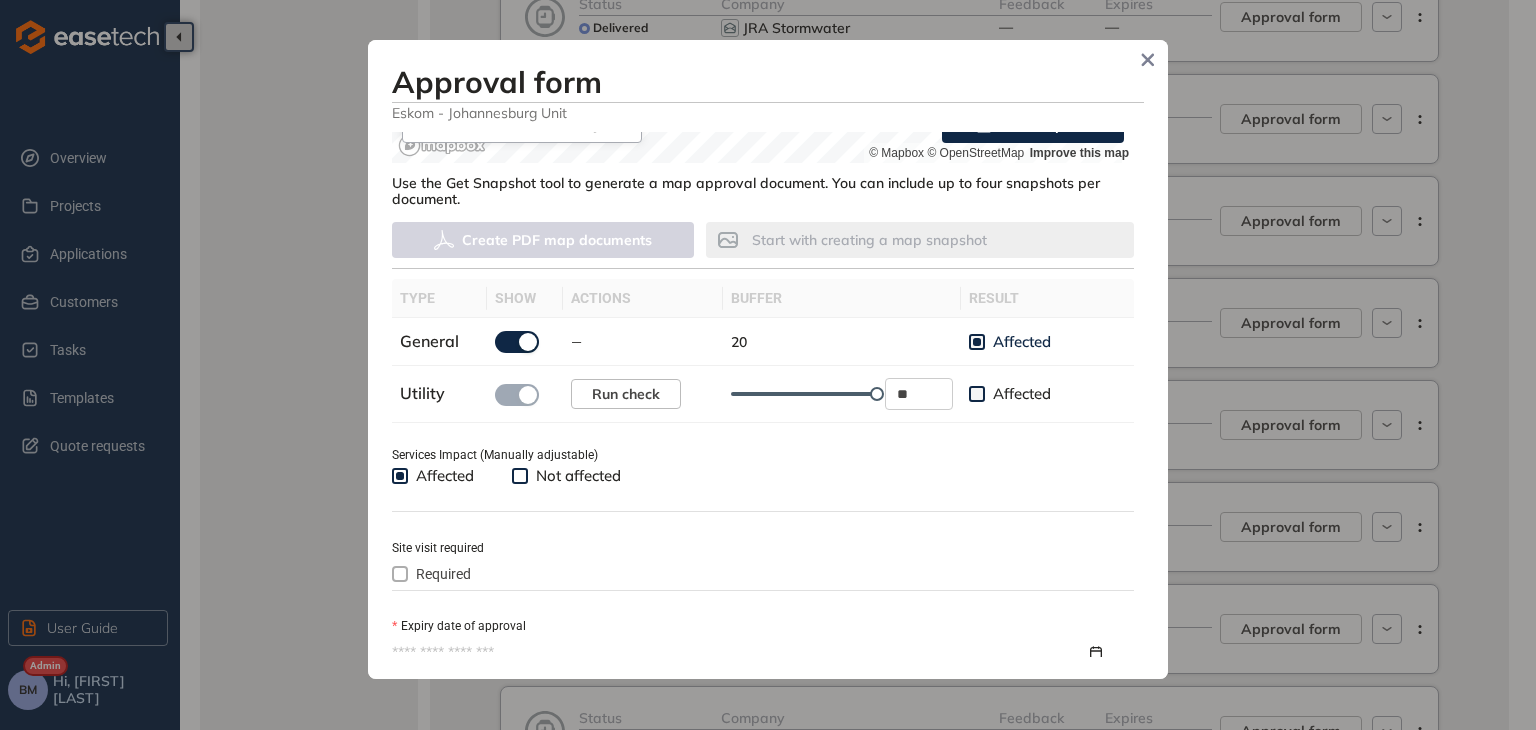 click on "Required" at bounding box center [763, 574] 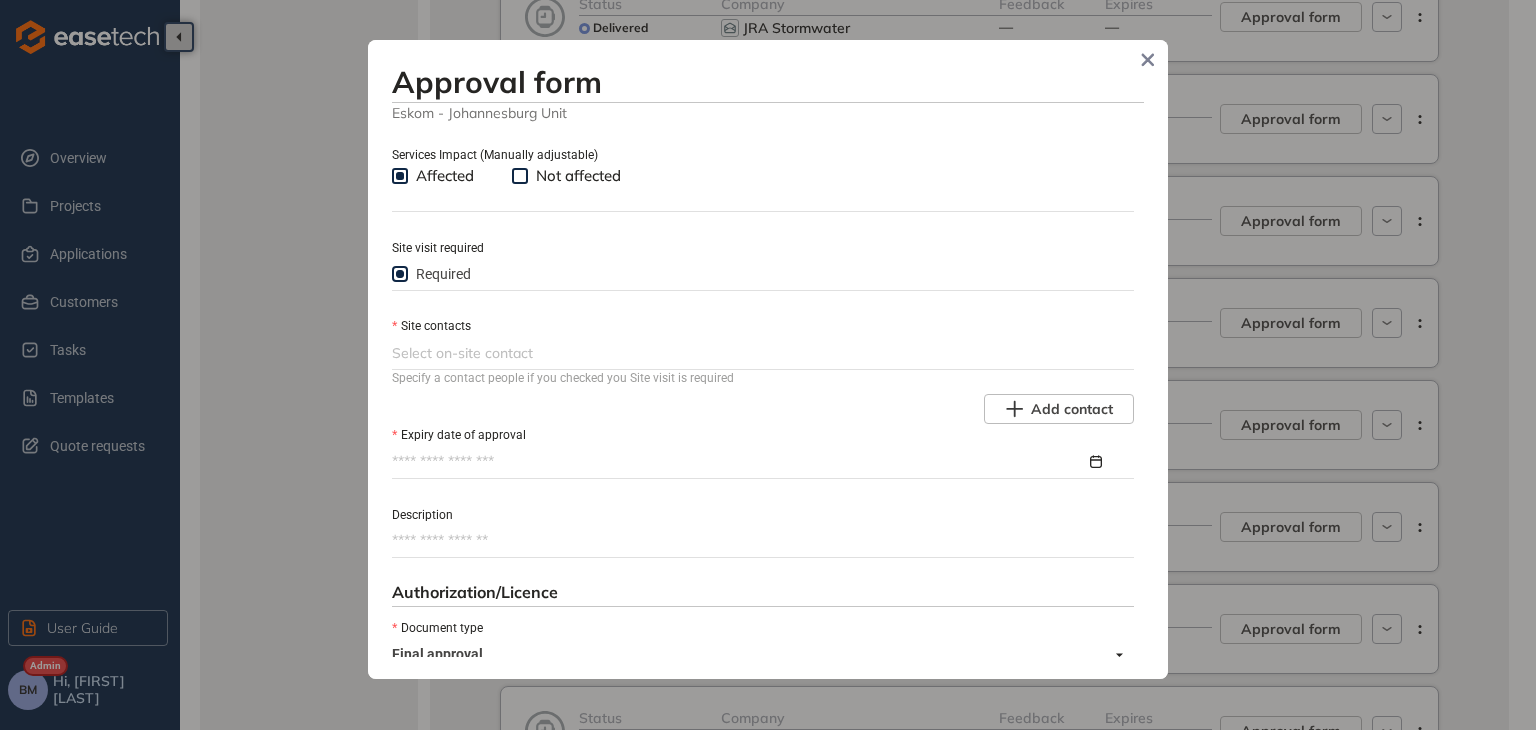 scroll, scrollTop: 700, scrollLeft: 0, axis: vertical 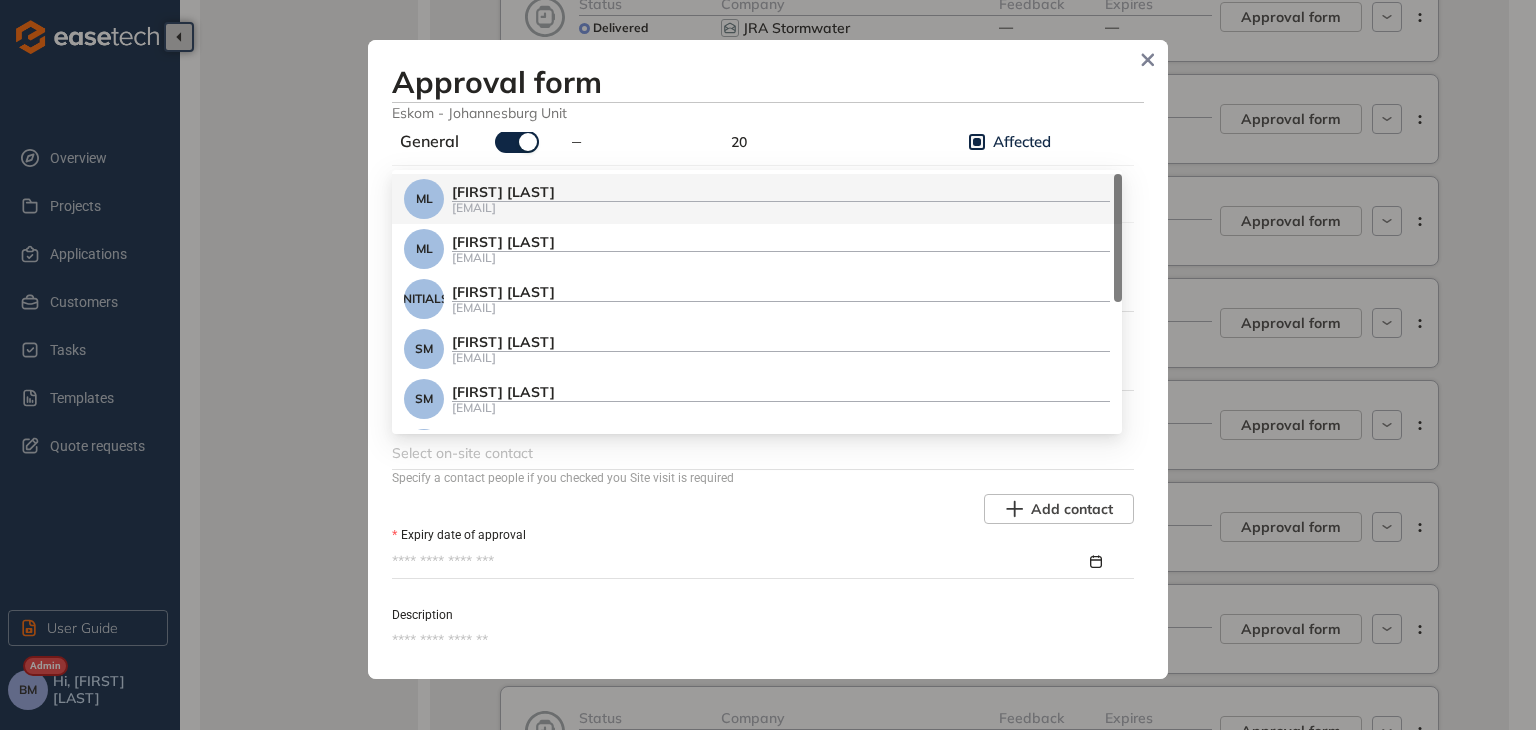 click at bounding box center [761, 453] 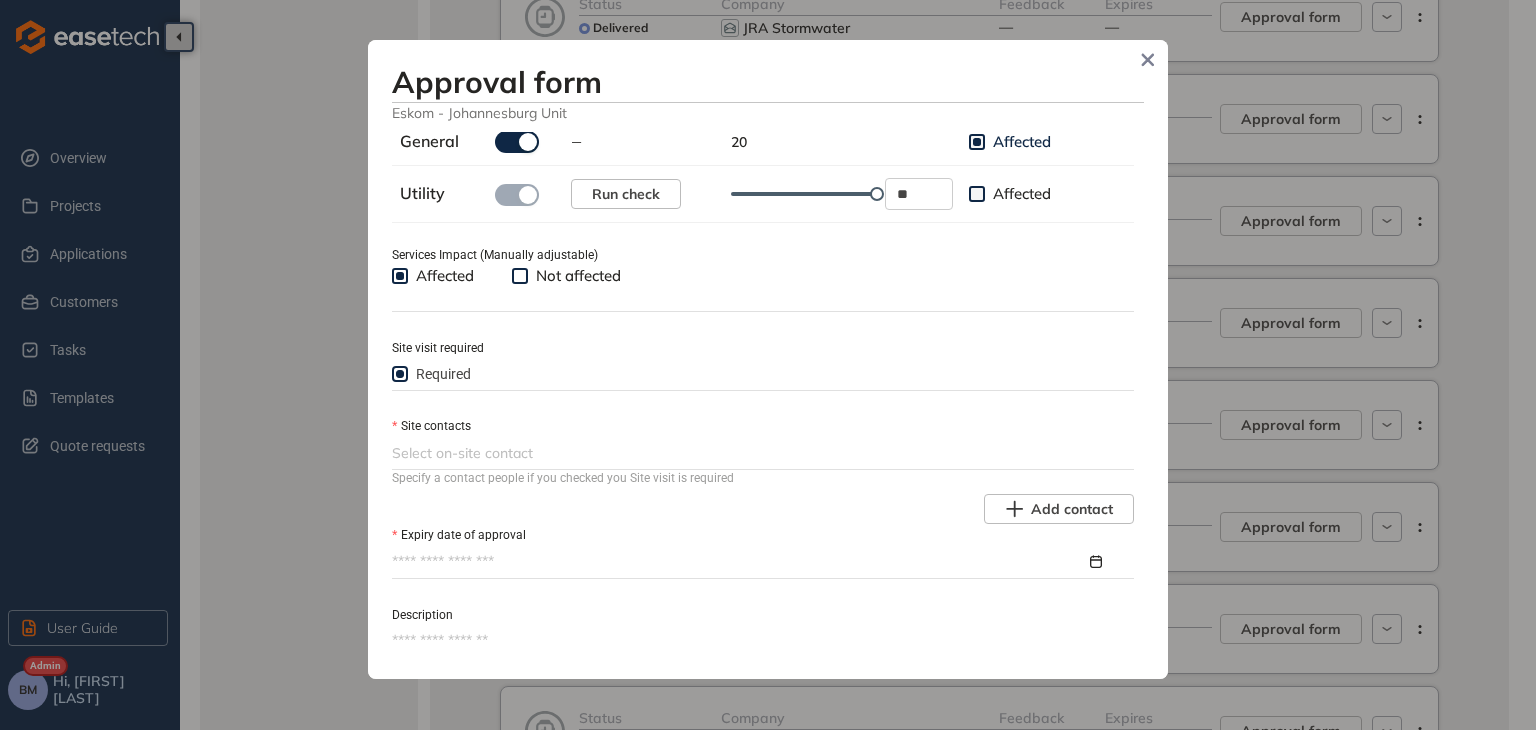 click at bounding box center [761, 453] 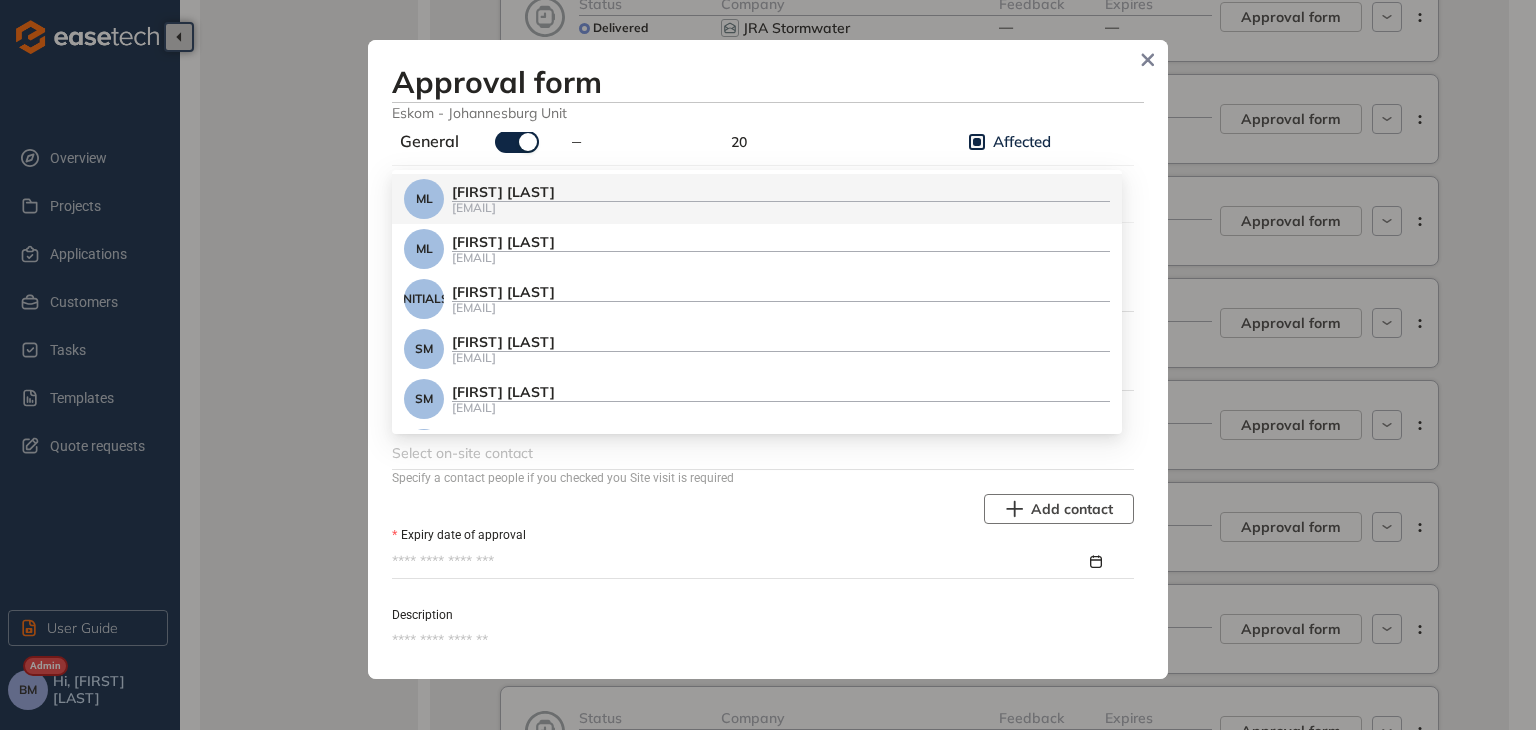 click on "Add contact" at bounding box center [1072, 509] 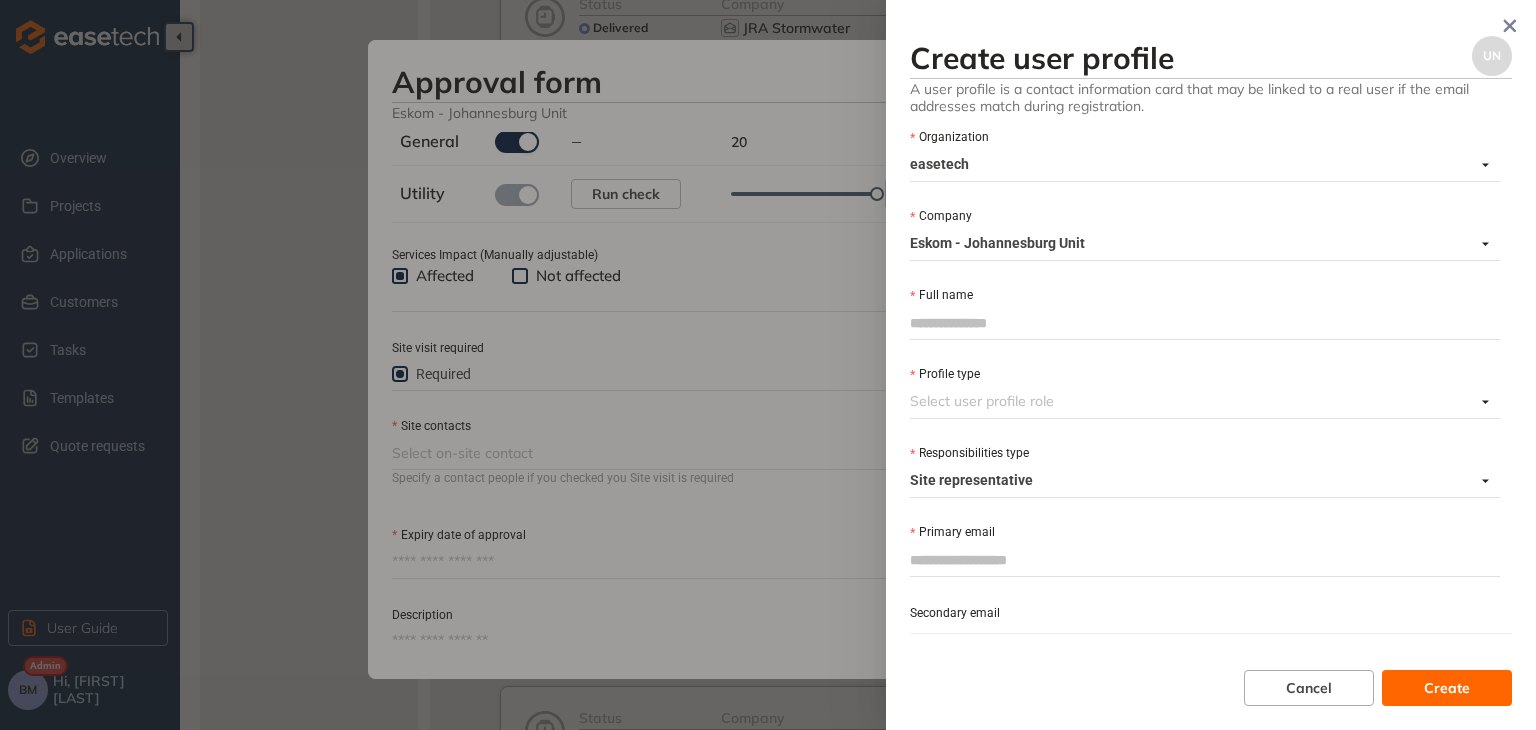 click on "Full name" at bounding box center (1205, 323) 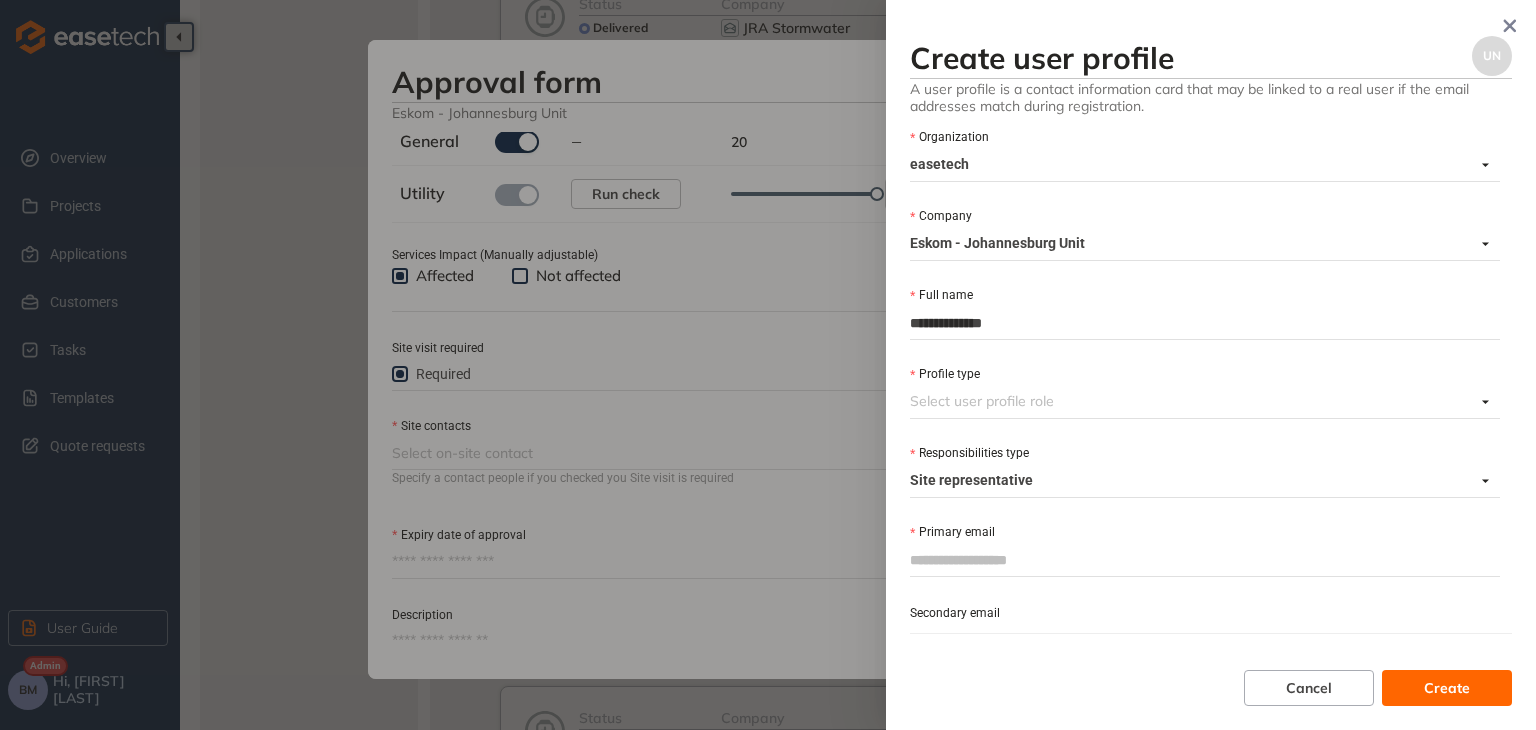 type on "**********" 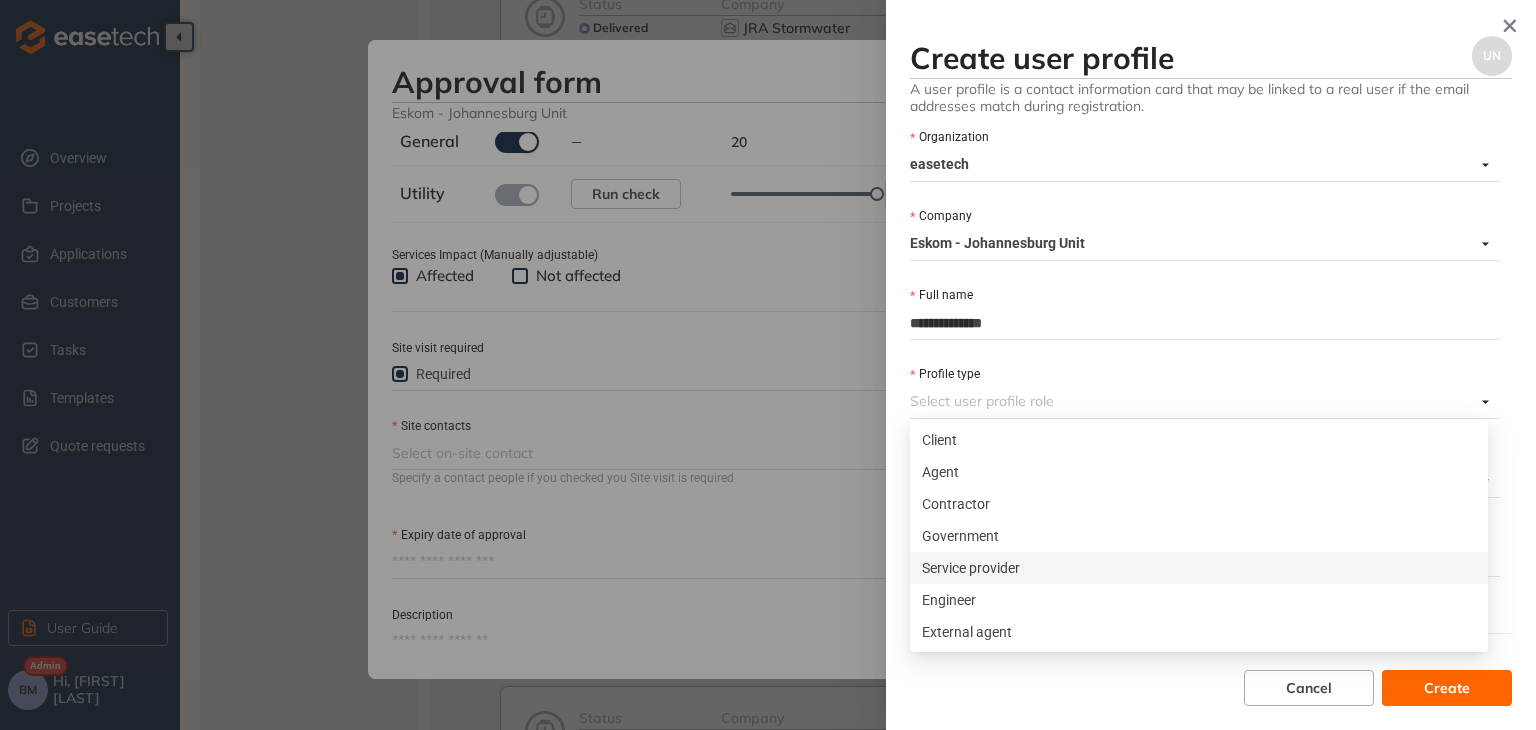 click on "Service provider" at bounding box center [1199, 568] 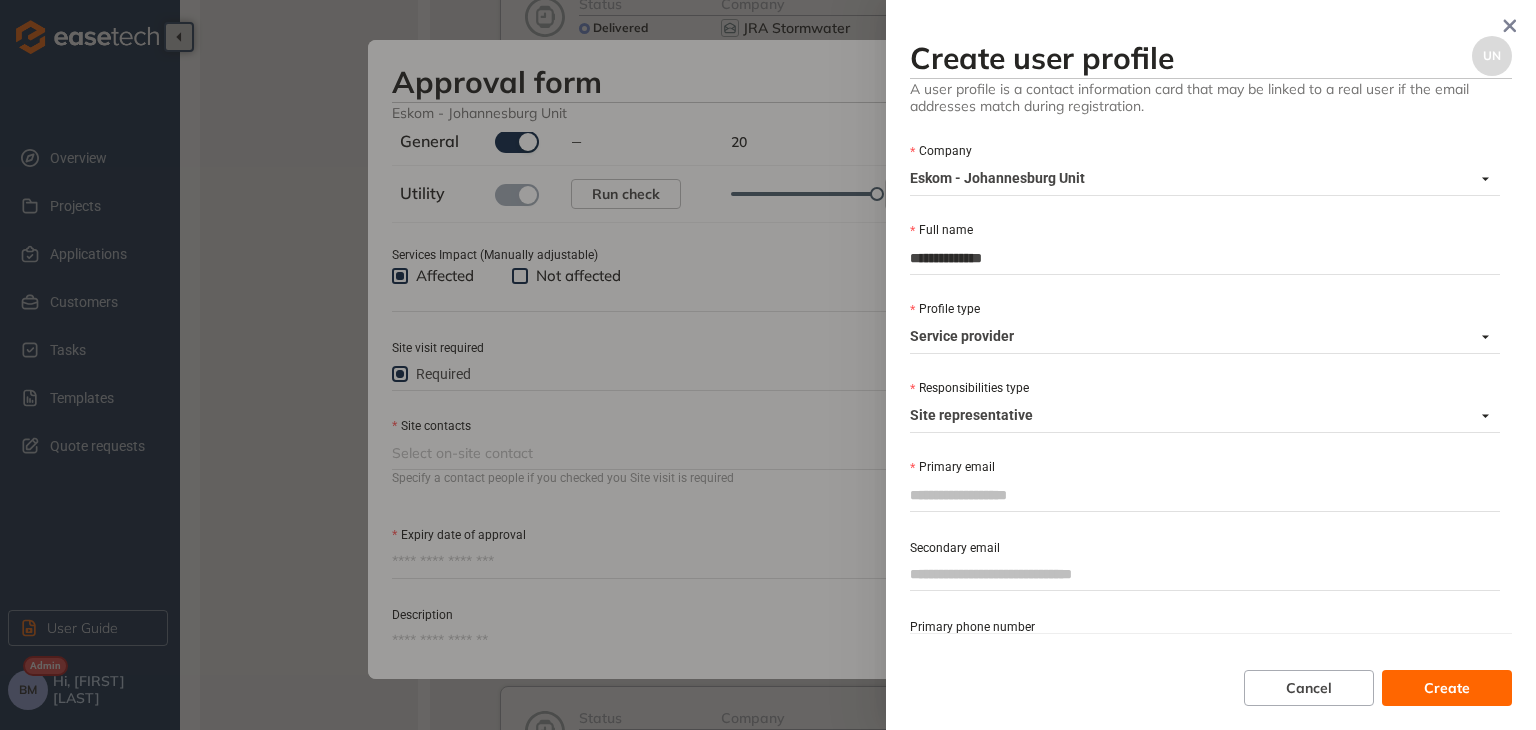scroll, scrollTop: 100, scrollLeft: 0, axis: vertical 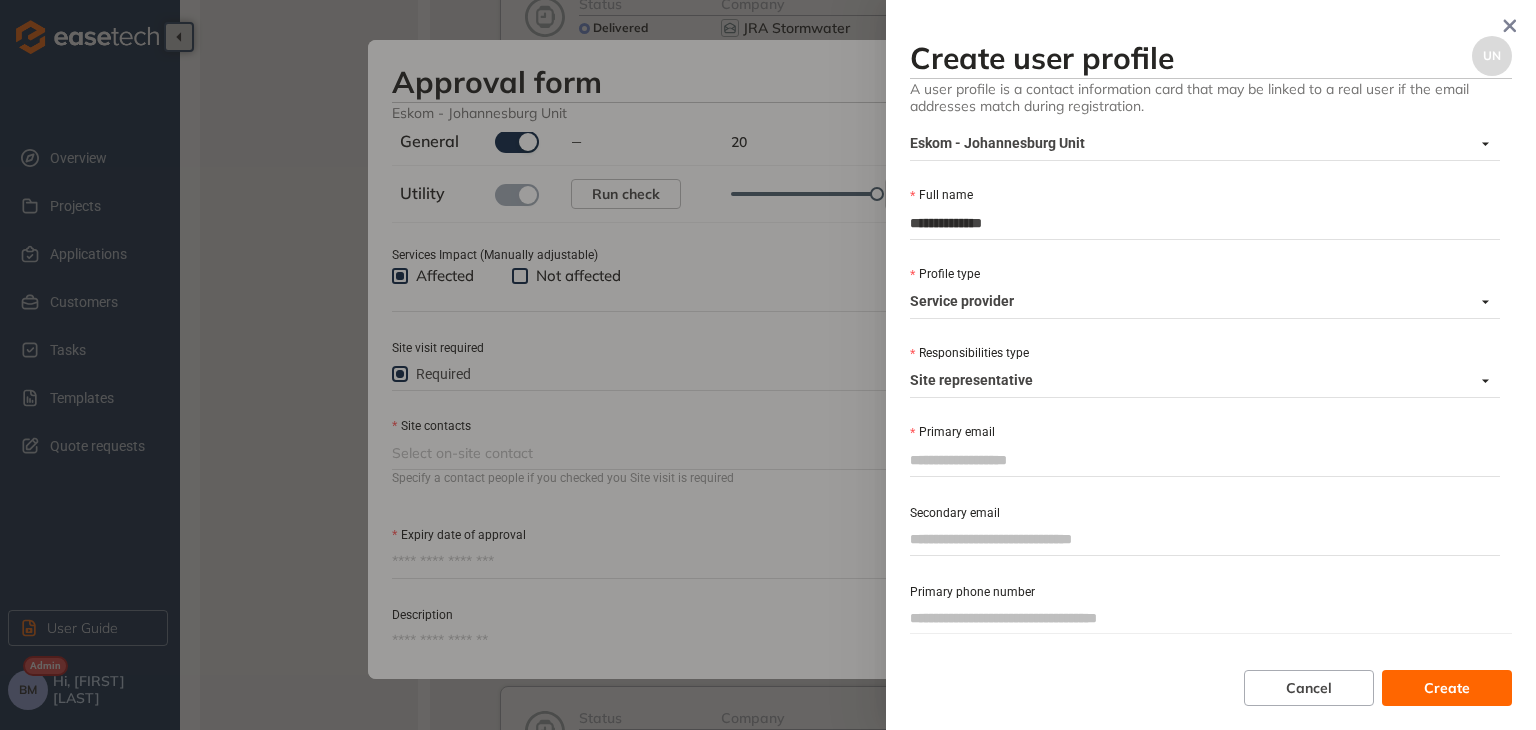 click on "Primary email" at bounding box center [1205, 460] 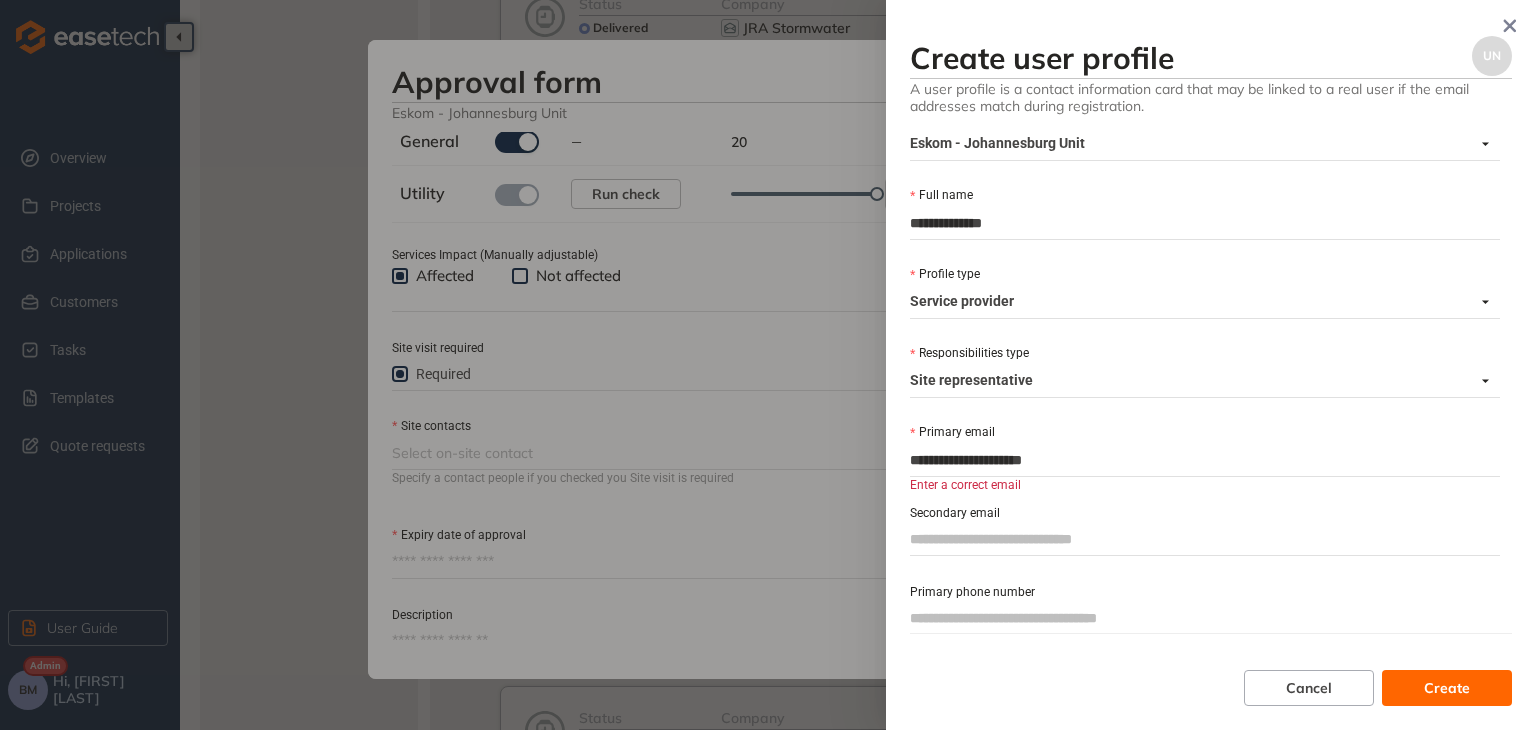 click on "**********" at bounding box center [1205, 460] 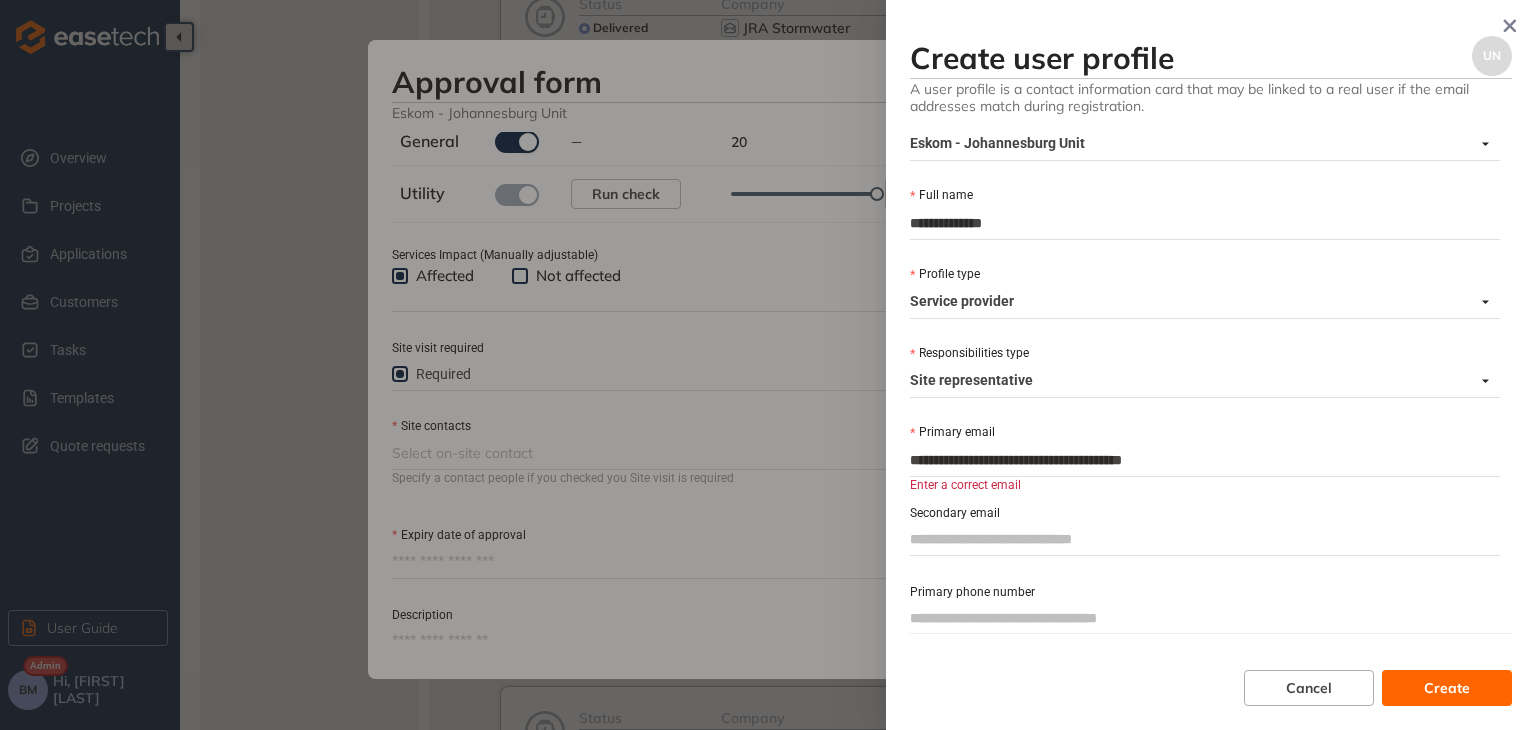 click on "**********" at bounding box center (1205, 460) 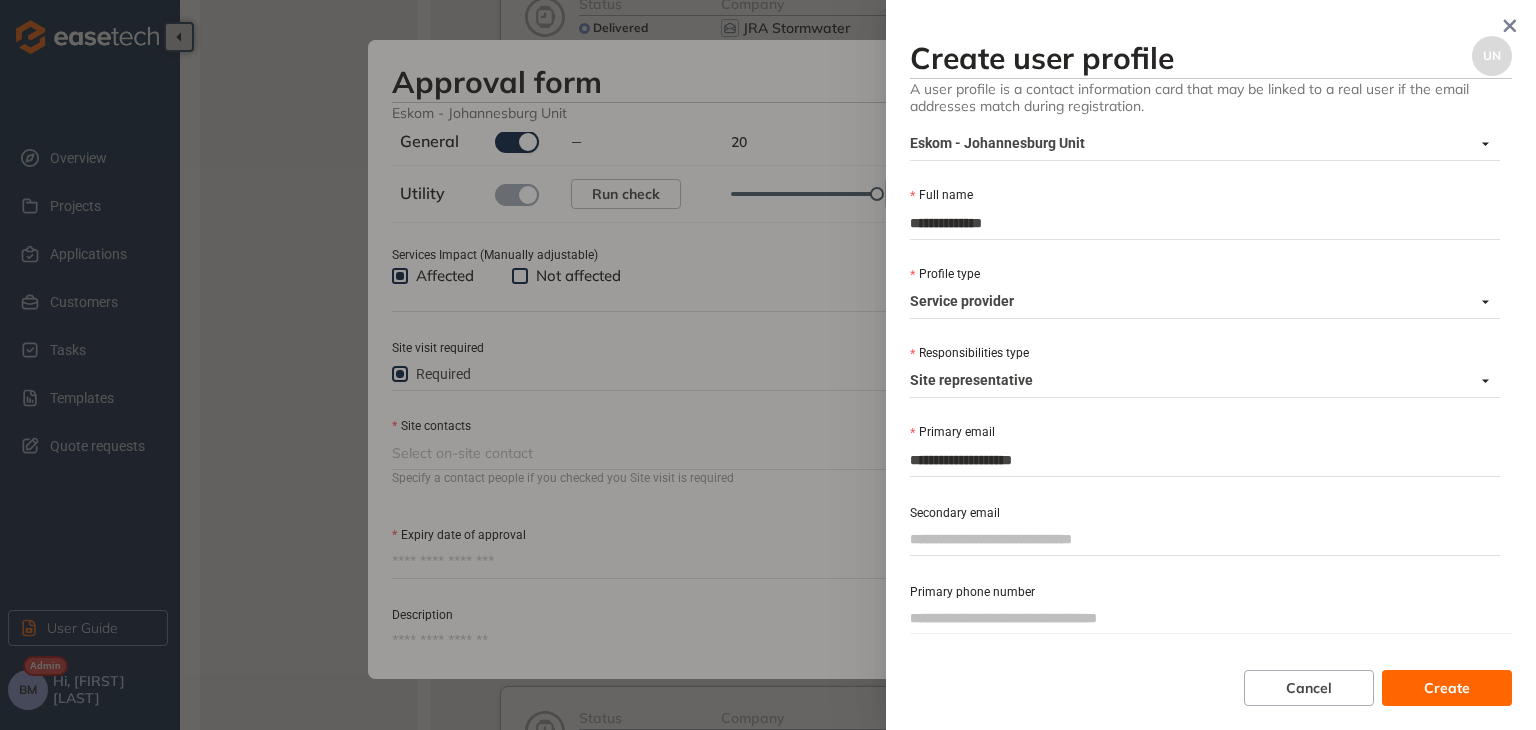 type on "**********" 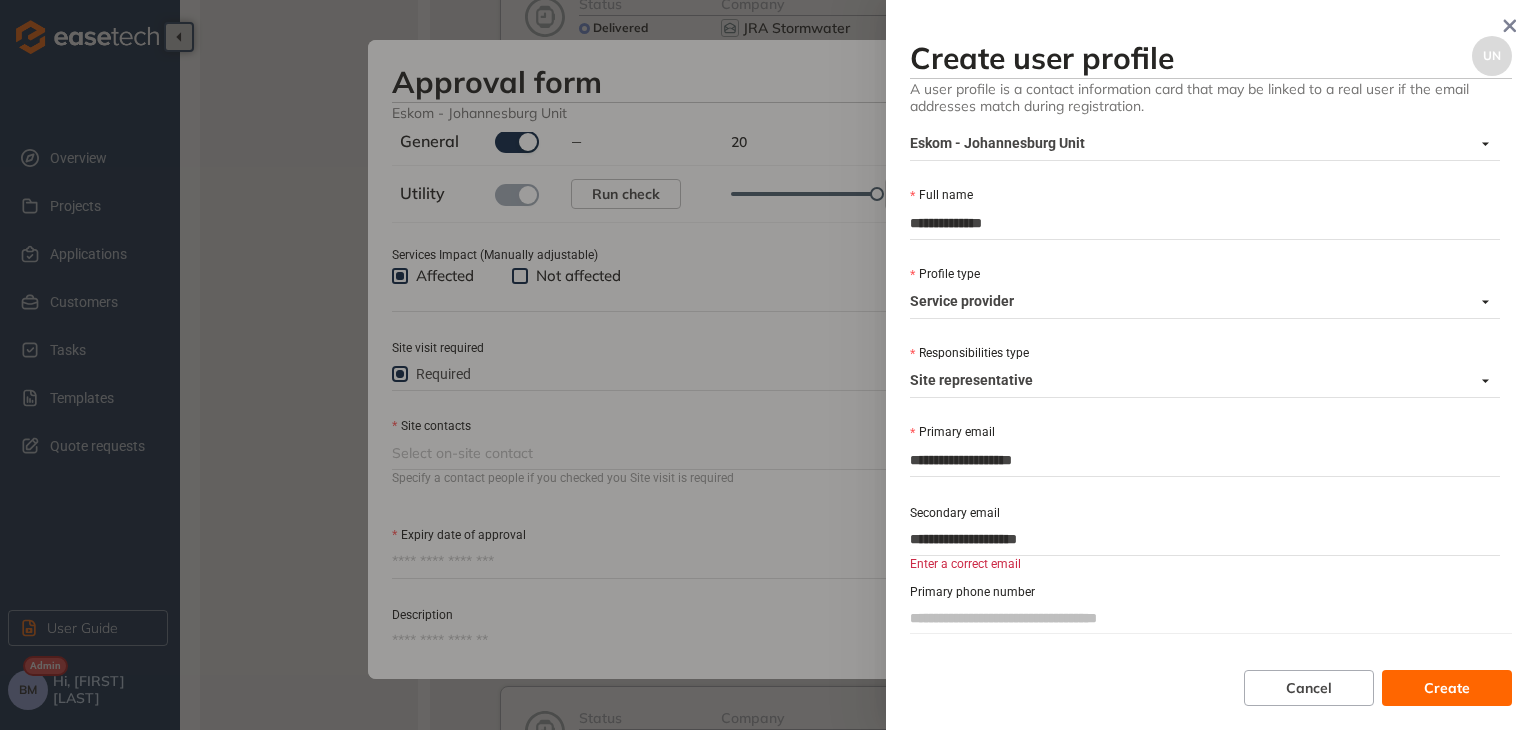 type on "**********" 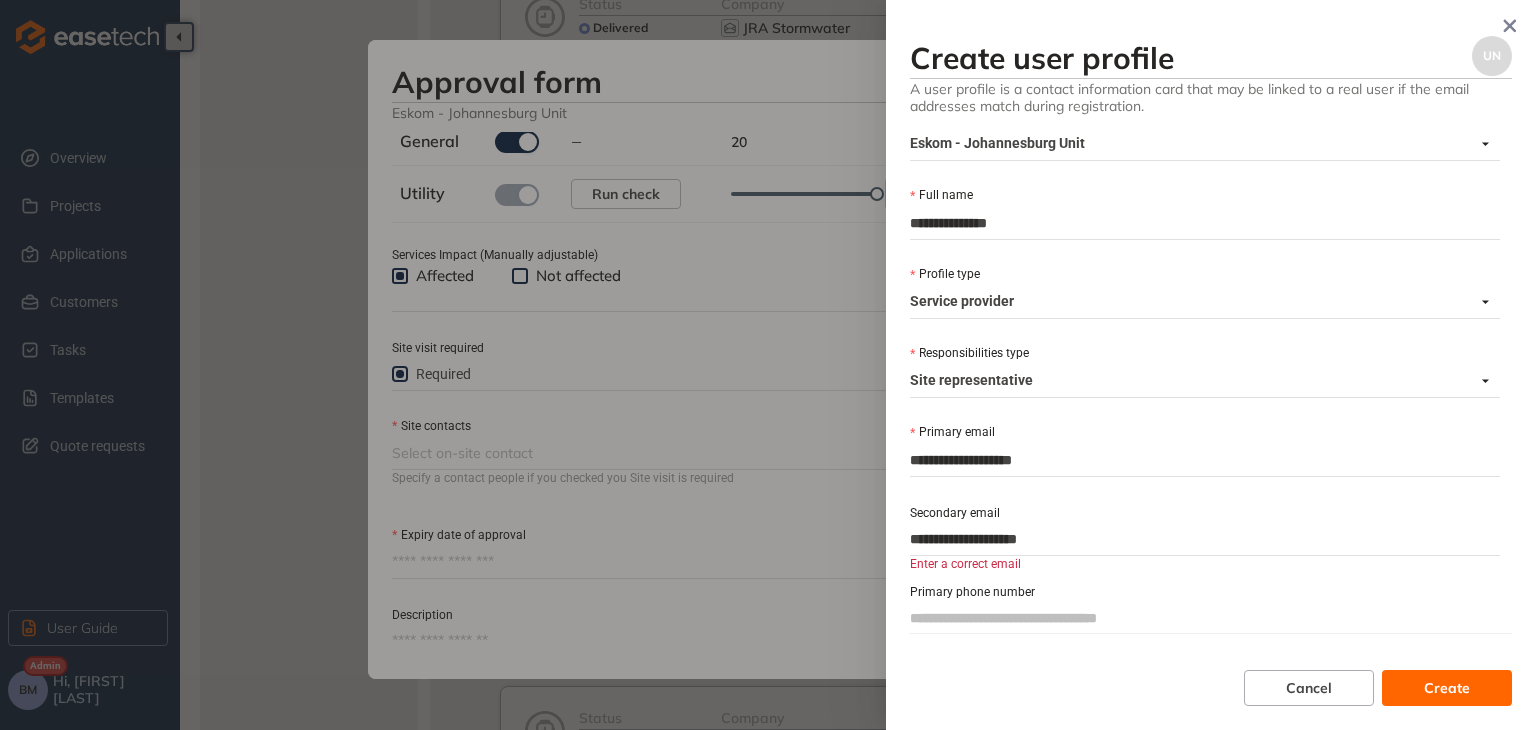 paste on "**********" 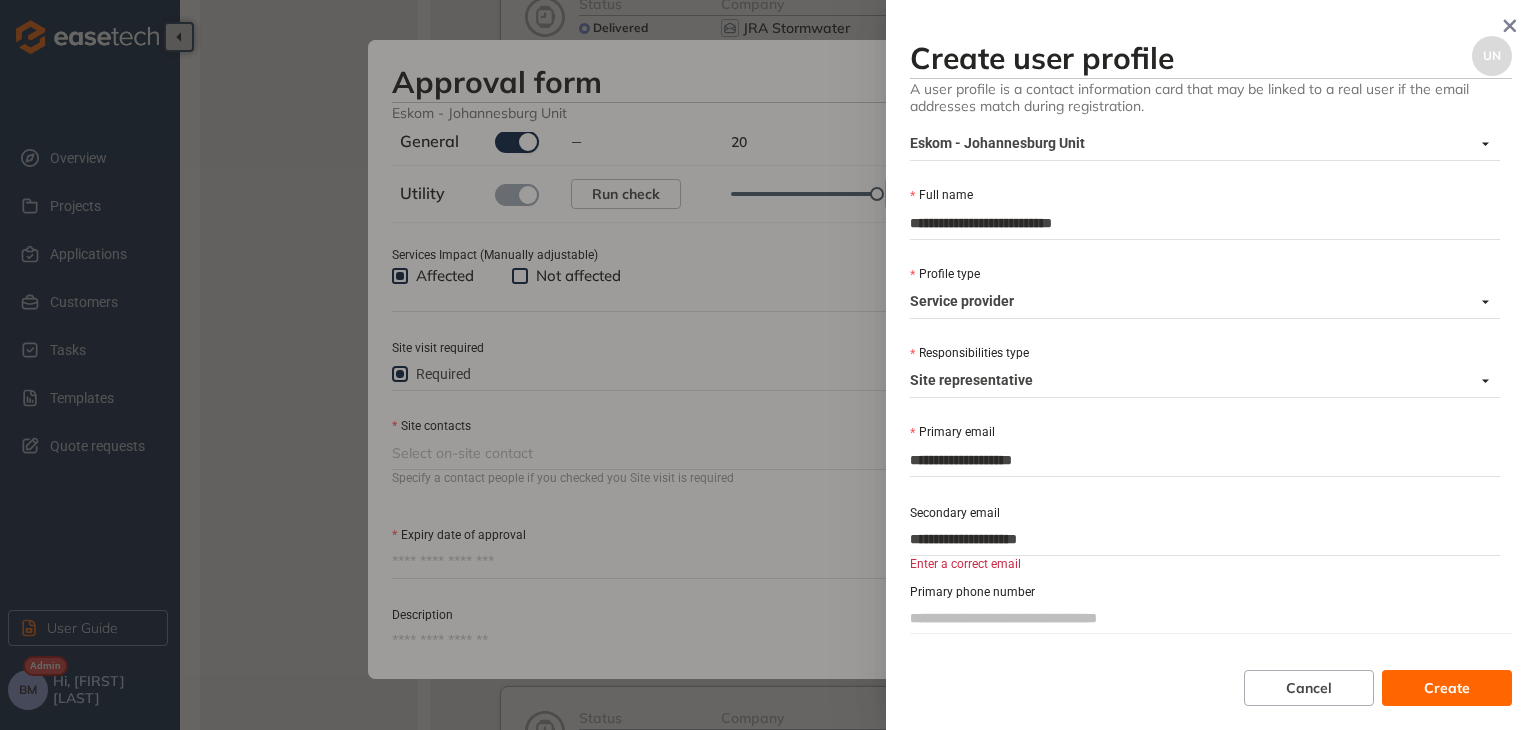 scroll, scrollTop: 200, scrollLeft: 0, axis: vertical 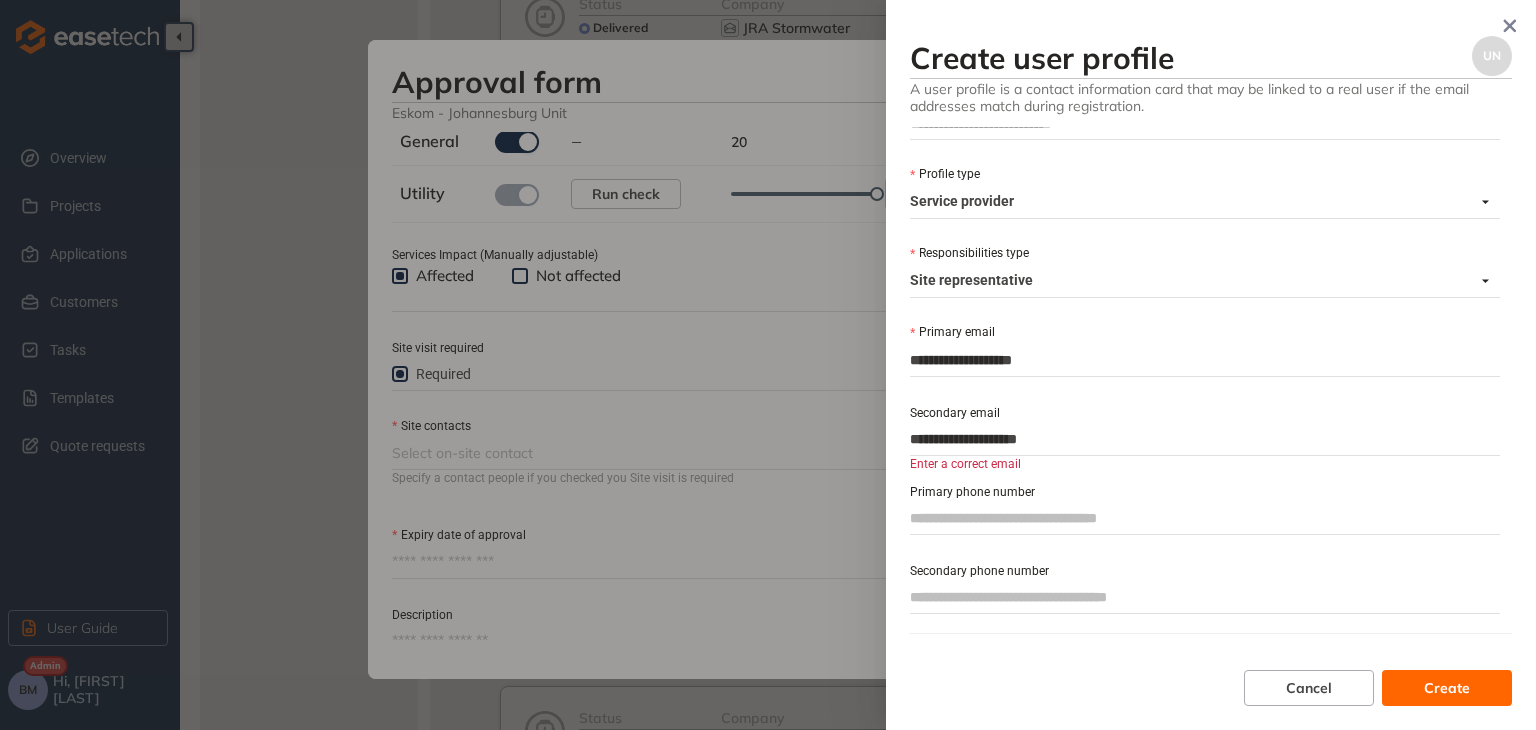 type on "**********" 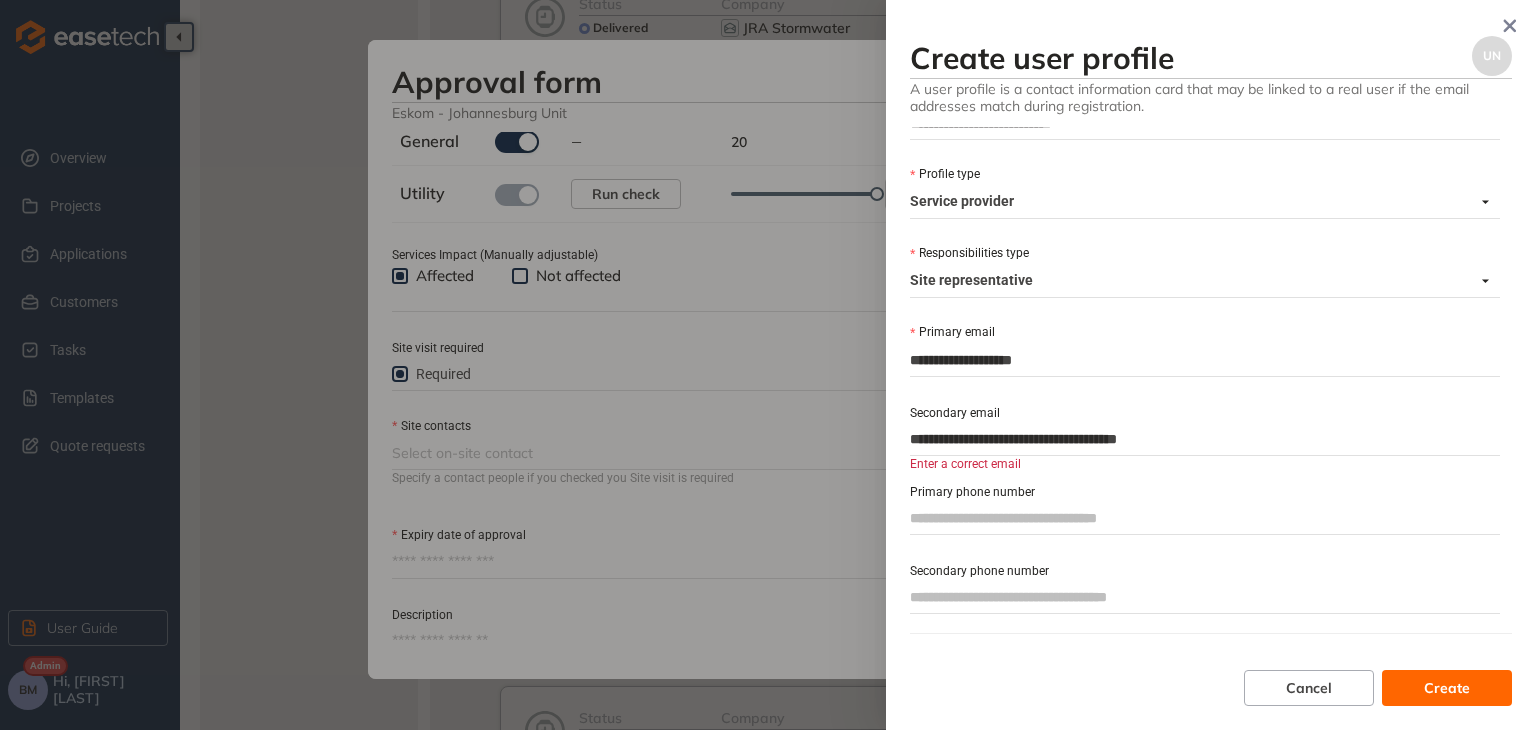 click on "**********" at bounding box center [1205, 439] 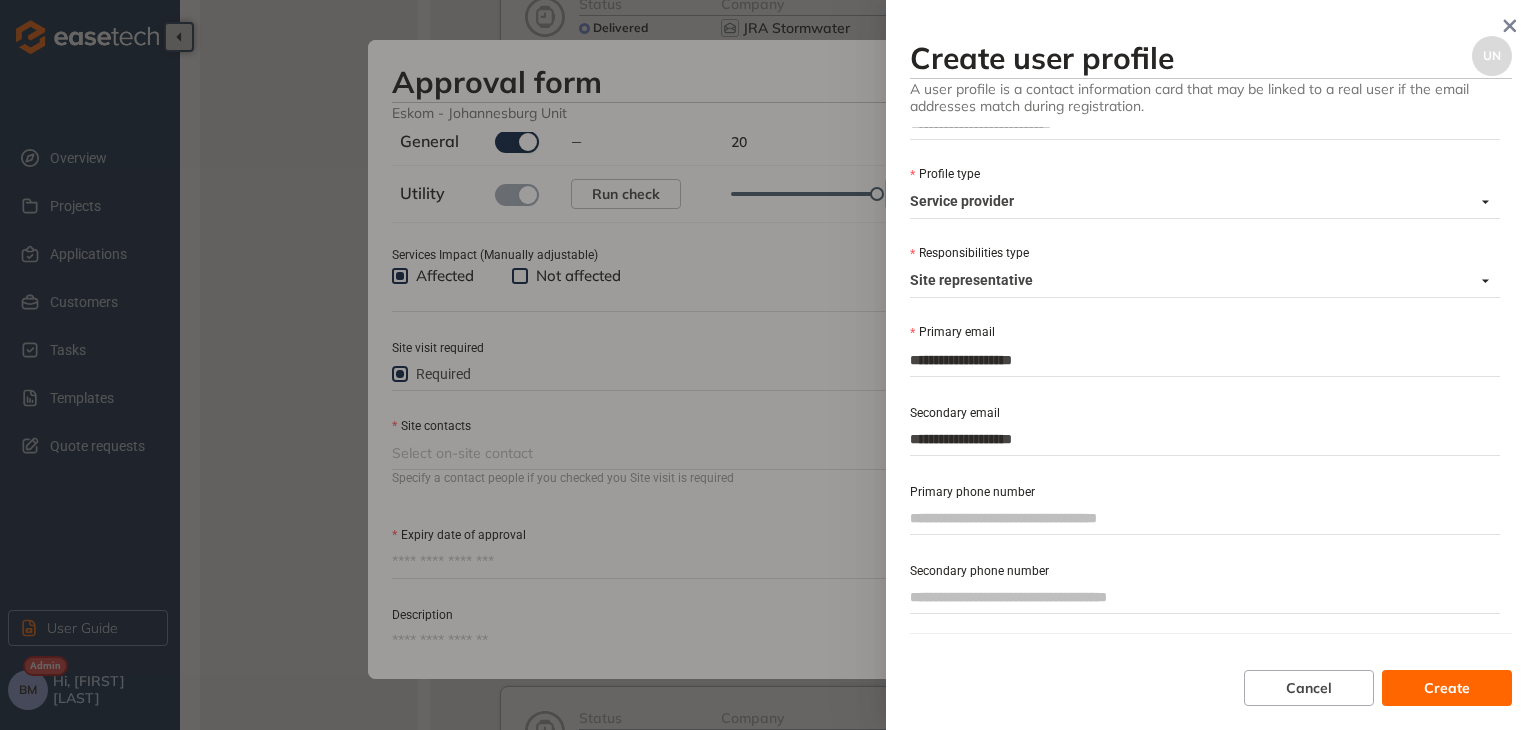type on "**********" 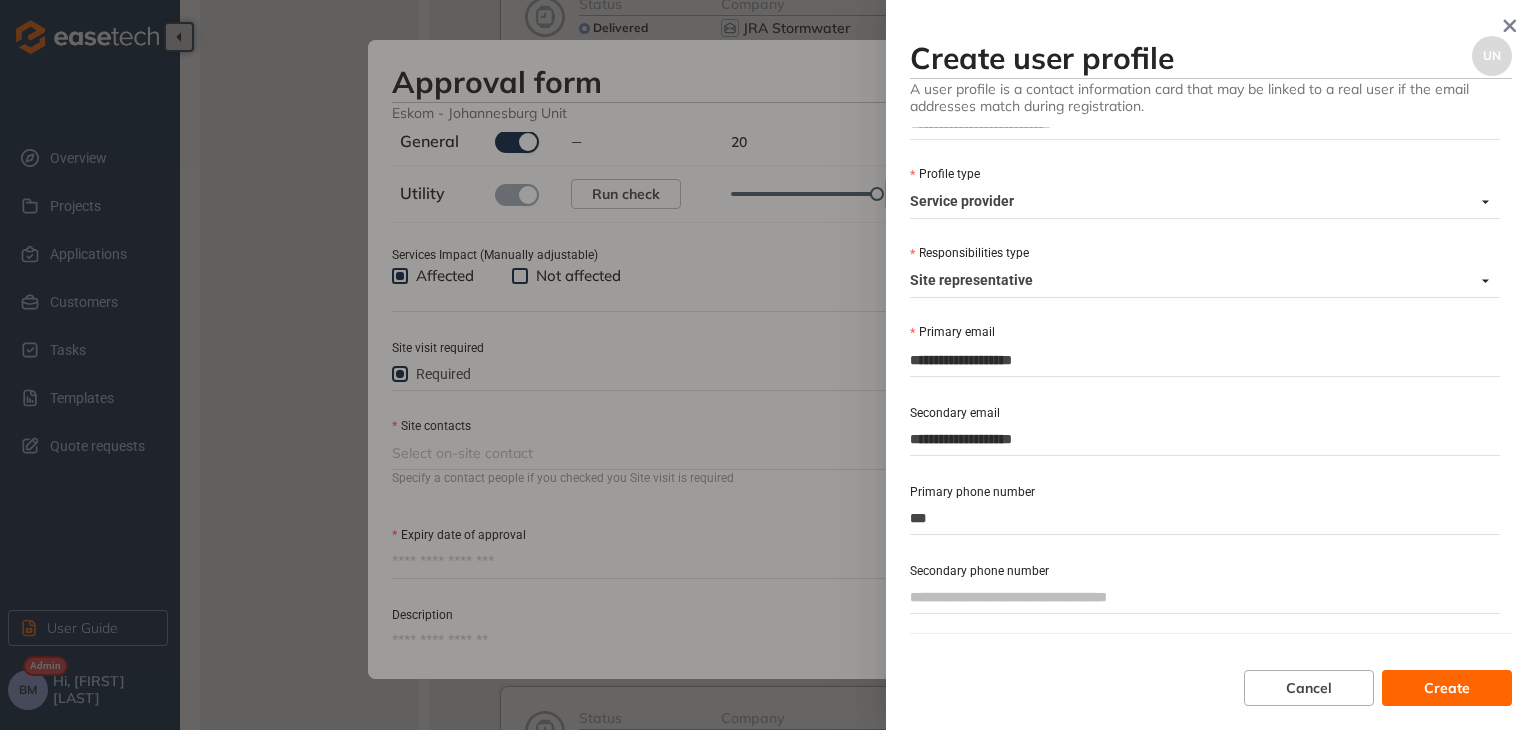 type on "*" 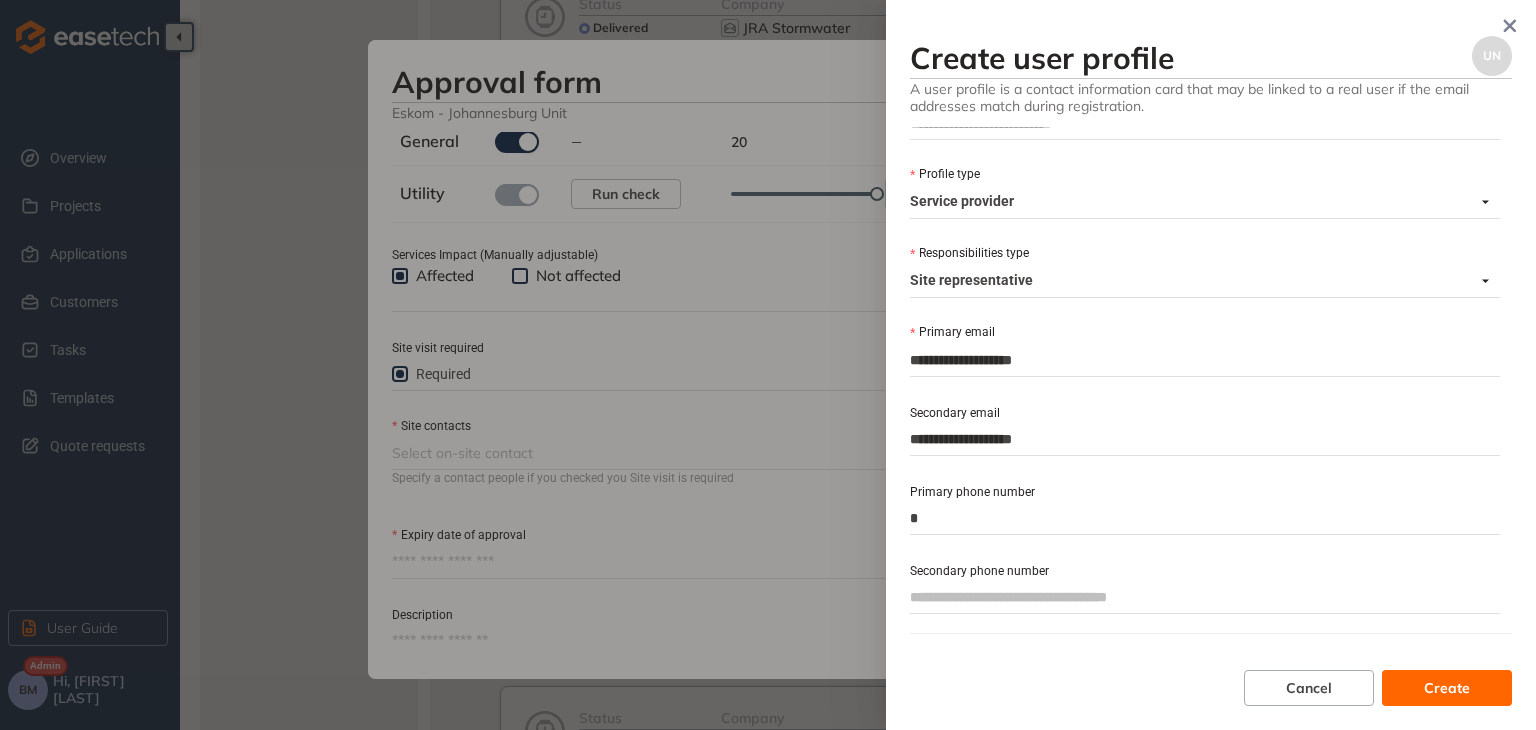 paste on "**********" 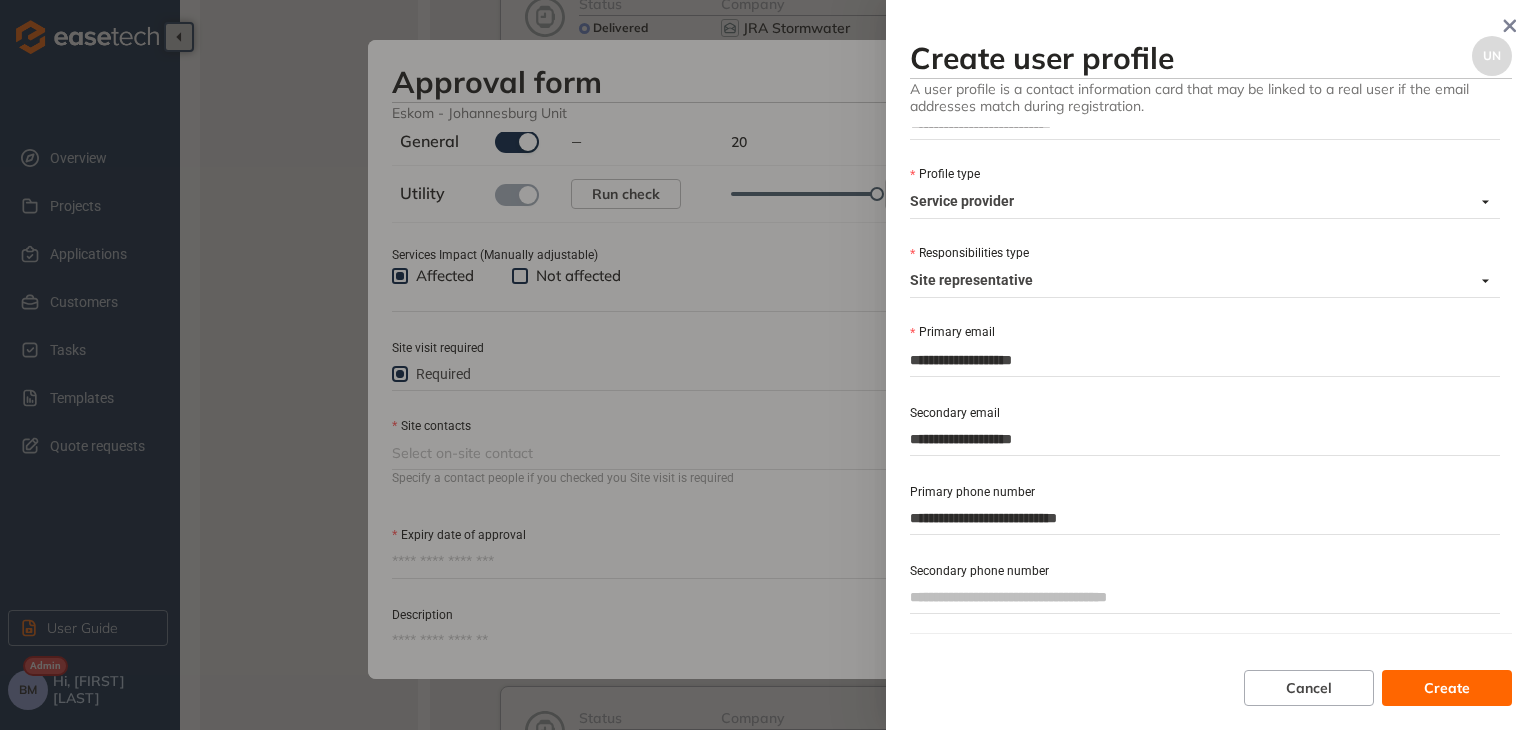 type on "**********" 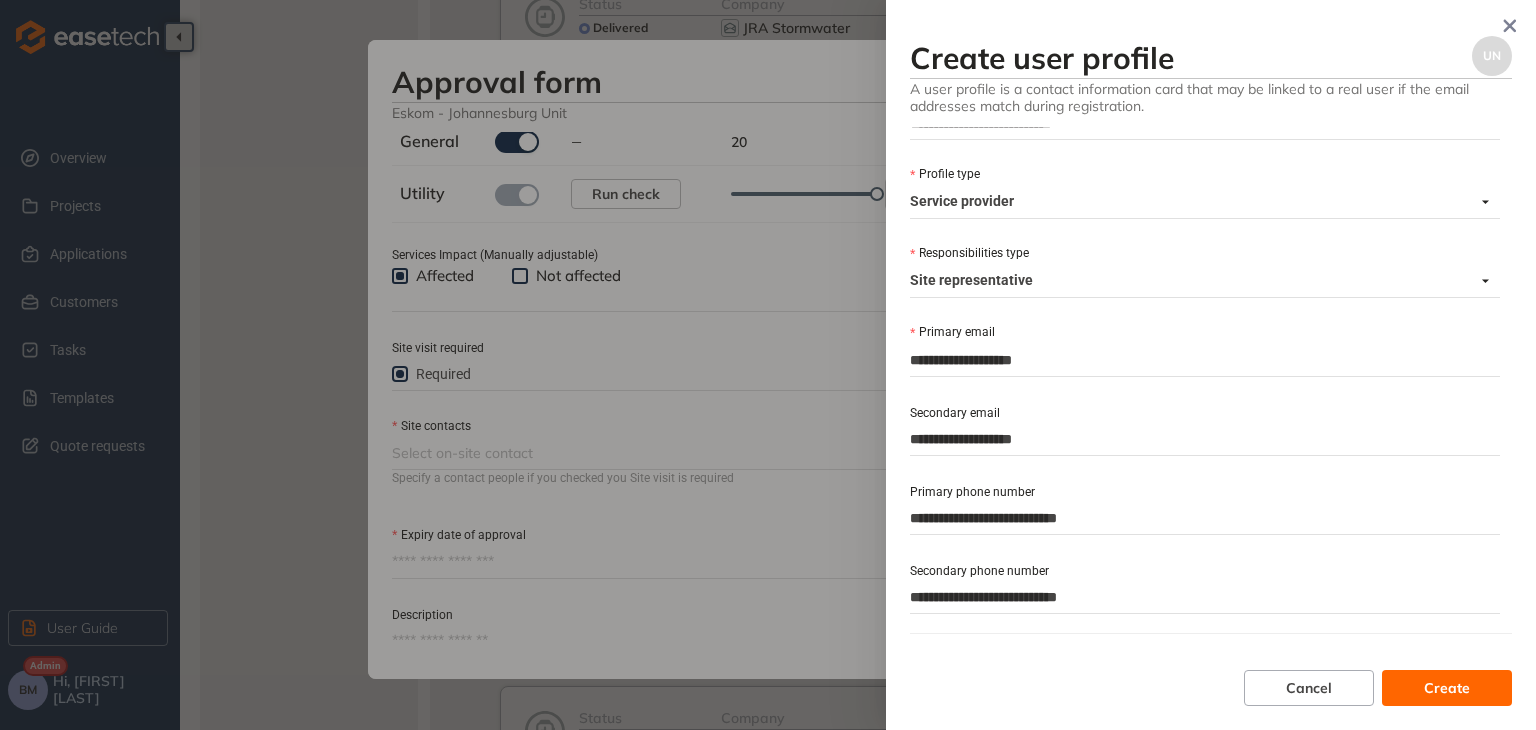 click on "**********" at bounding box center [1205, 597] 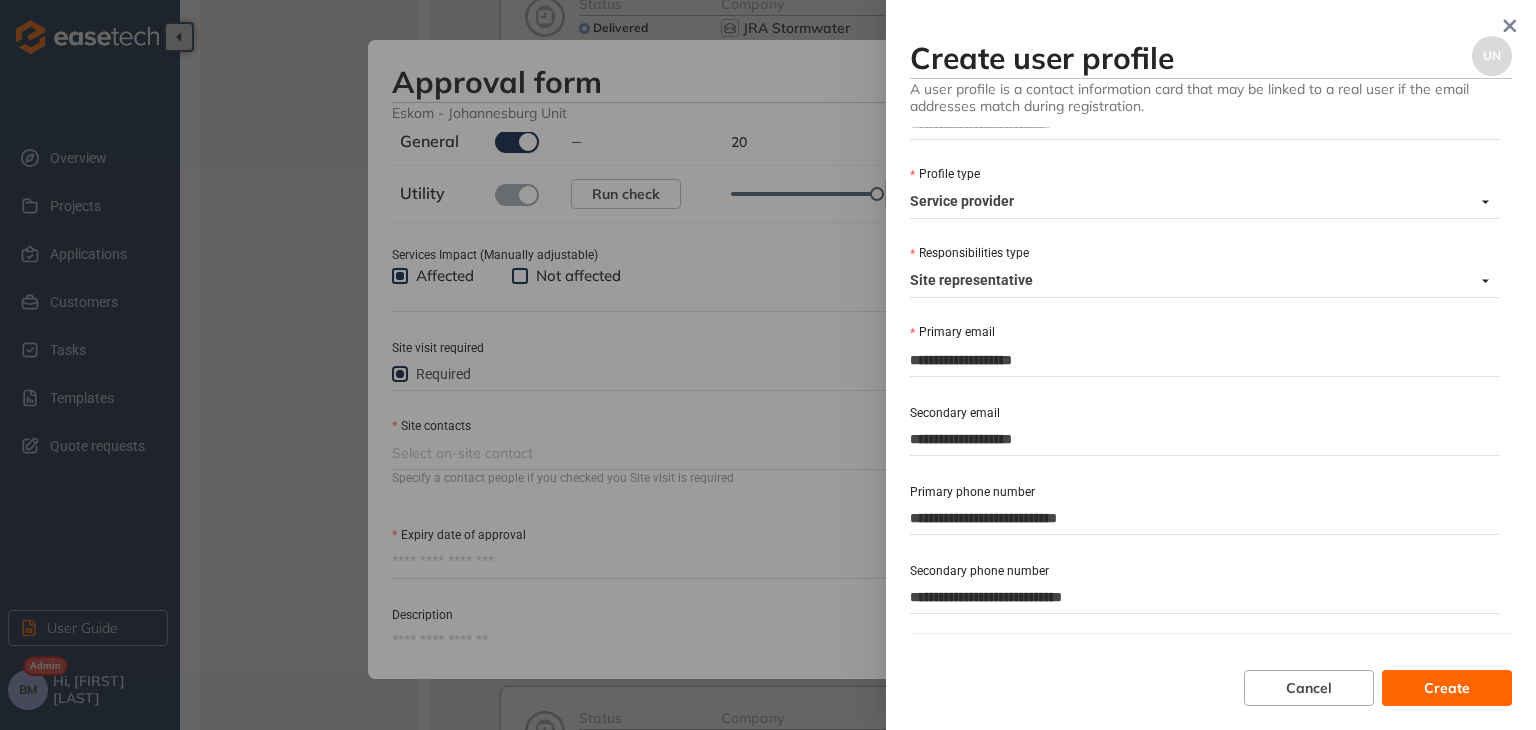 click on "**********" at bounding box center [1205, 597] 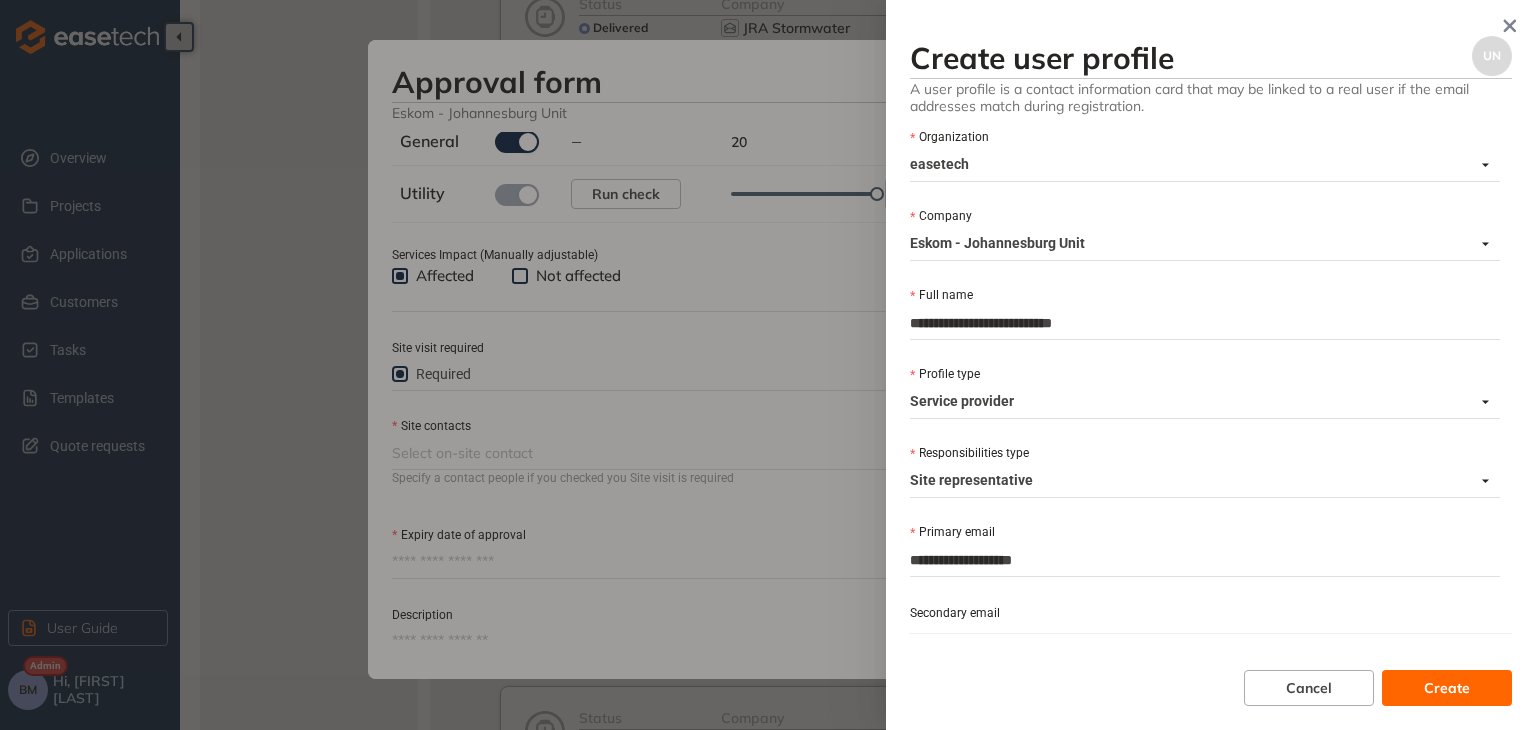 scroll, scrollTop: 281, scrollLeft: 0, axis: vertical 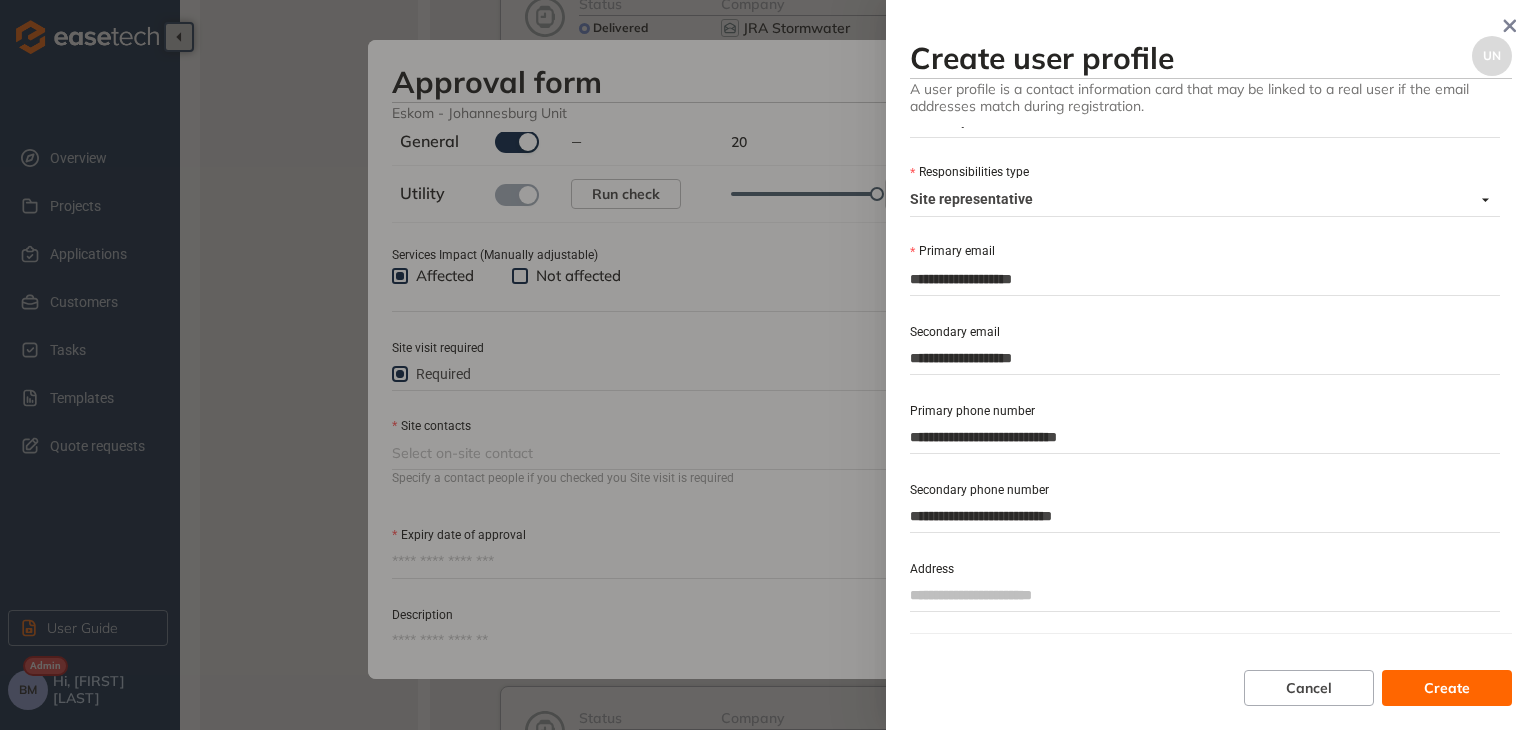 type on "**********" 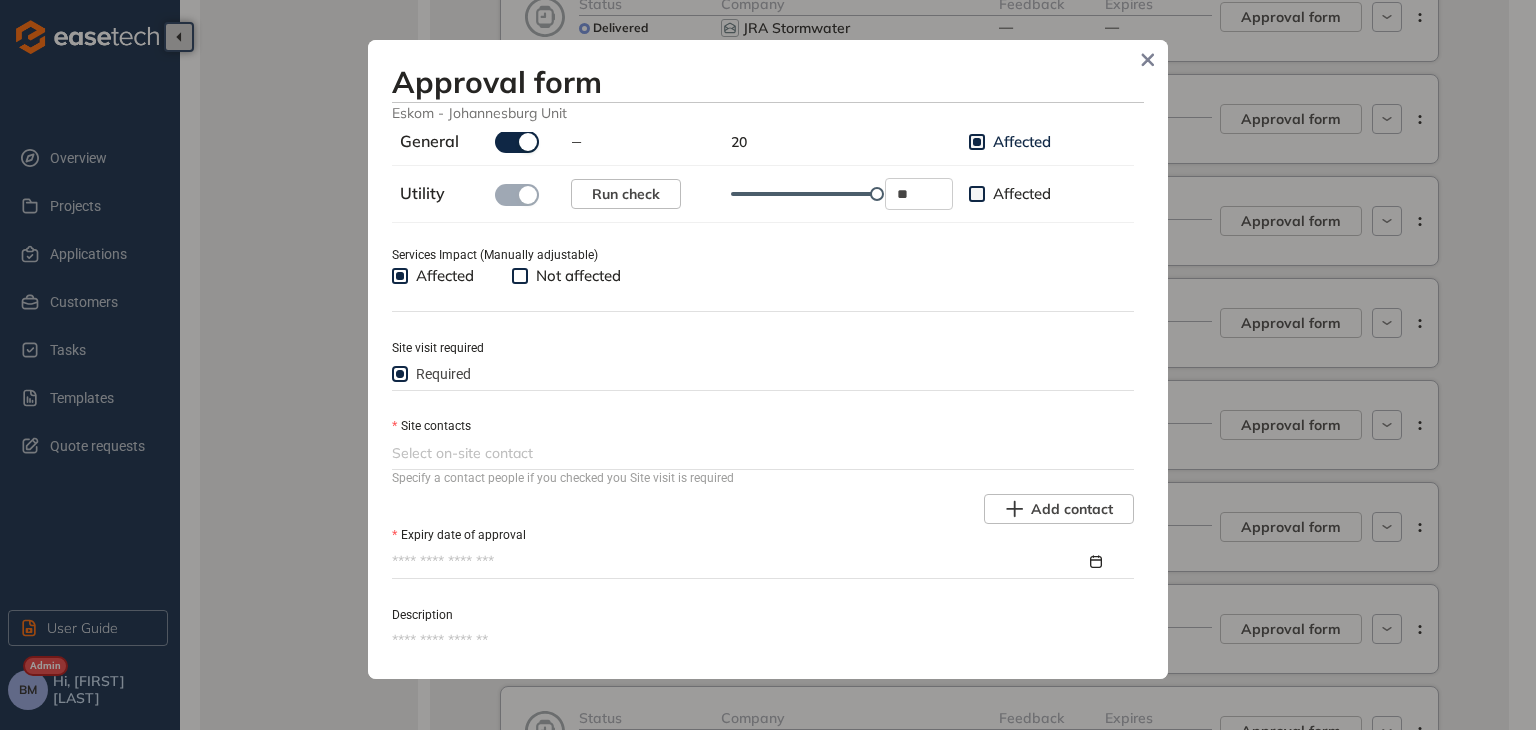 click at bounding box center (761, 453) 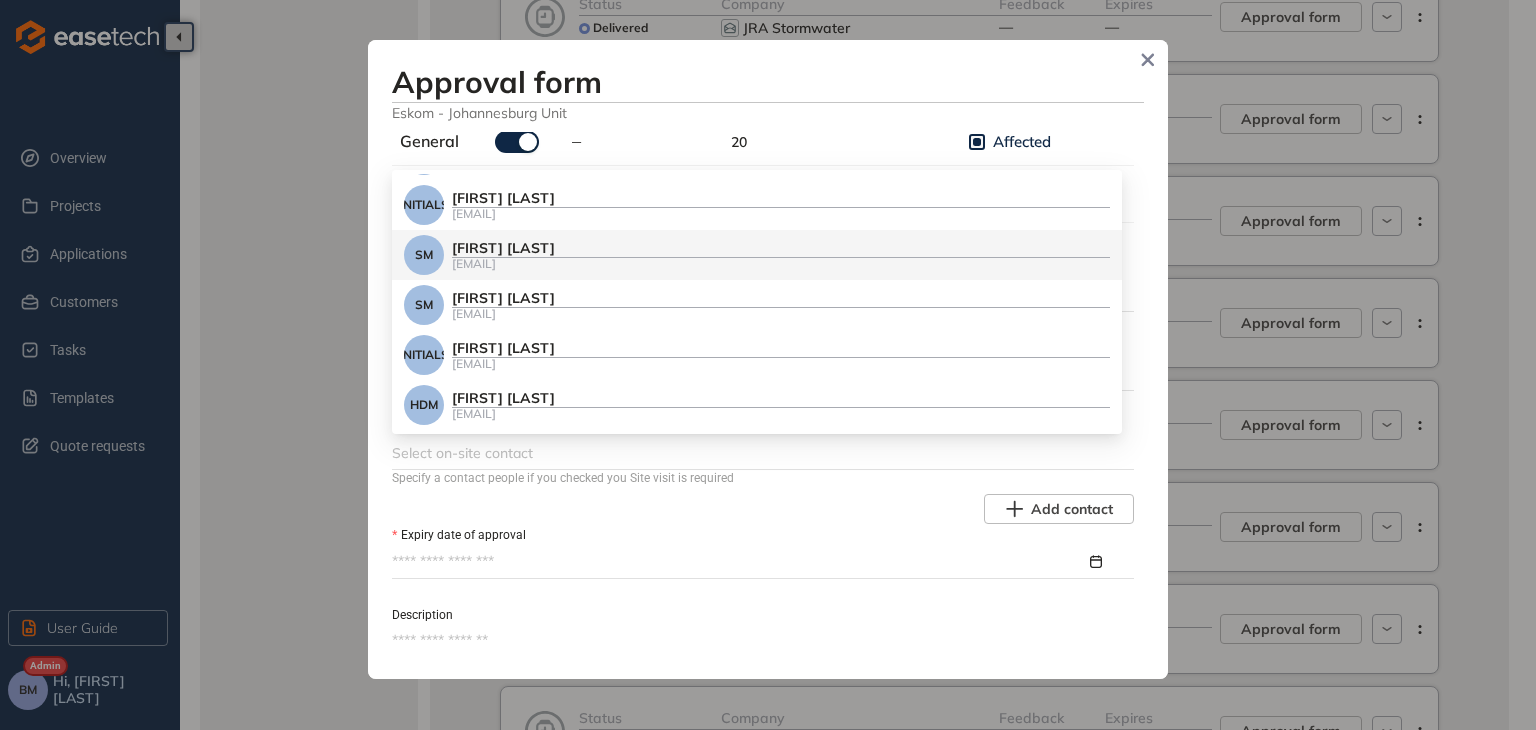 scroll, scrollTop: 0, scrollLeft: 0, axis: both 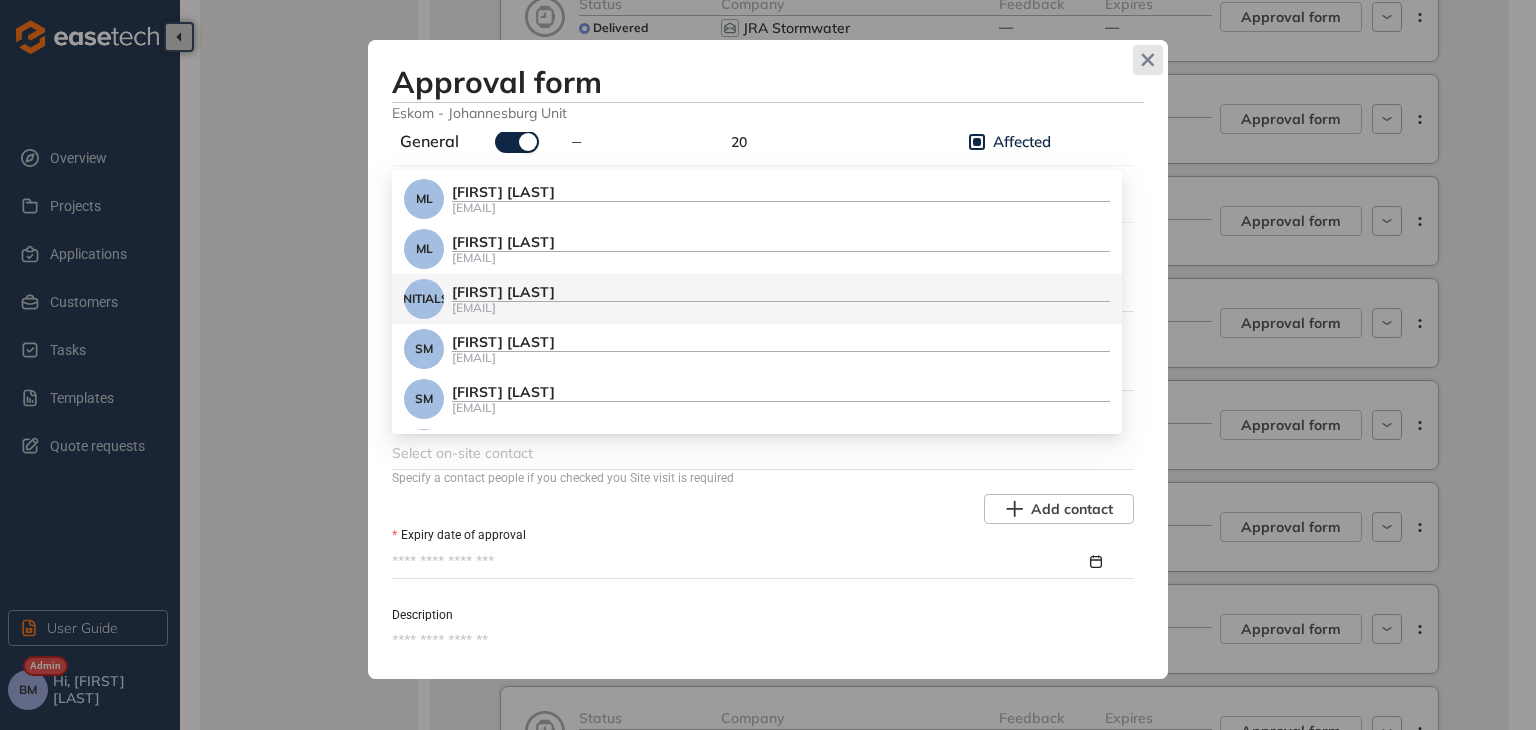 click 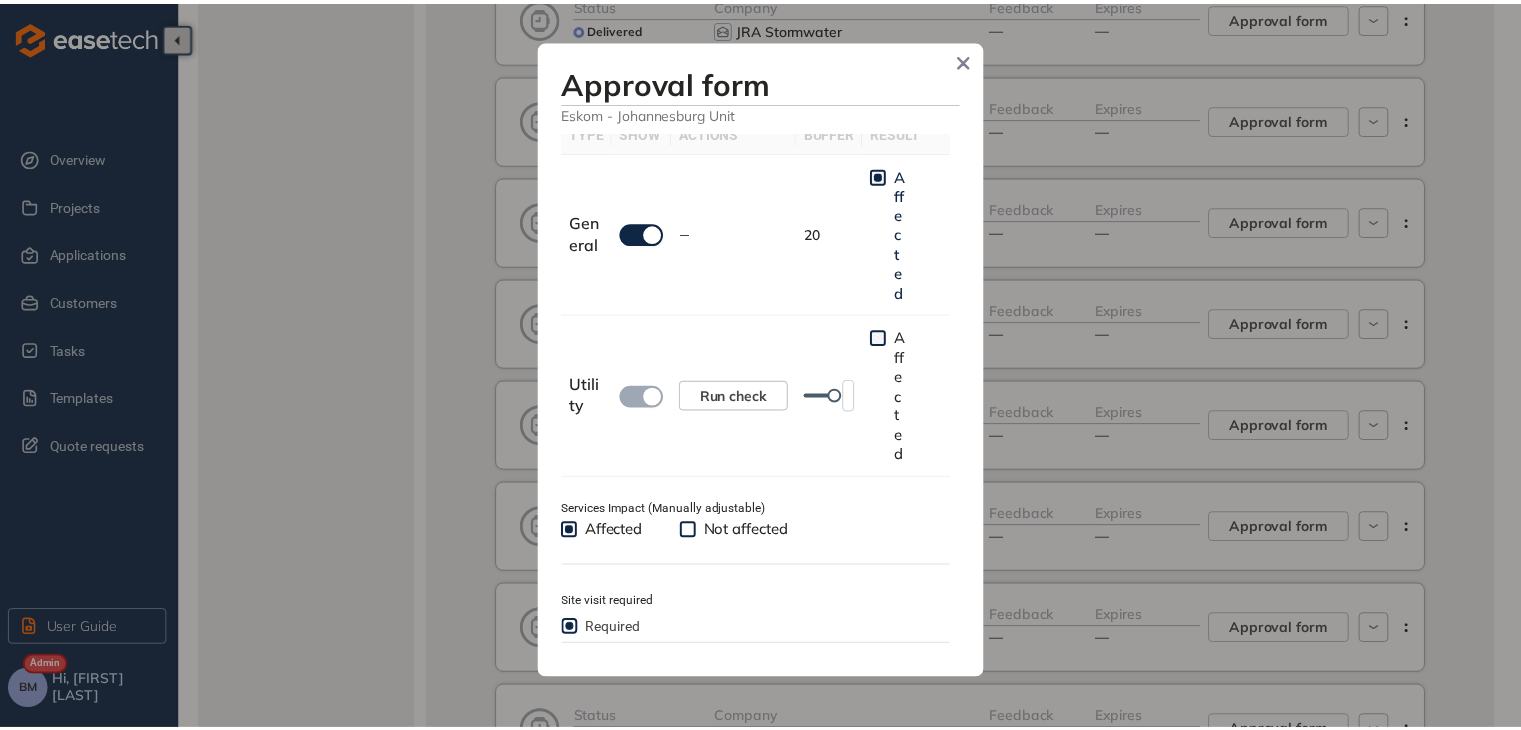 scroll, scrollTop: 733, scrollLeft: 0, axis: vertical 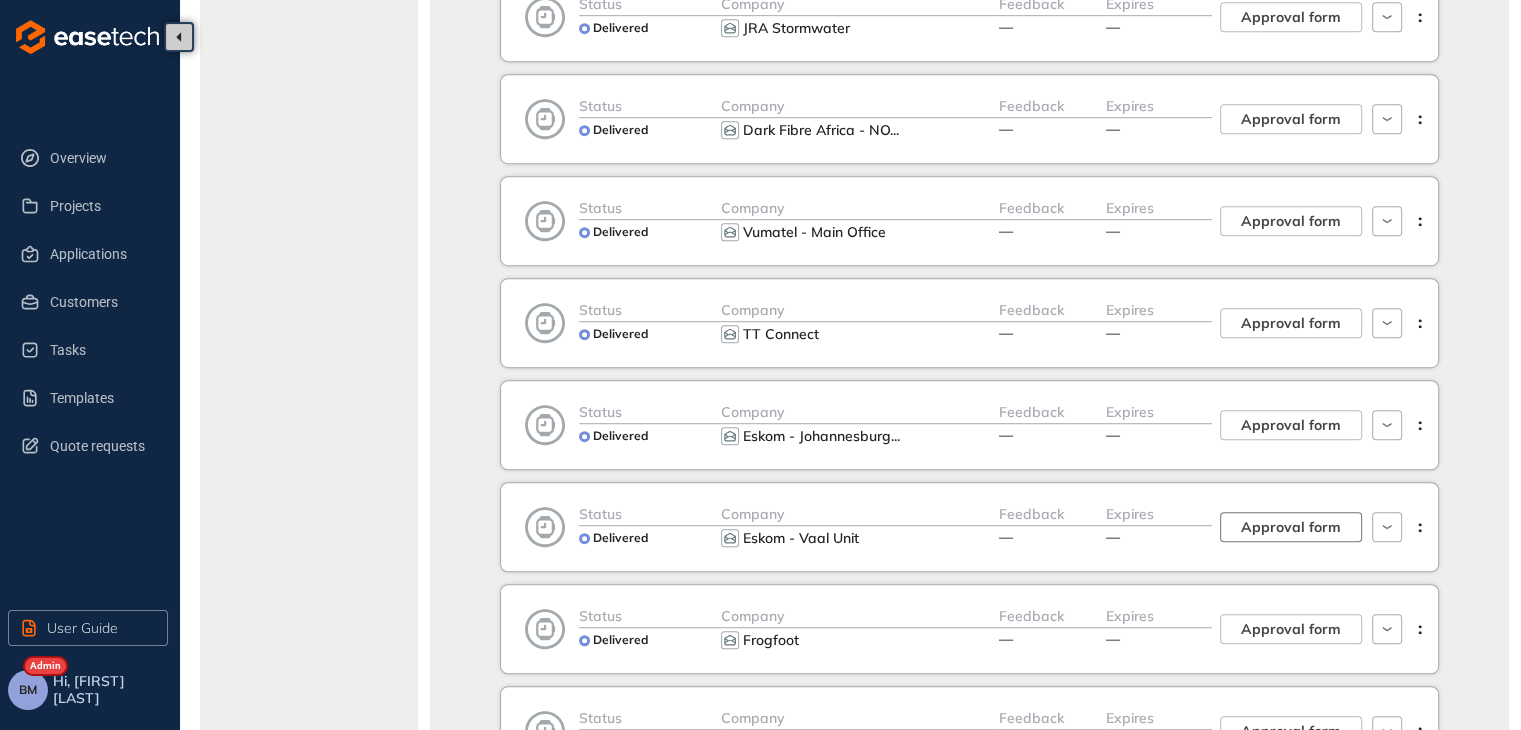 click on "Approval form" at bounding box center (1291, 527) 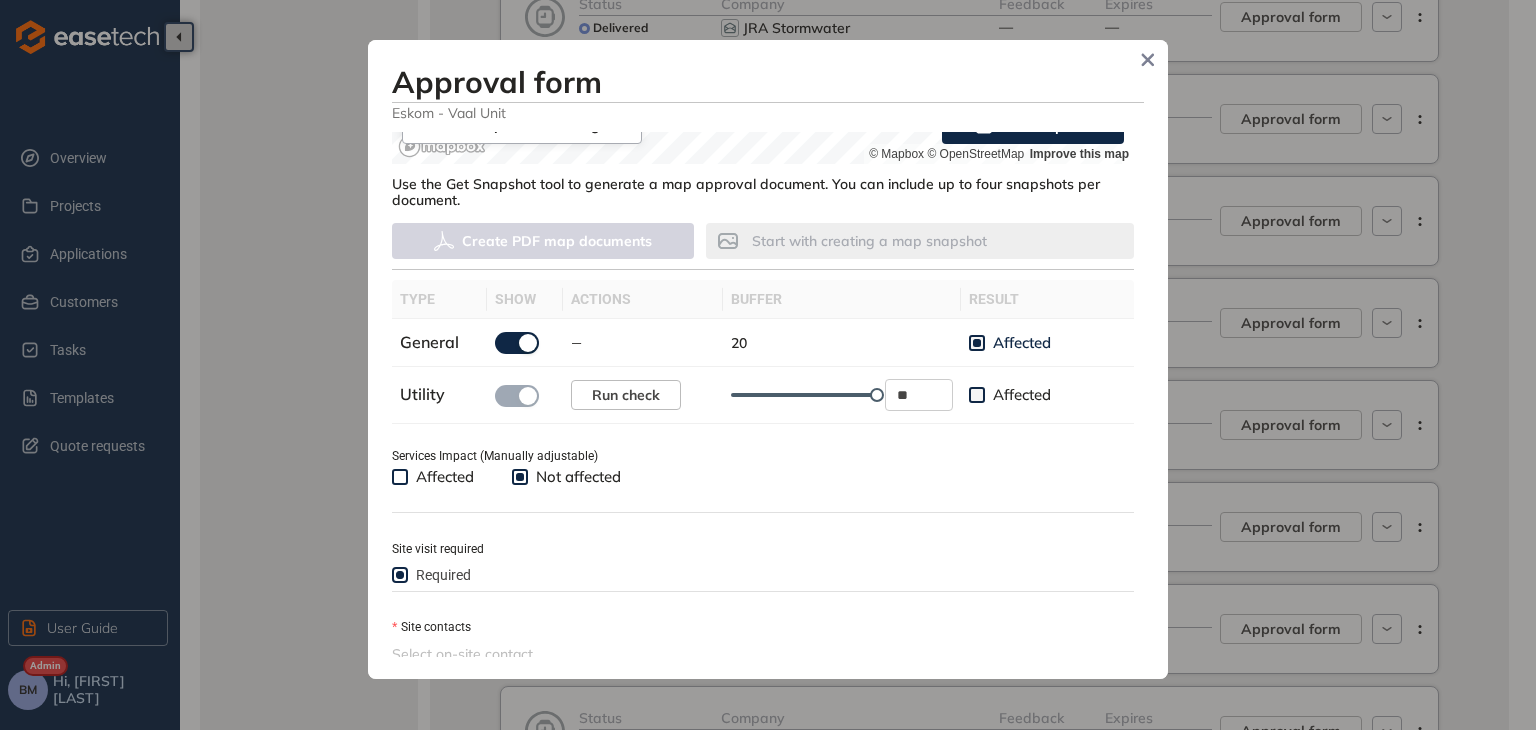 scroll, scrollTop: 500, scrollLeft: 0, axis: vertical 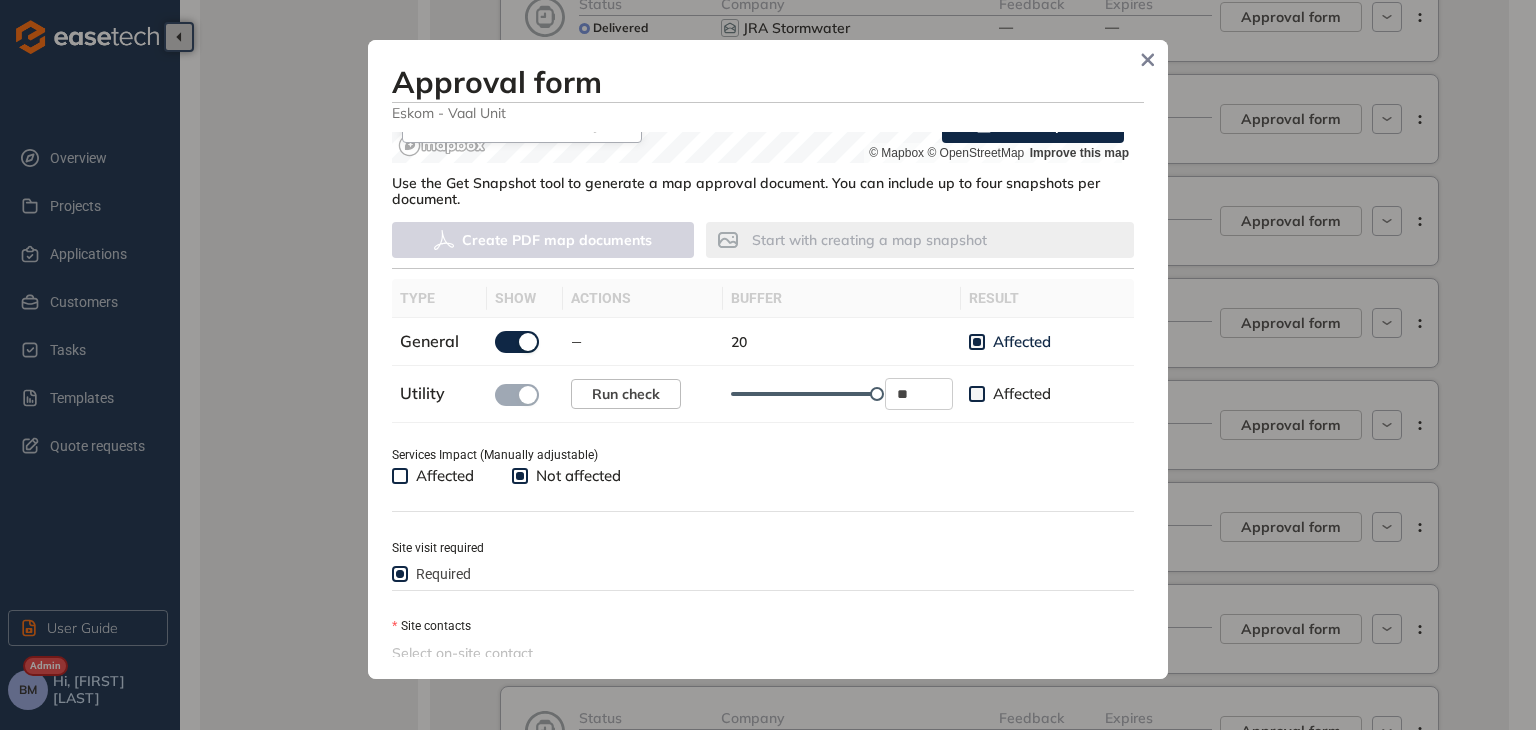 click at bounding box center (400, 476) 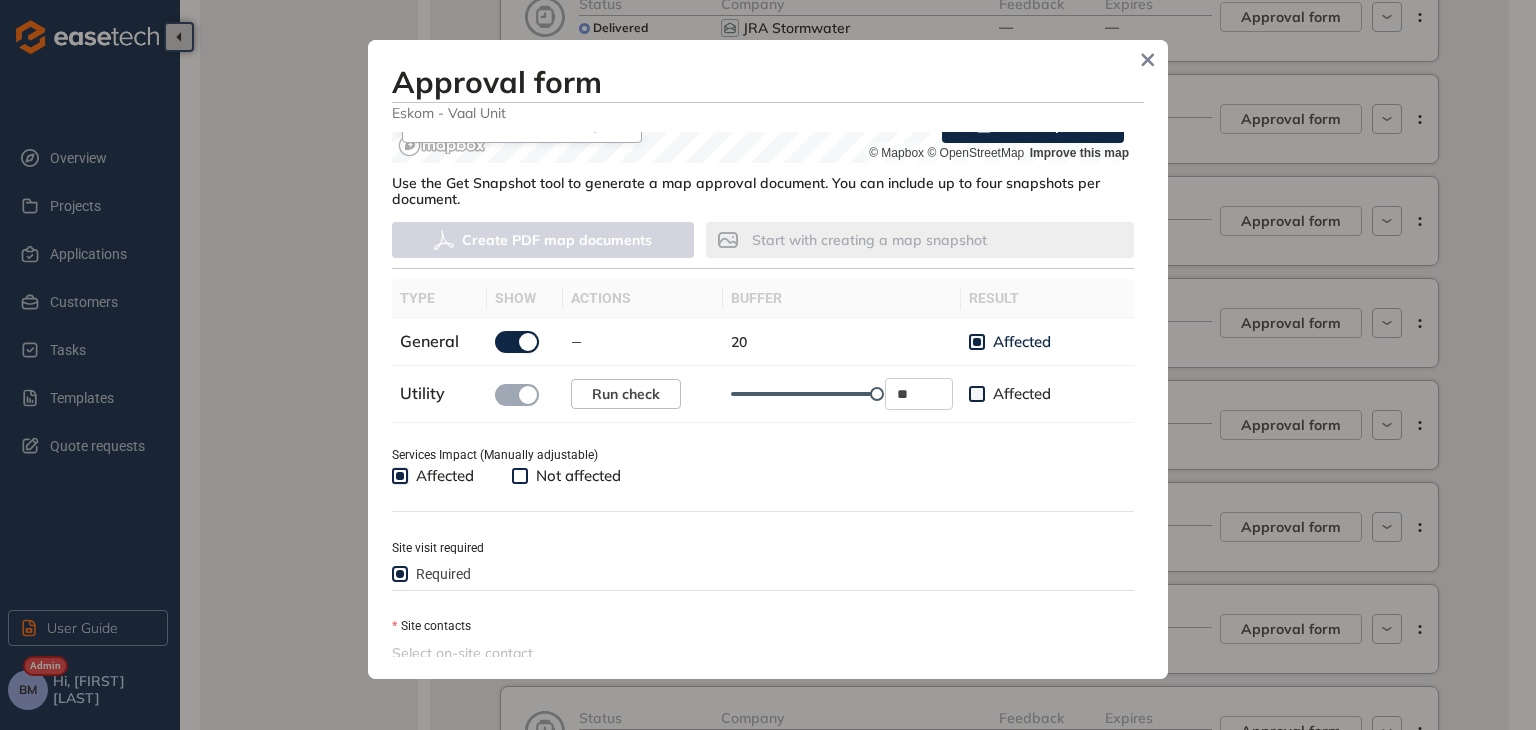 scroll, scrollTop: 600, scrollLeft: 0, axis: vertical 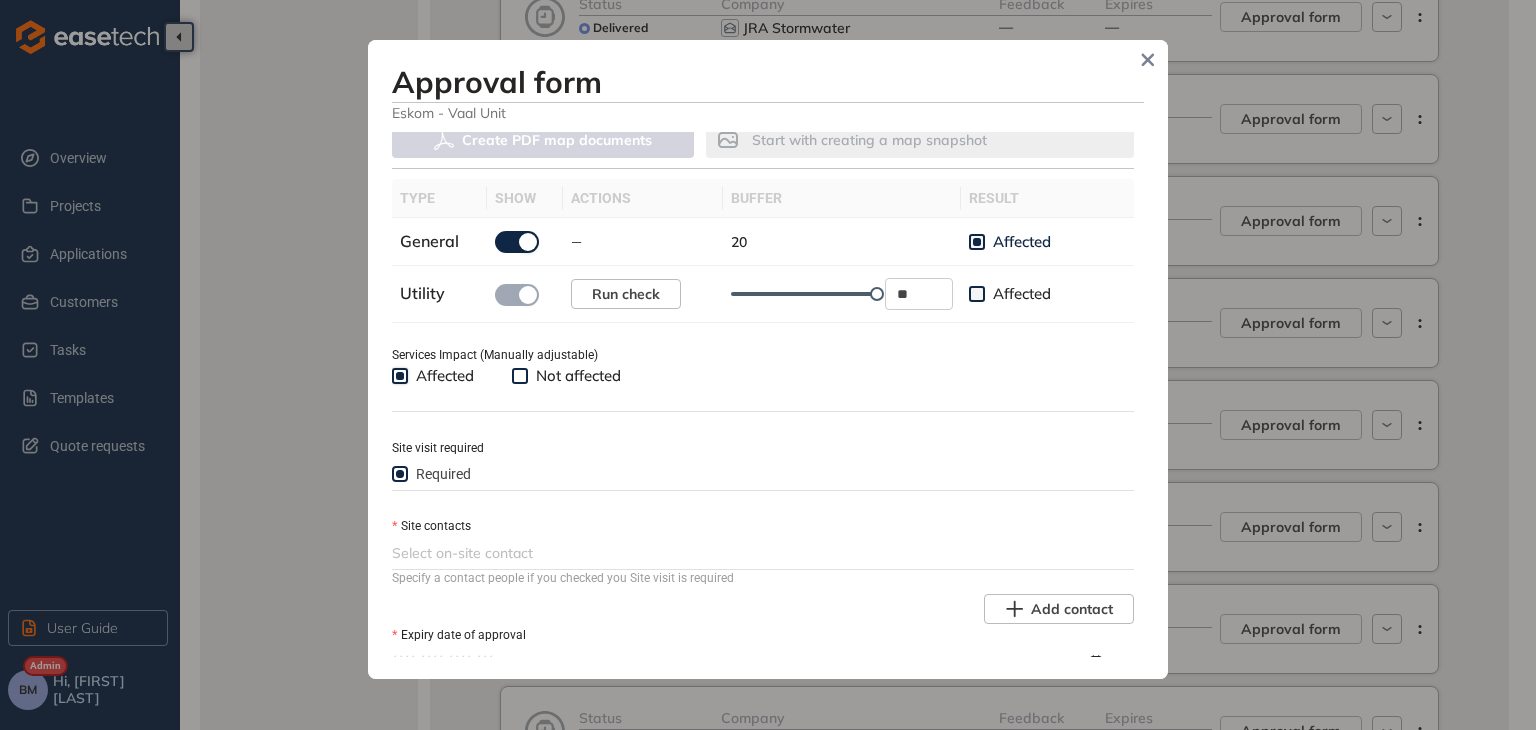 click at bounding box center [761, 553] 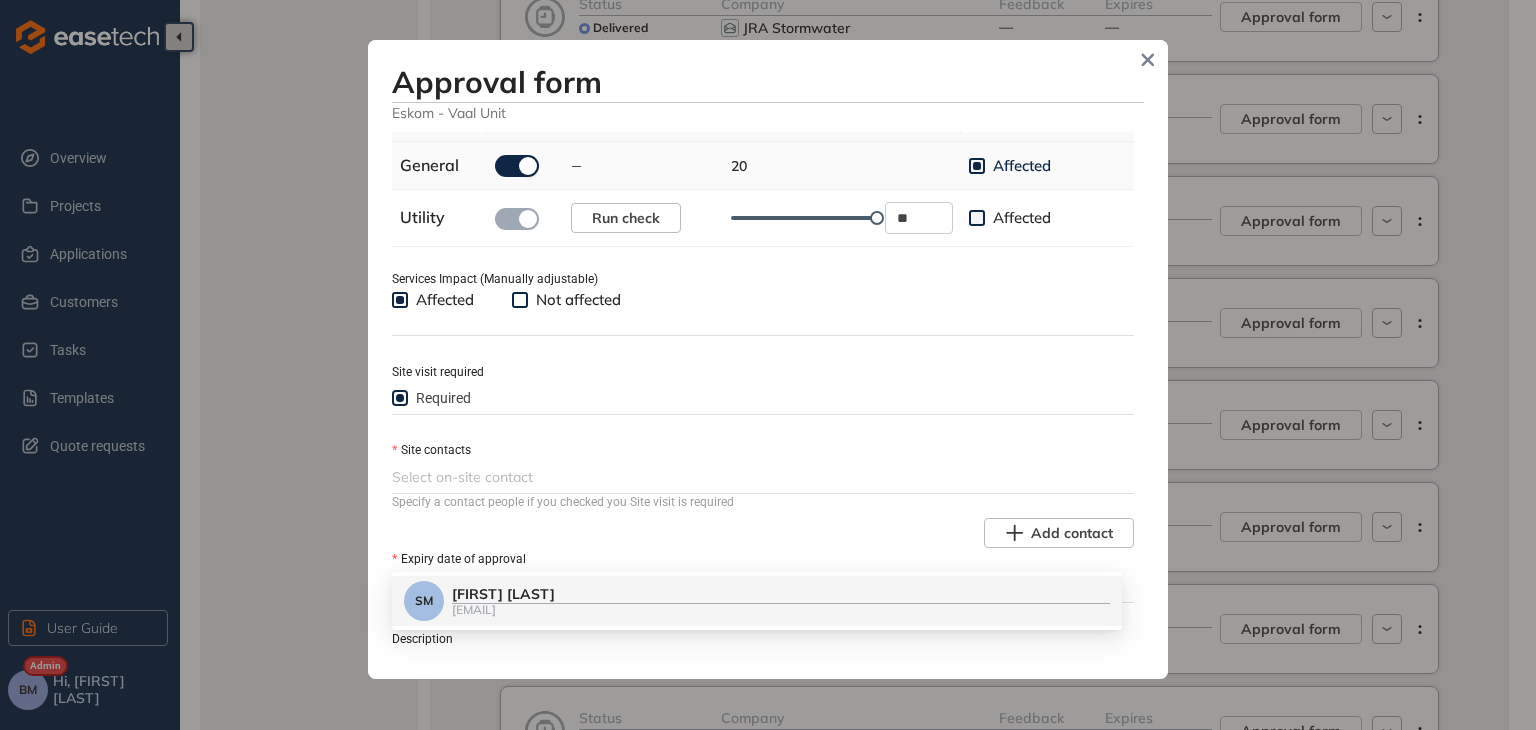 scroll, scrollTop: 627, scrollLeft: 0, axis: vertical 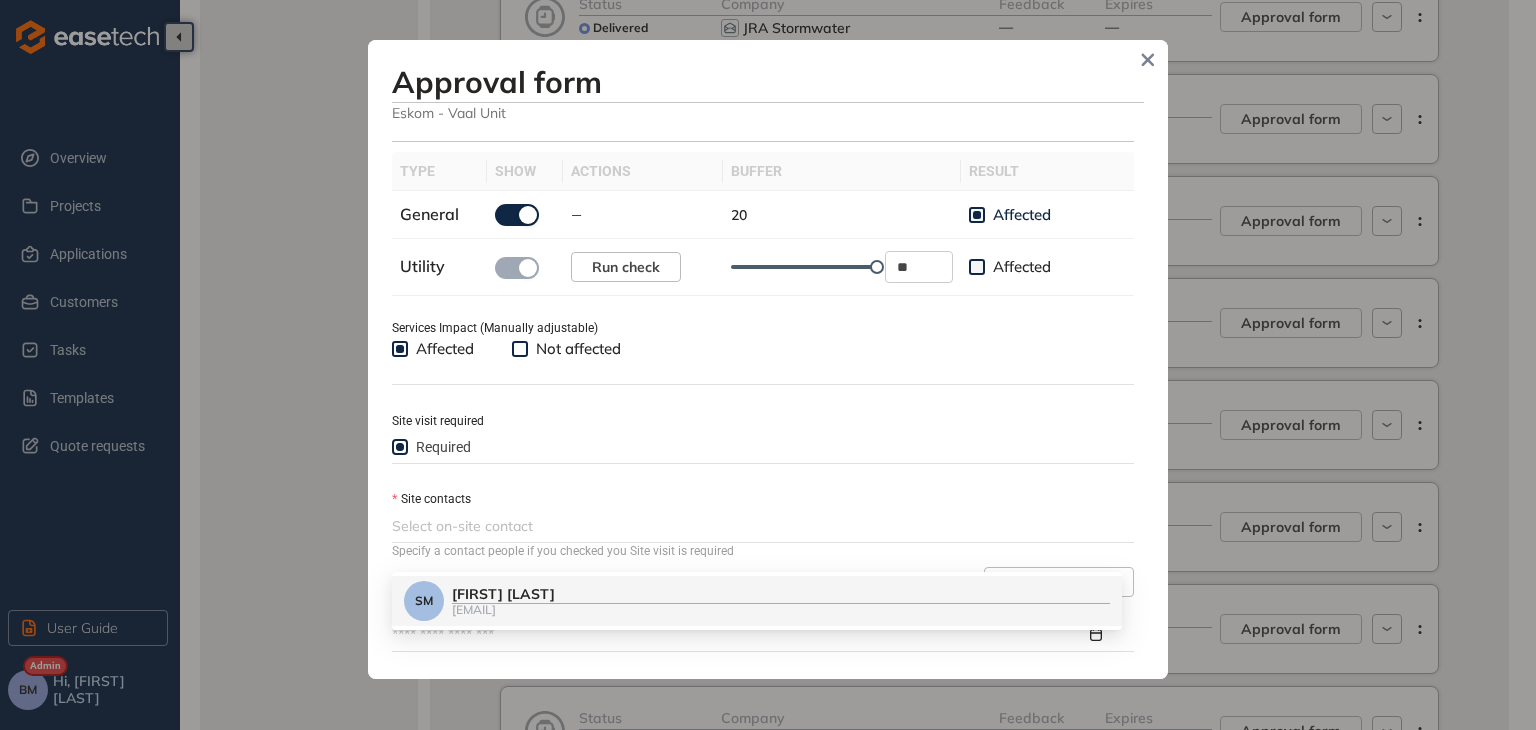 click at bounding box center [761, 526] 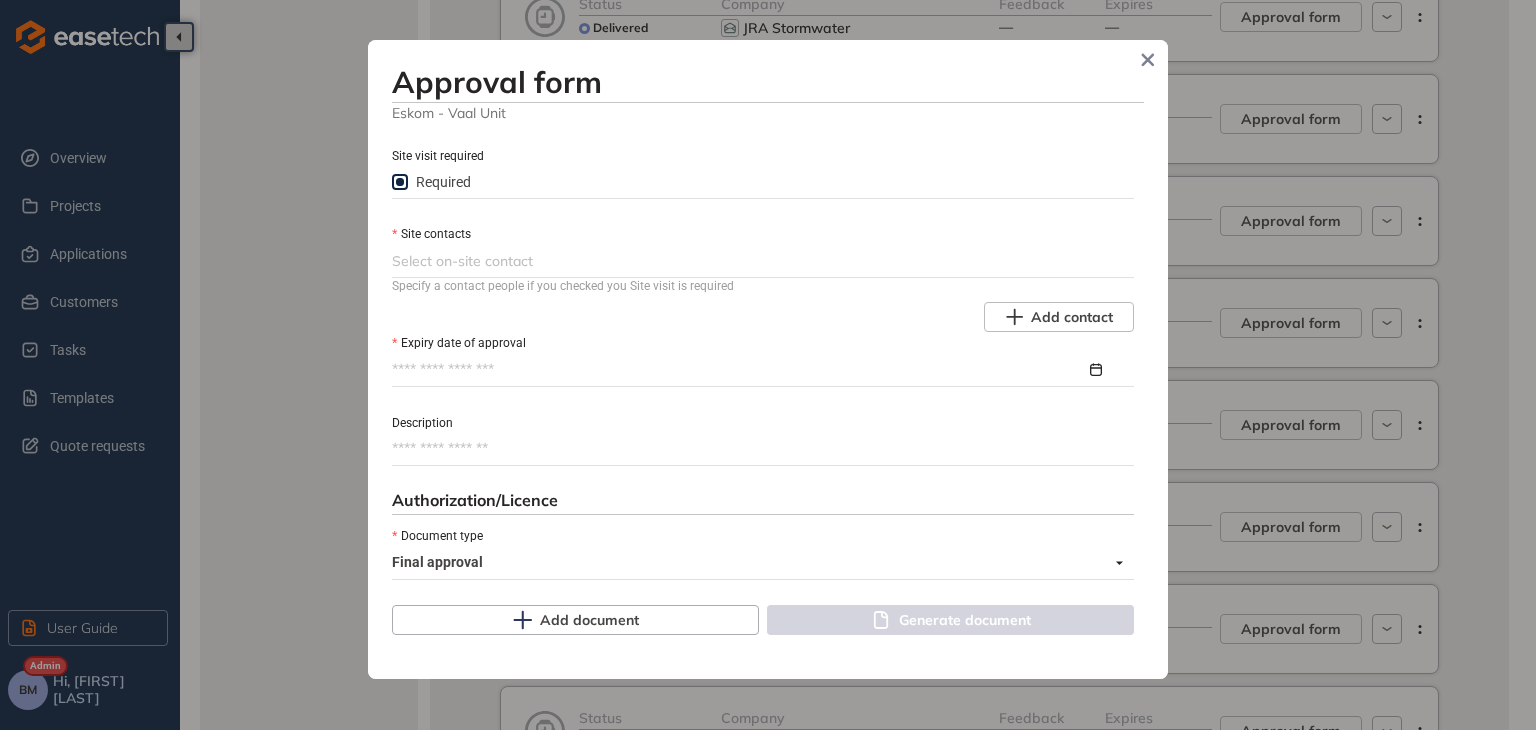 scroll, scrollTop: 927, scrollLeft: 0, axis: vertical 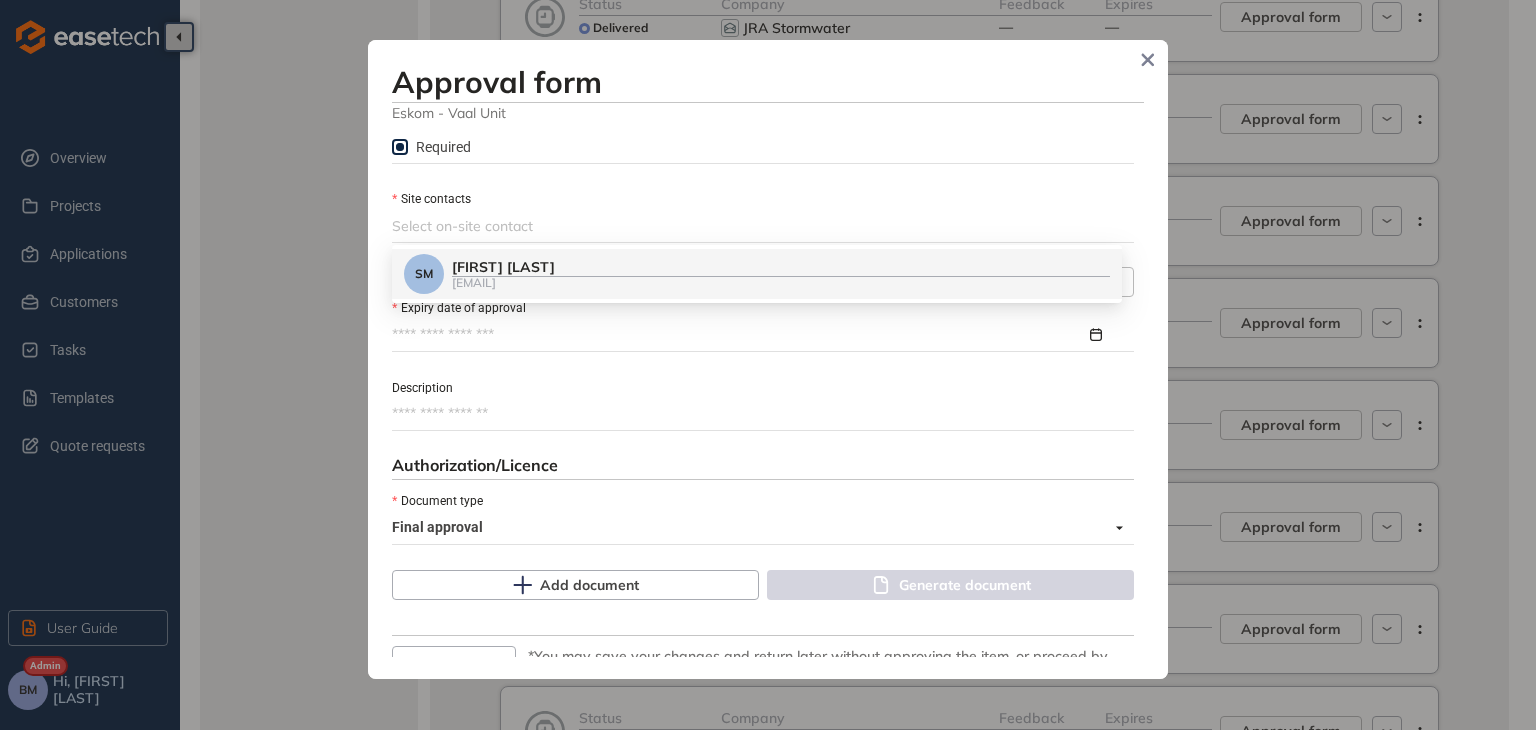 click at bounding box center (761, 226) 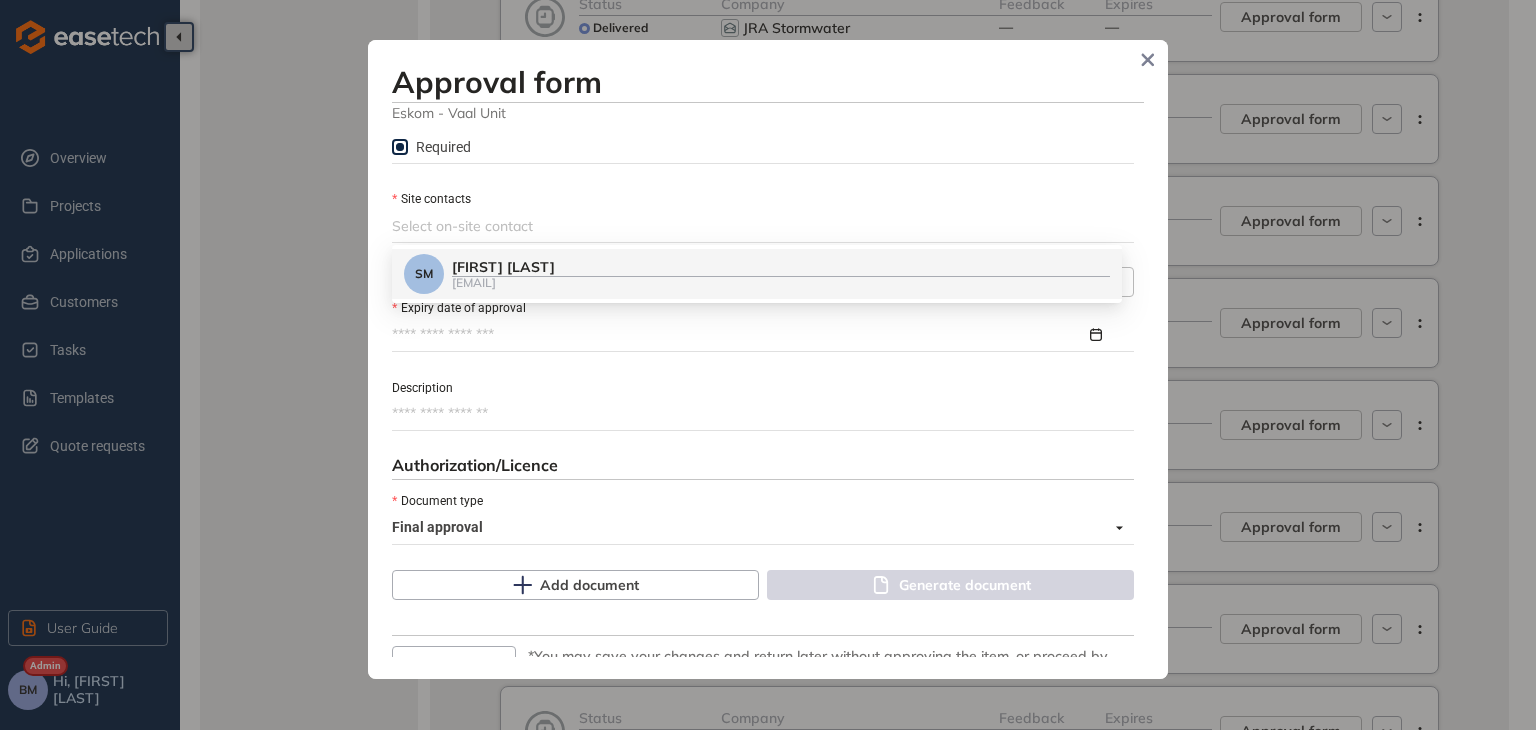 click at bounding box center [761, 226] 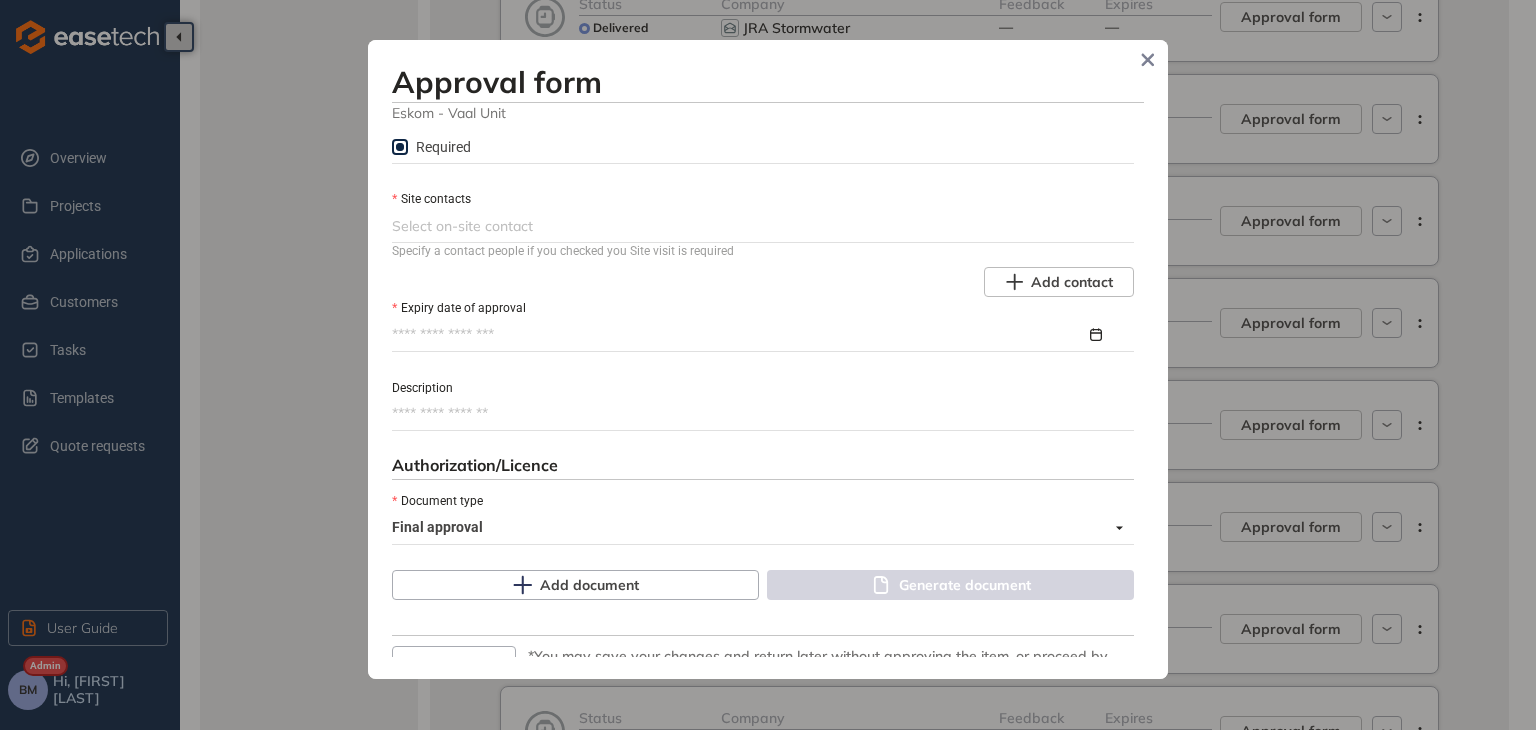 click at bounding box center (761, 226) 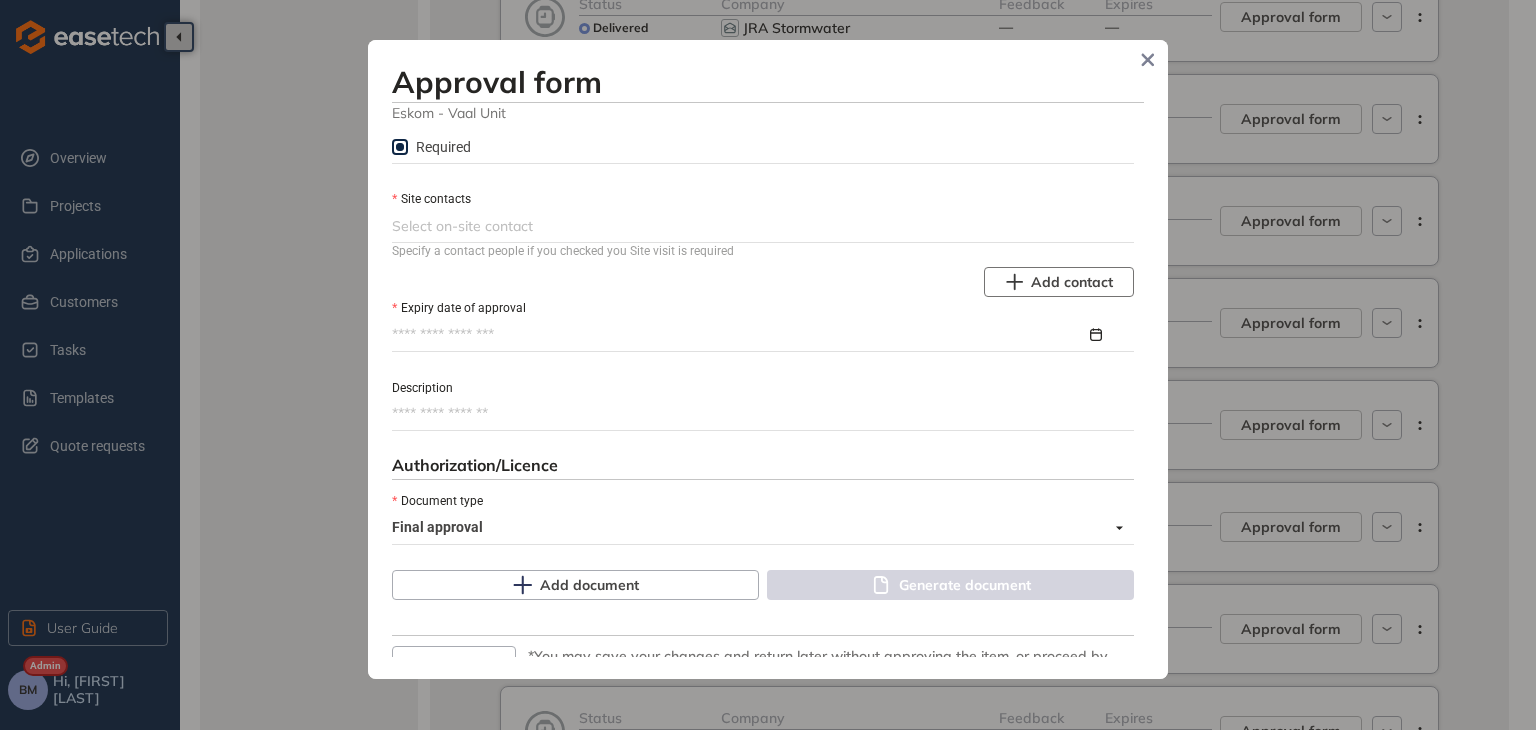 click on "Add contact" at bounding box center [1072, 282] 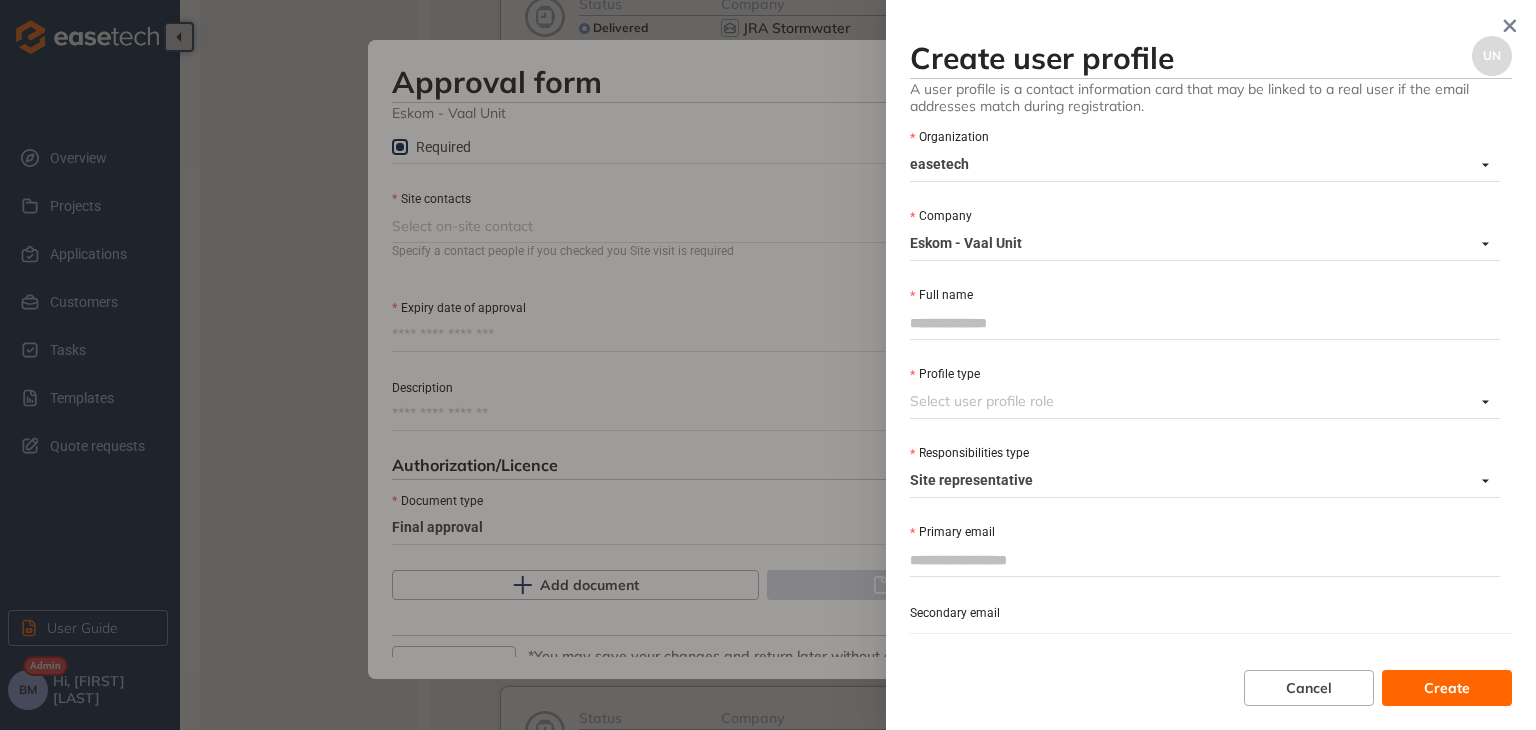 click on "Full name" at bounding box center (1205, 323) 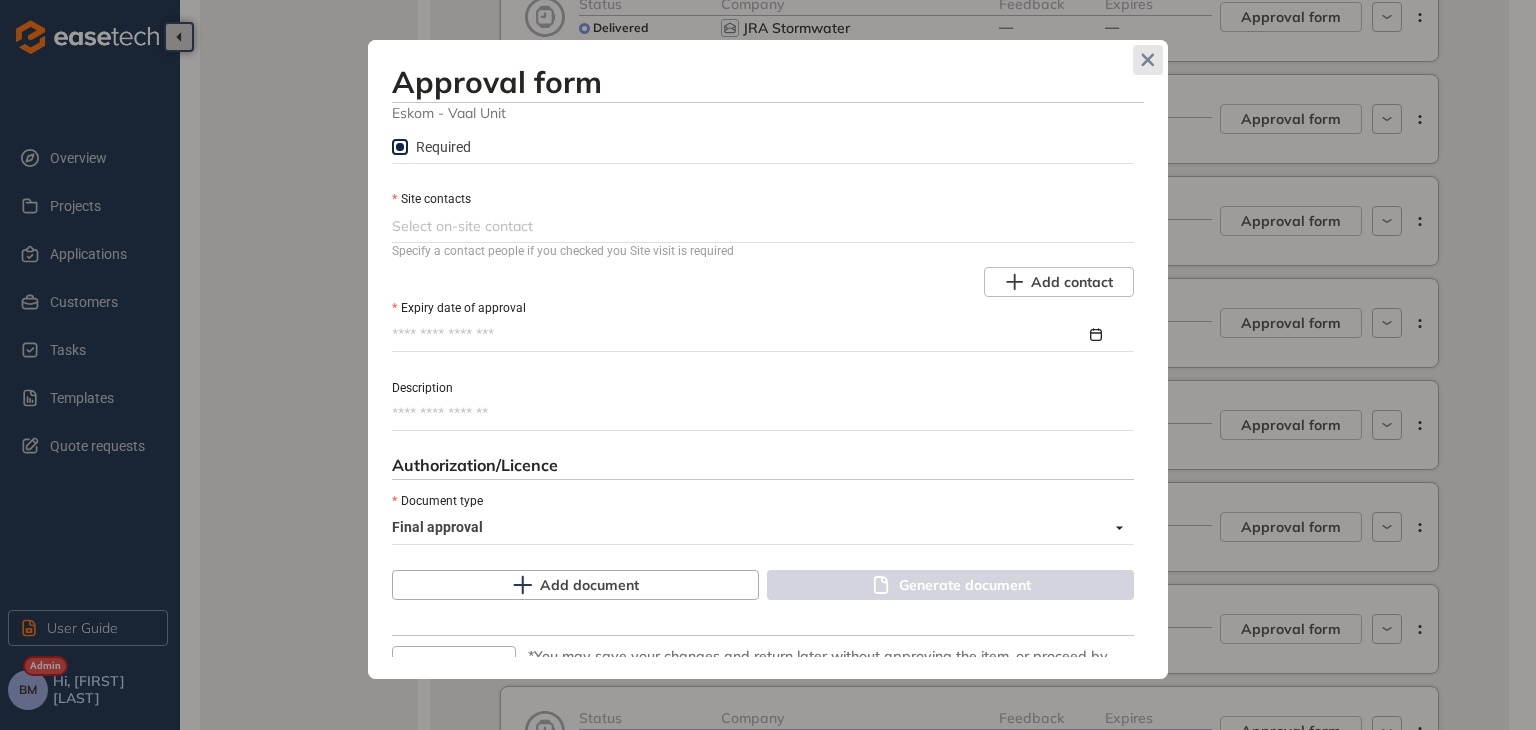 click 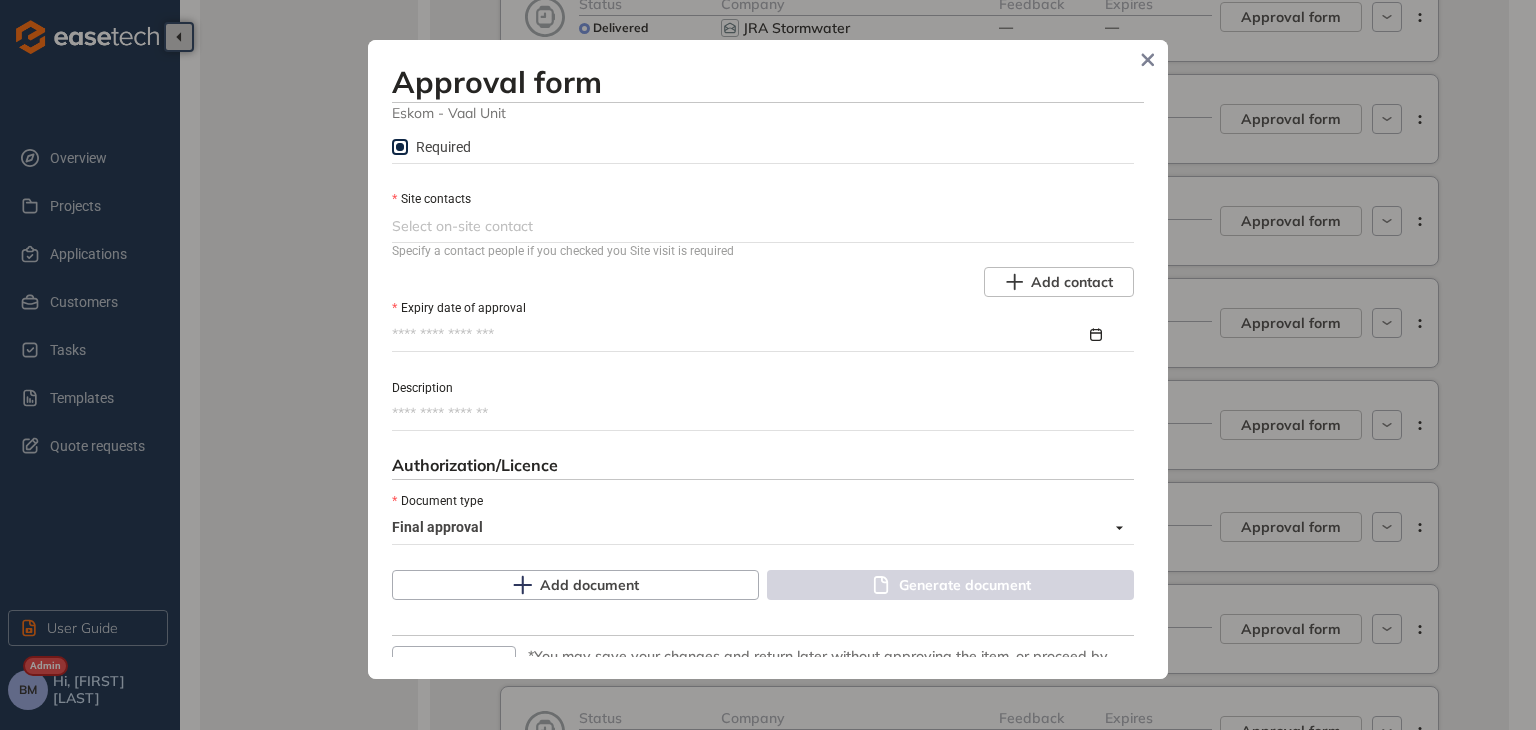 scroll, scrollTop: 1180, scrollLeft: 0, axis: vertical 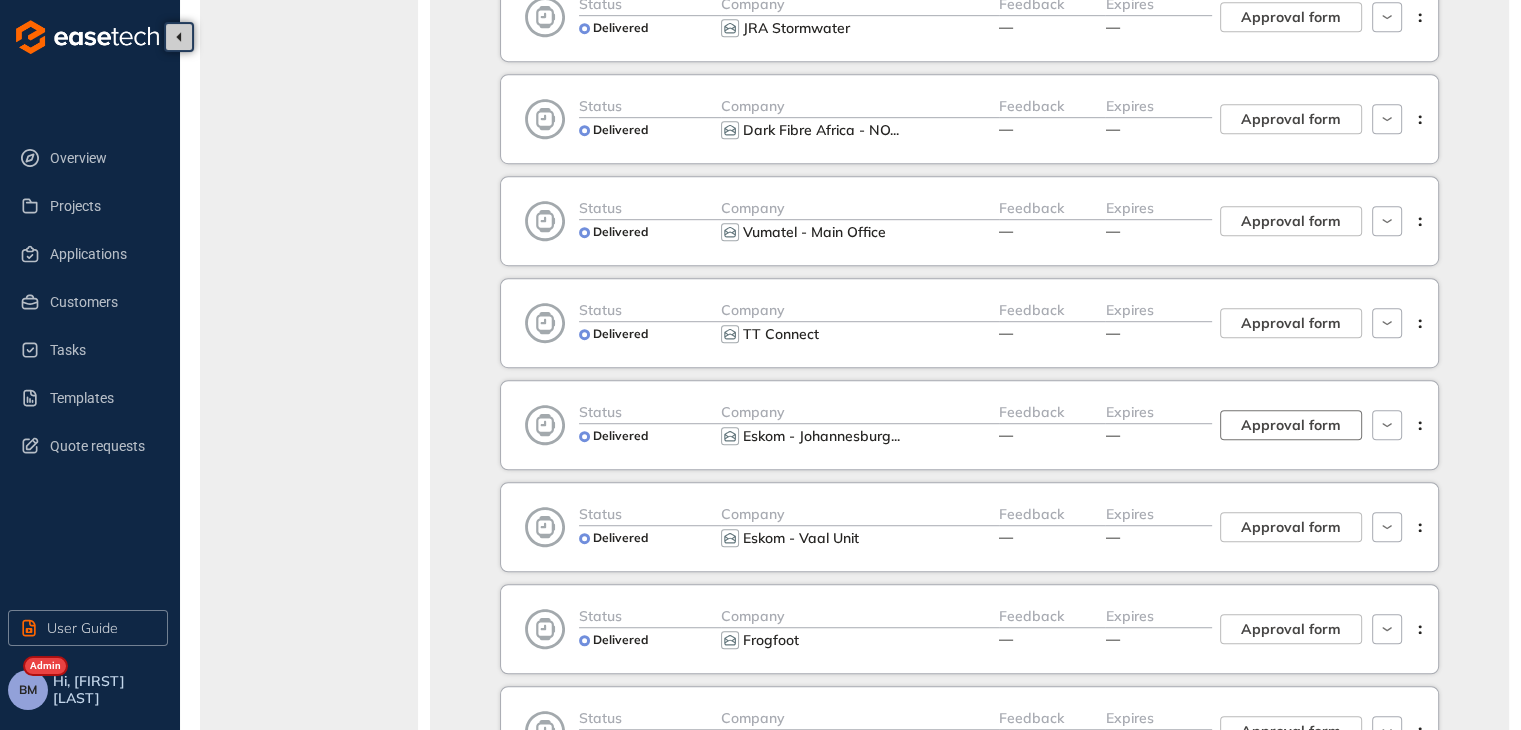 click on "Approval form" at bounding box center (1291, 425) 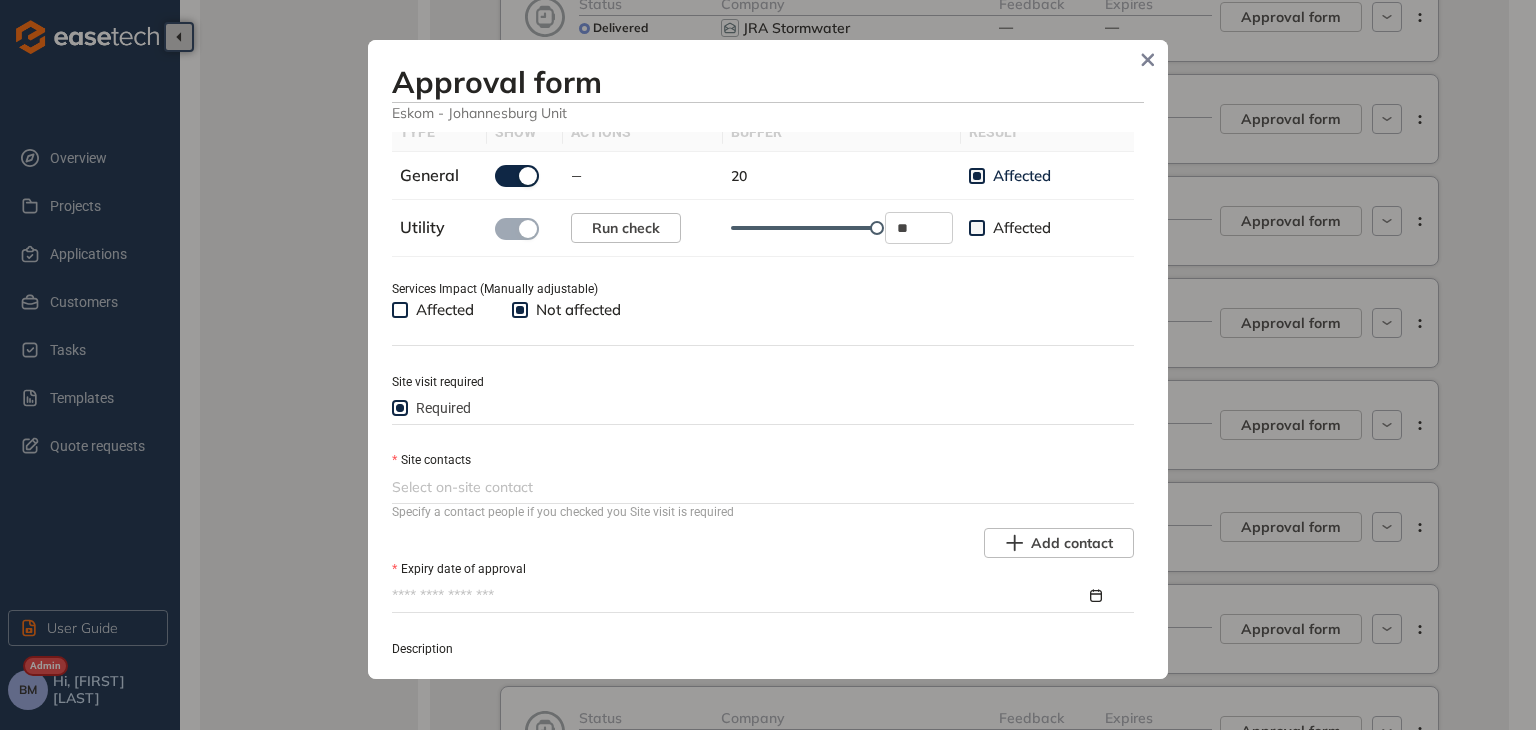 scroll, scrollTop: 700, scrollLeft: 0, axis: vertical 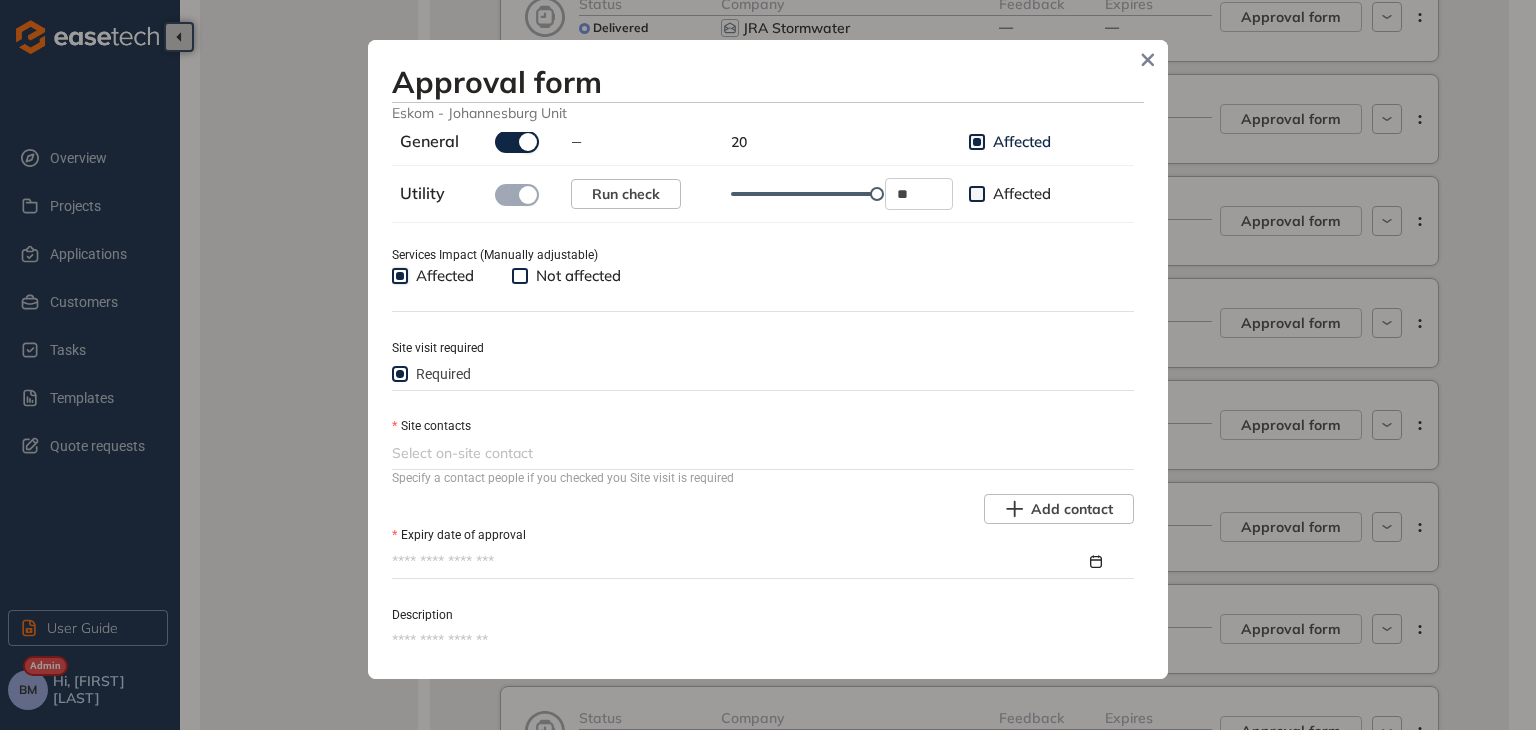 click at bounding box center (761, 453) 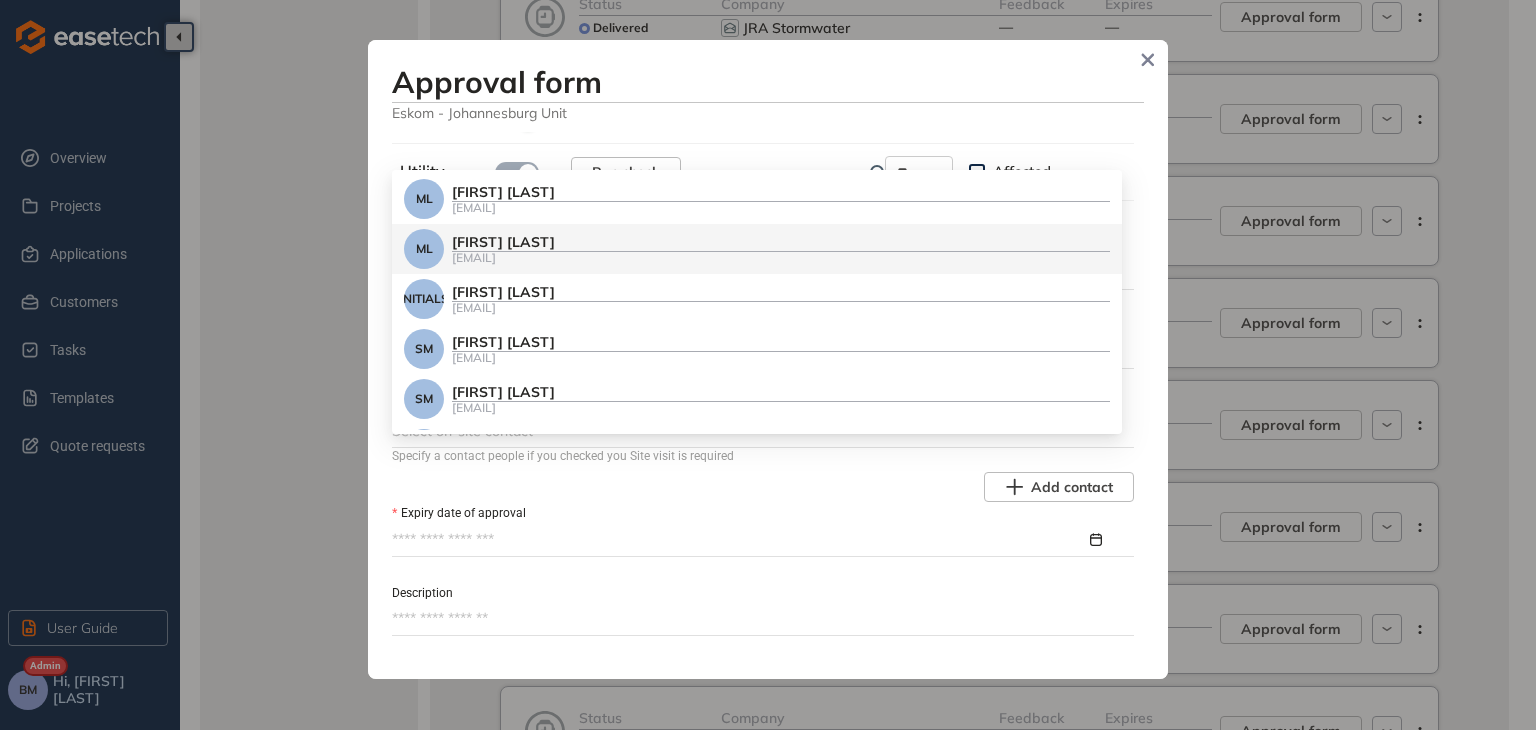 scroll, scrollTop: 700, scrollLeft: 0, axis: vertical 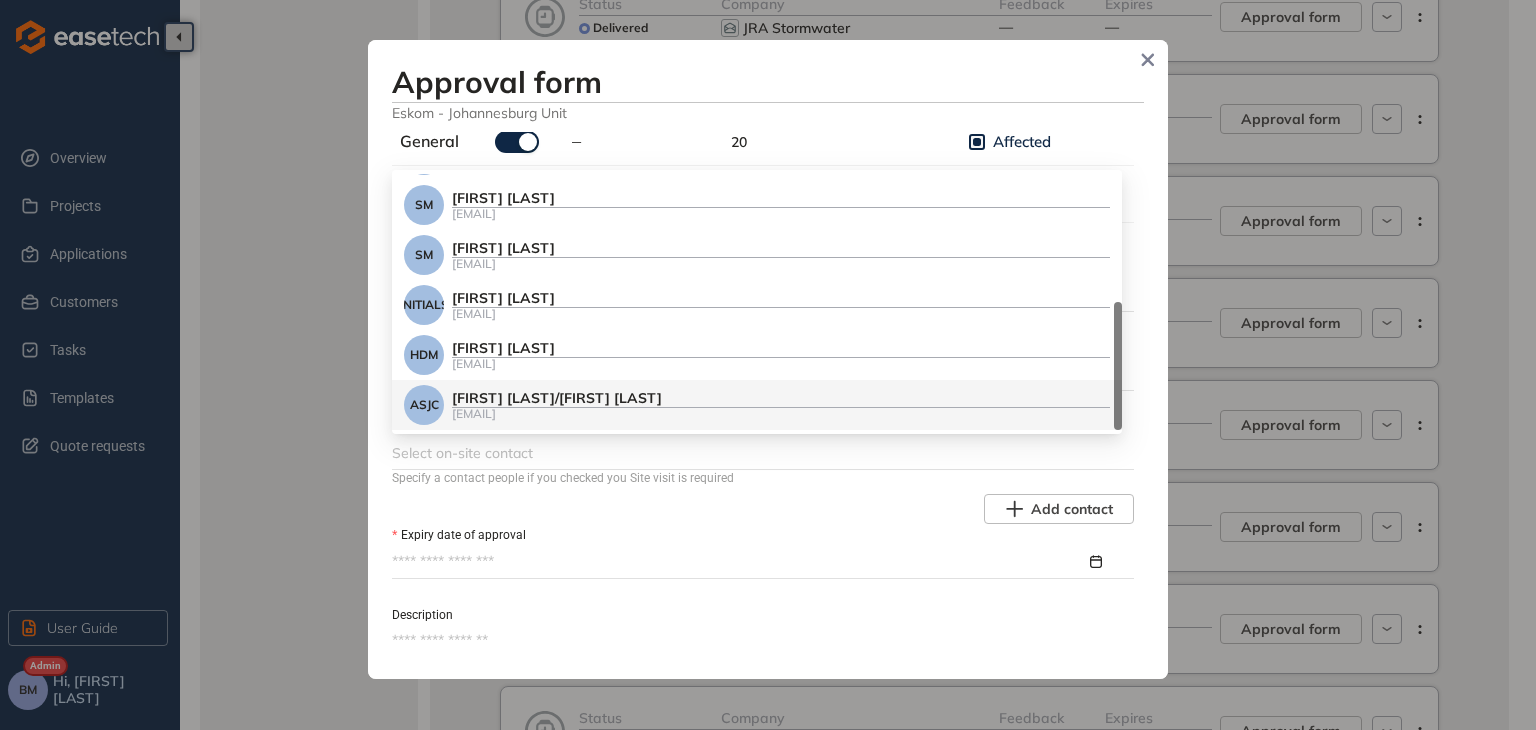 click on "[EMAIL]" at bounding box center (781, 413) 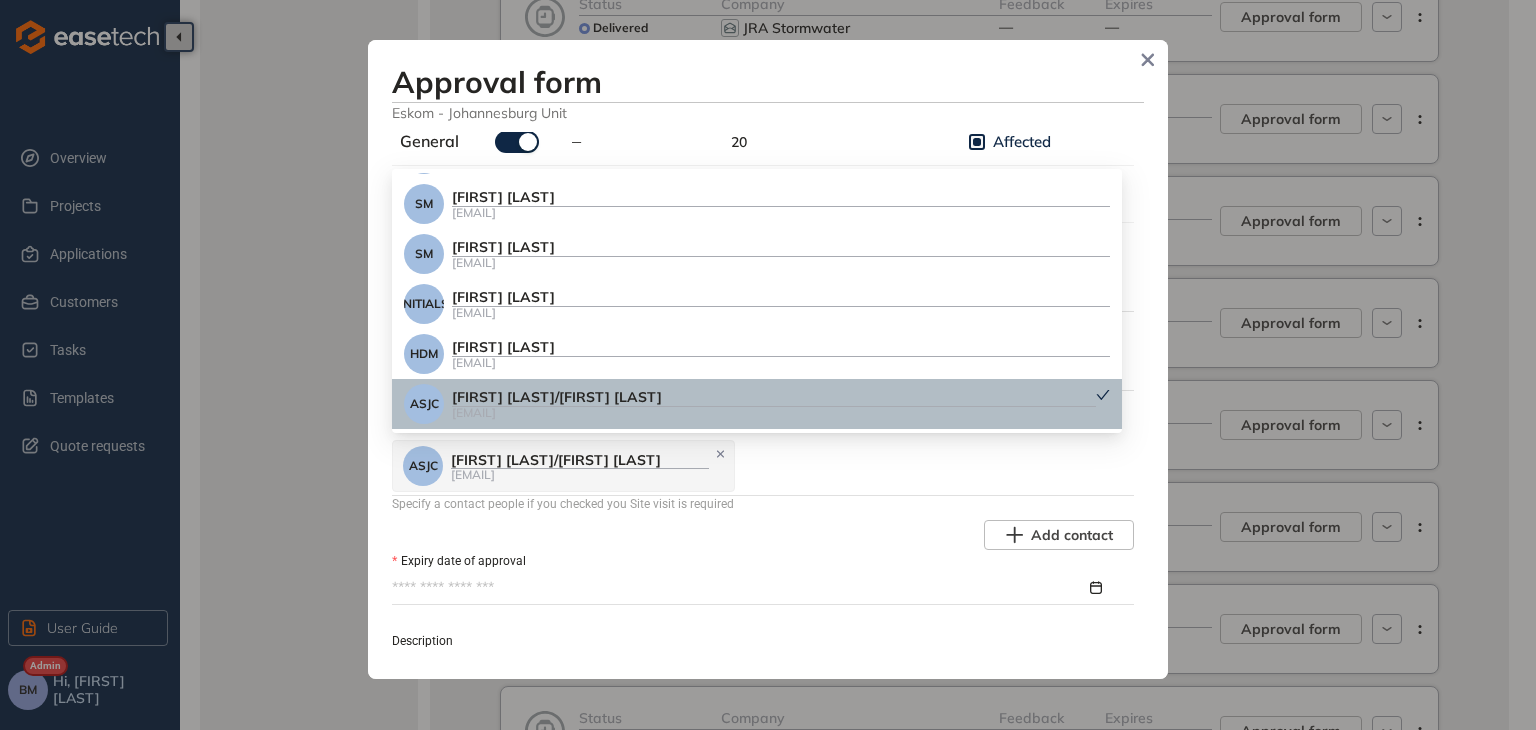 click on "[FIRST] [LAST]  [EMAIL]" at bounding box center [761, 466] 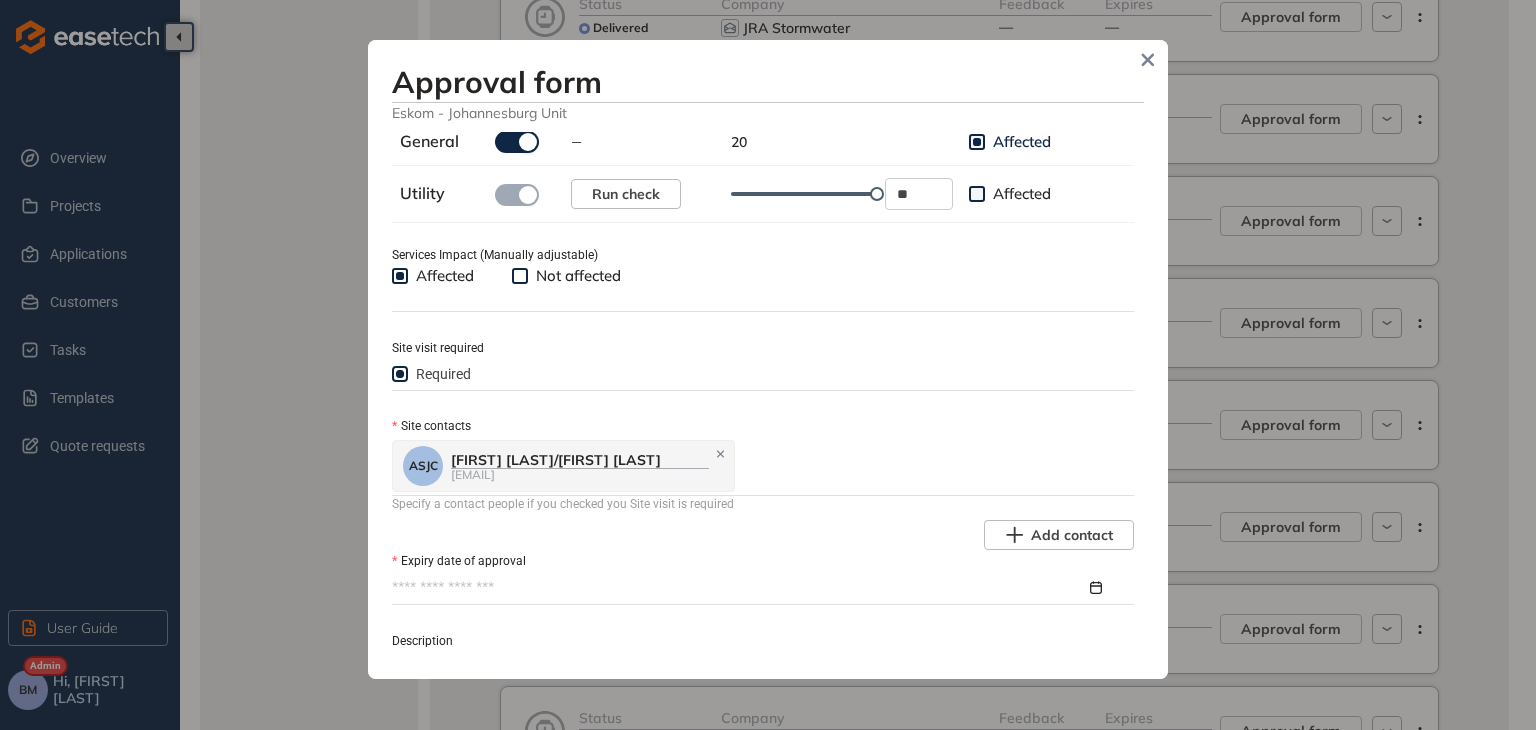 click on "[FIRST] [LAST]  [EMAIL]" at bounding box center [761, 466] 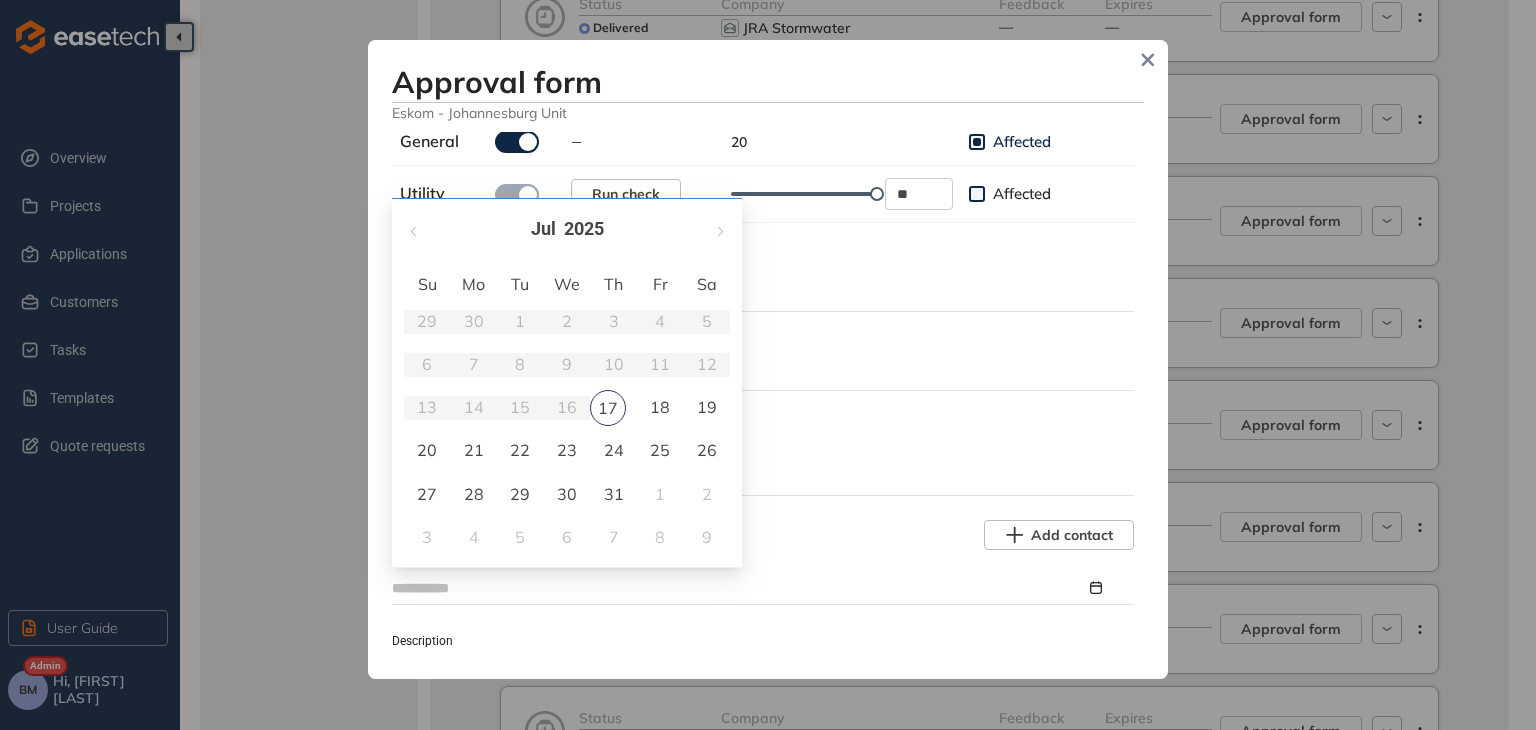 type on "**********" 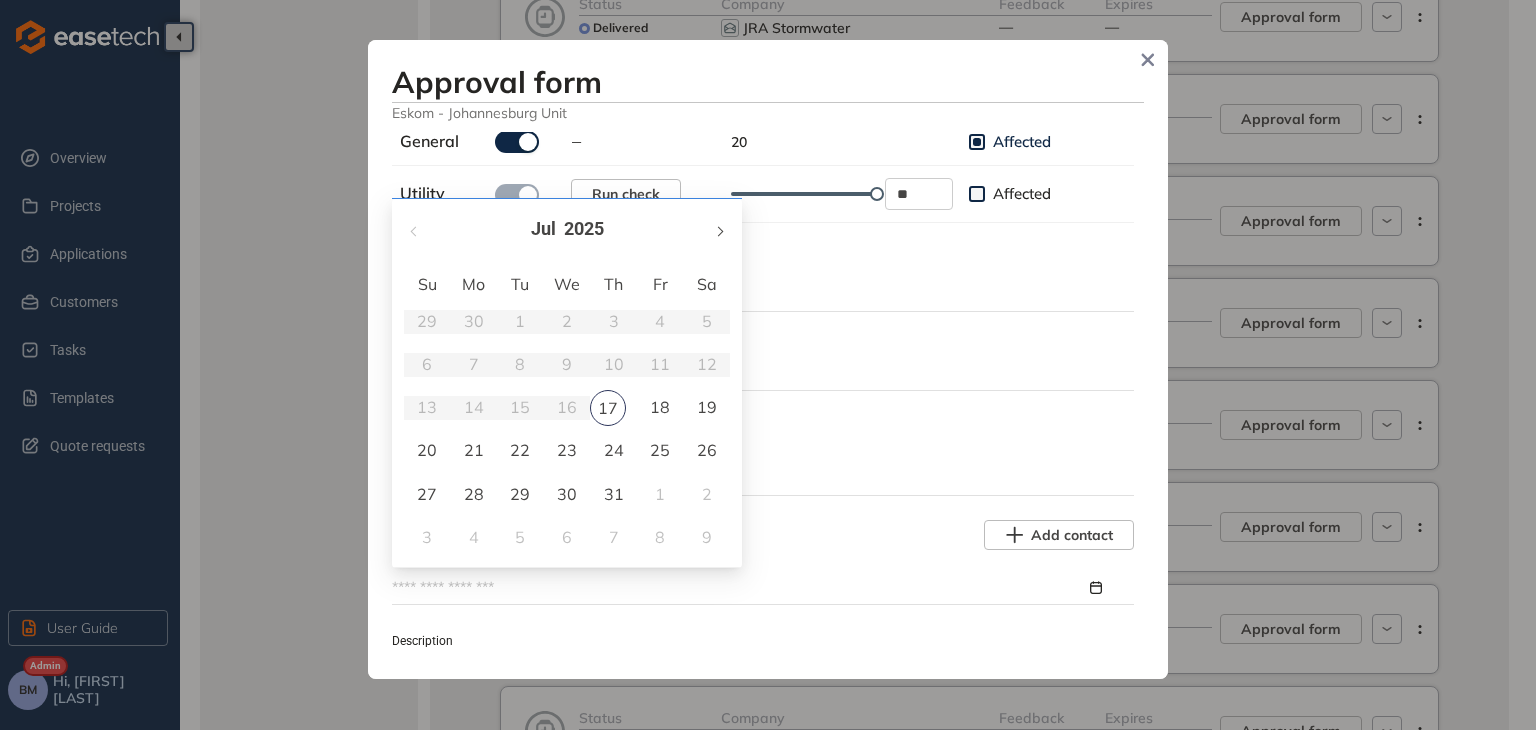 click at bounding box center (719, 231) 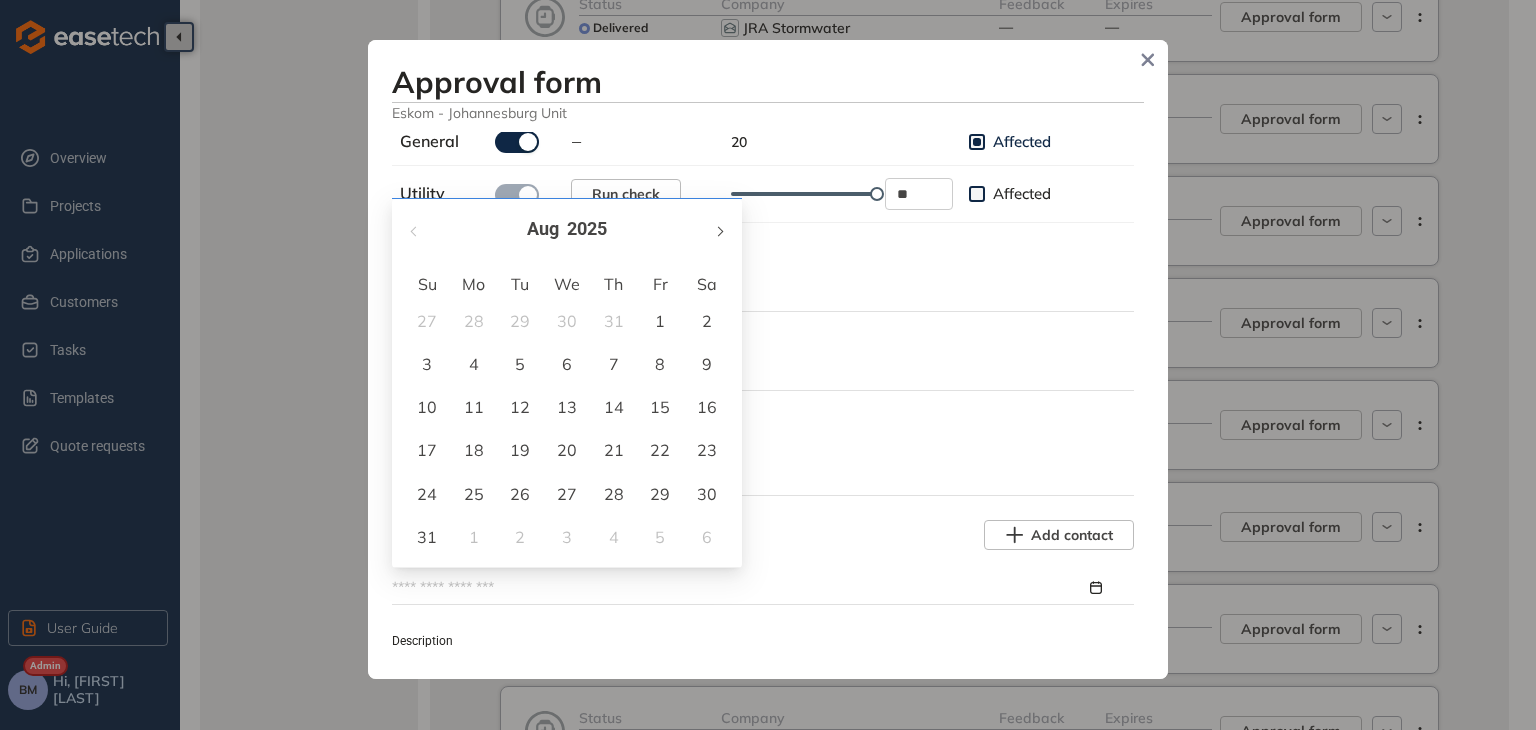 click at bounding box center [719, 231] 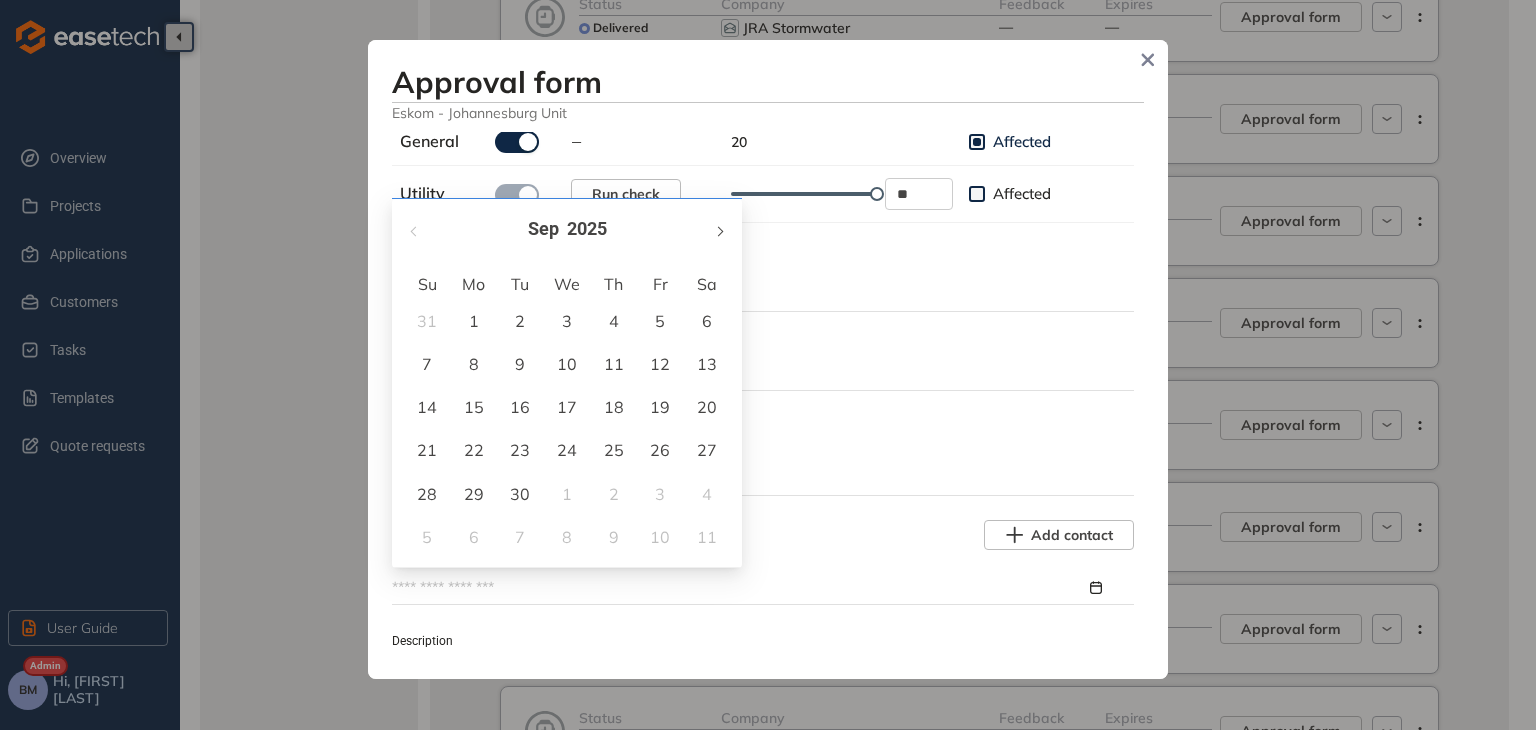 click at bounding box center (719, 231) 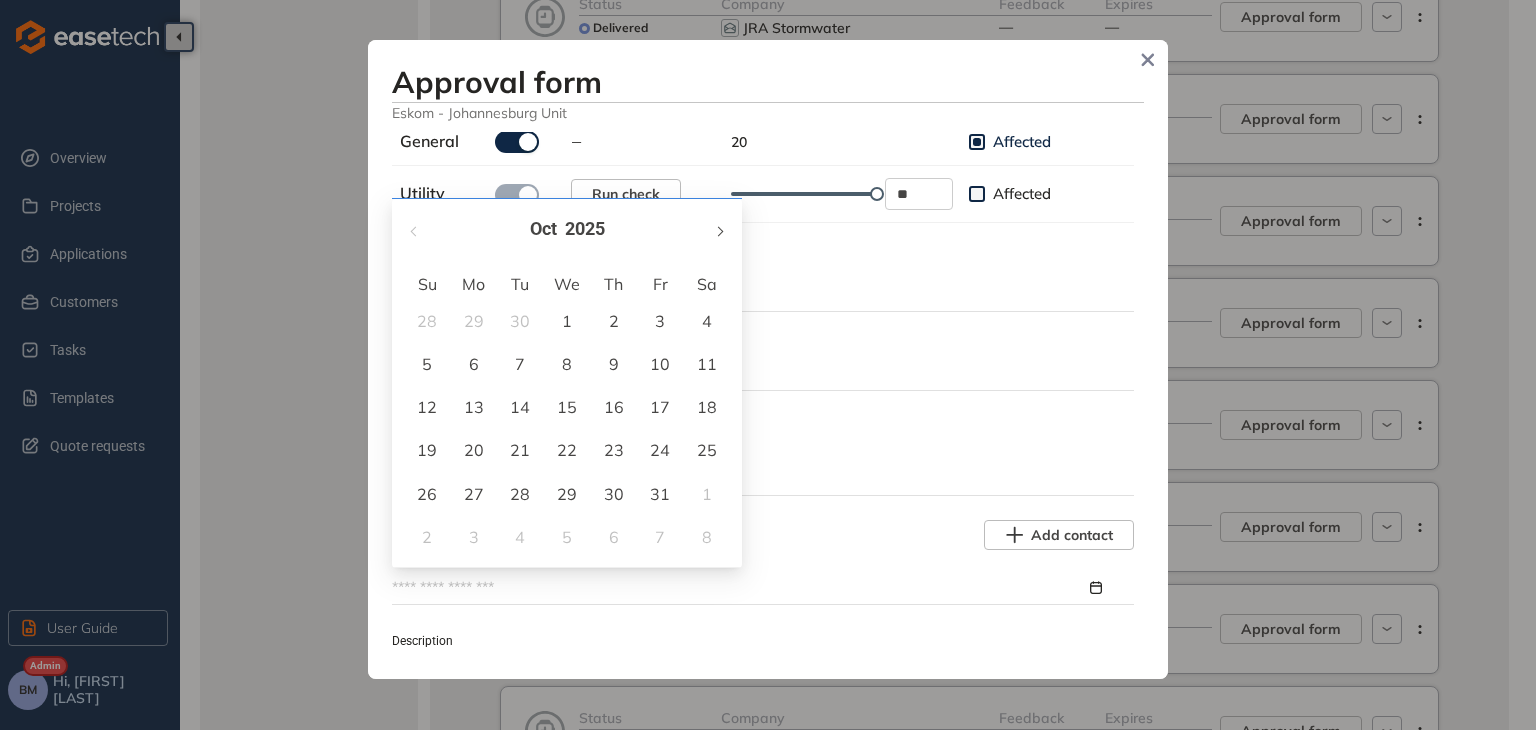 click at bounding box center (719, 231) 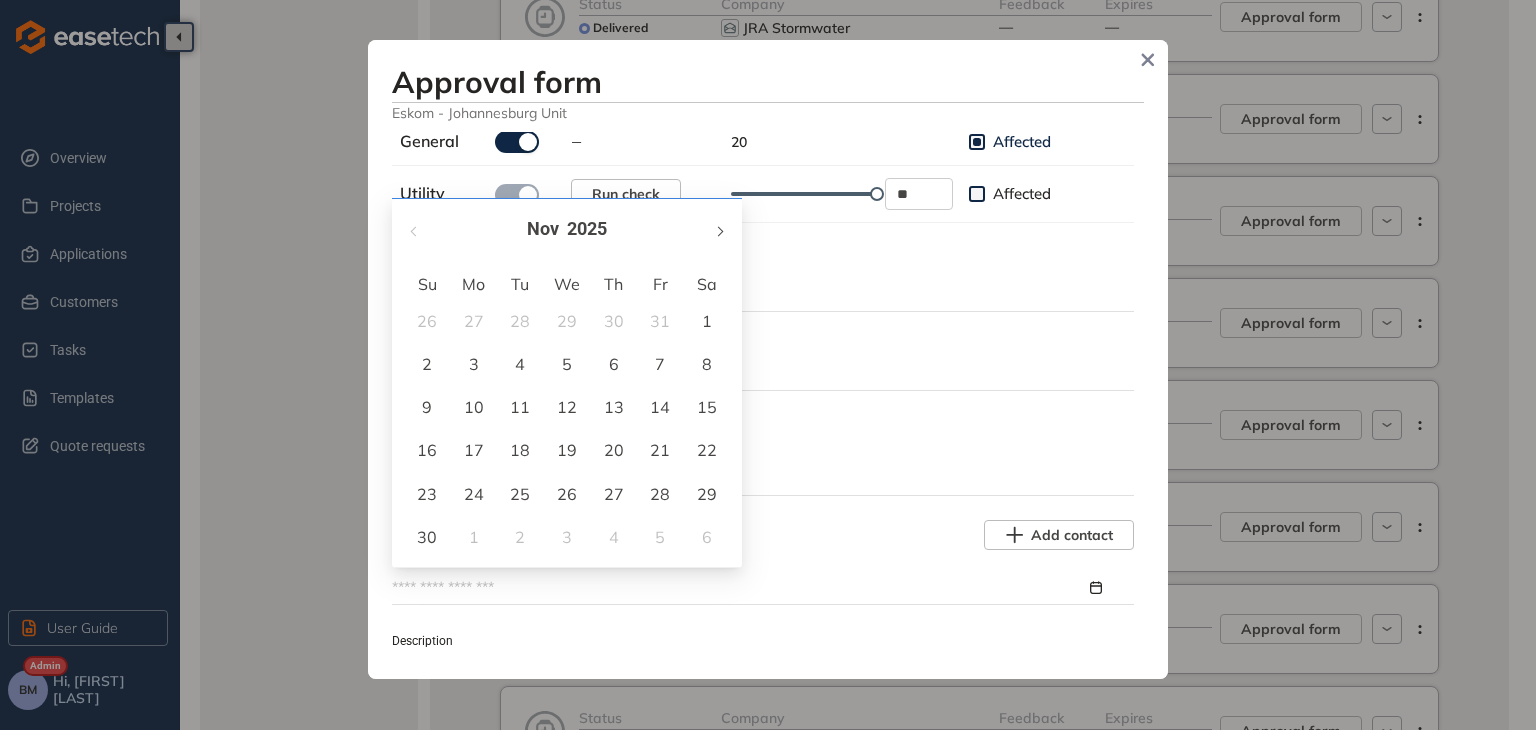 click at bounding box center (719, 231) 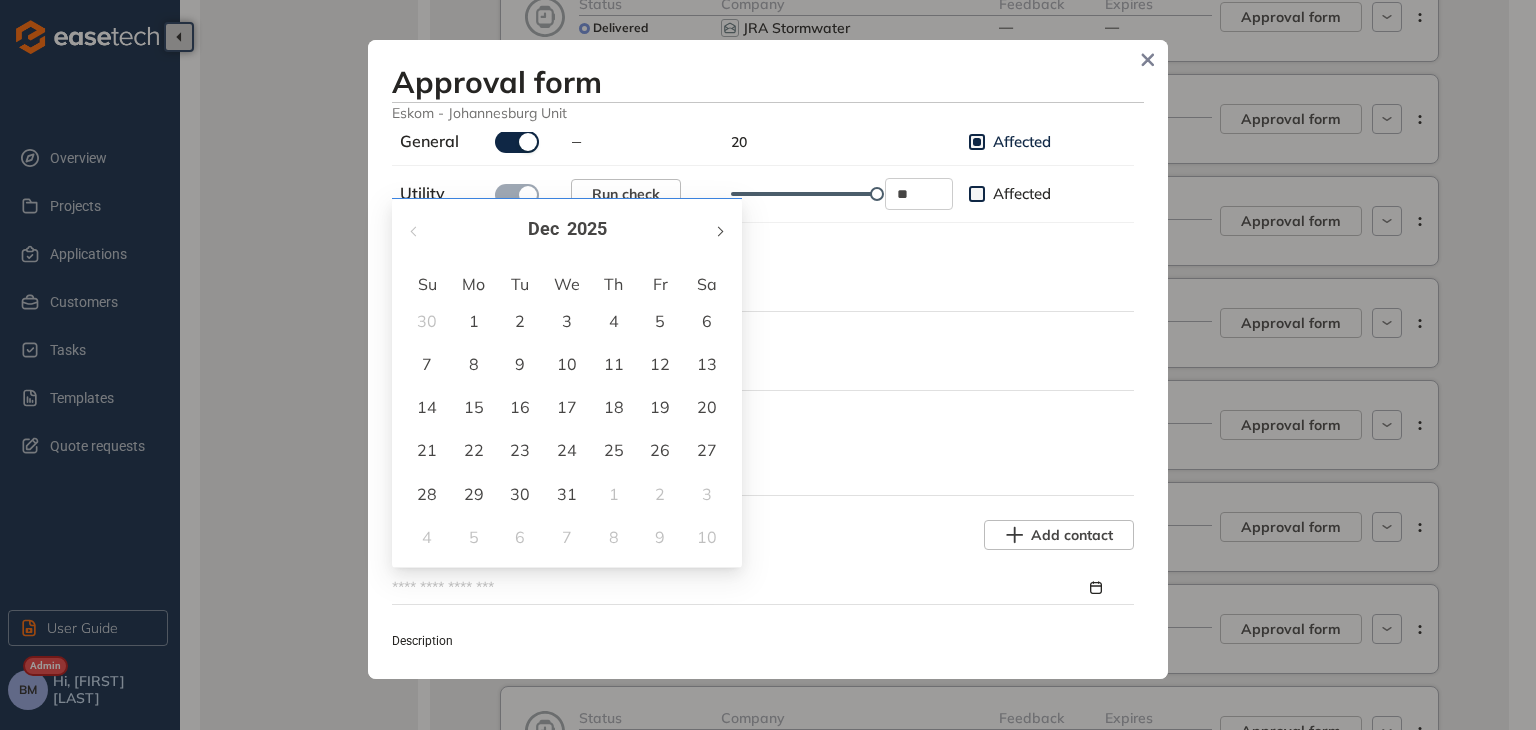 click at bounding box center [719, 231] 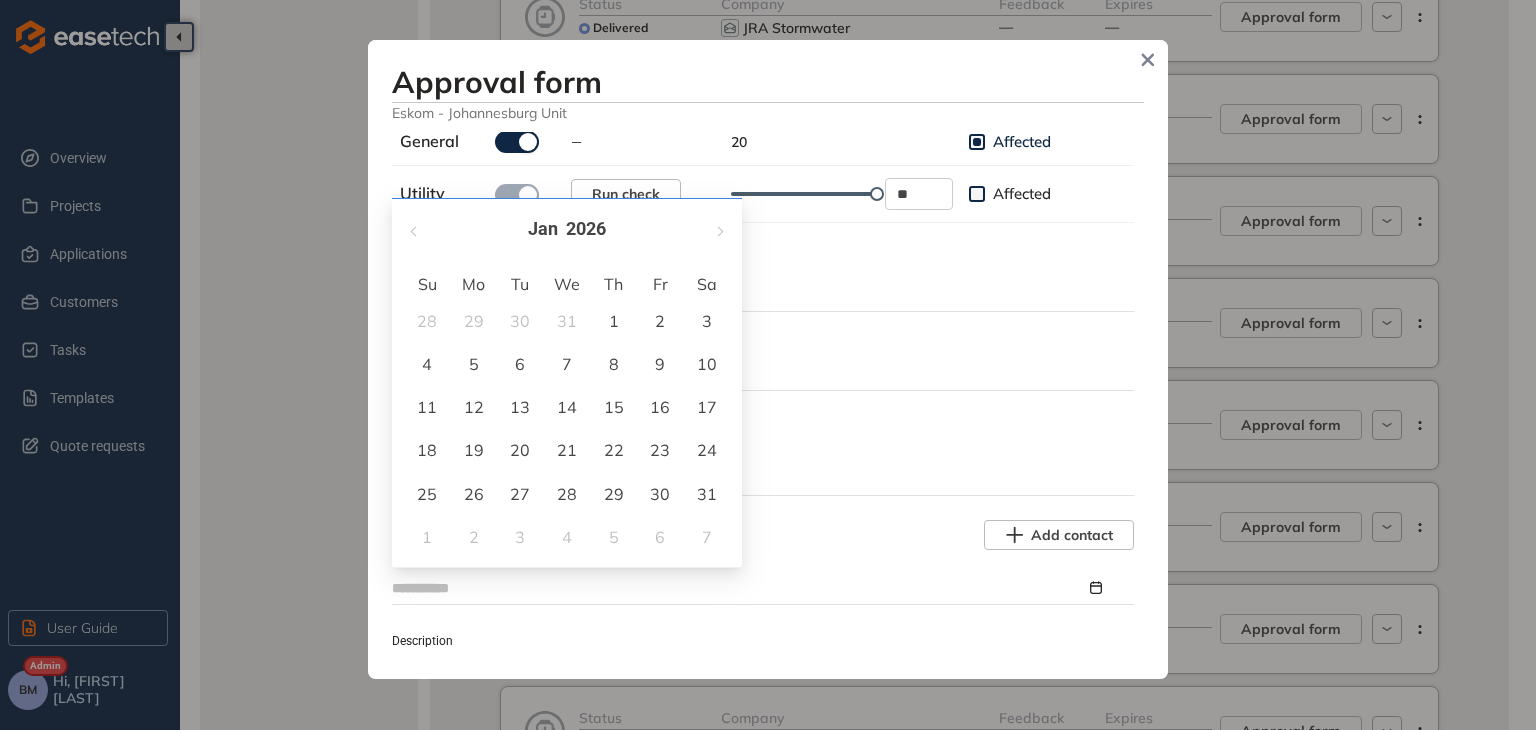 type on "**********" 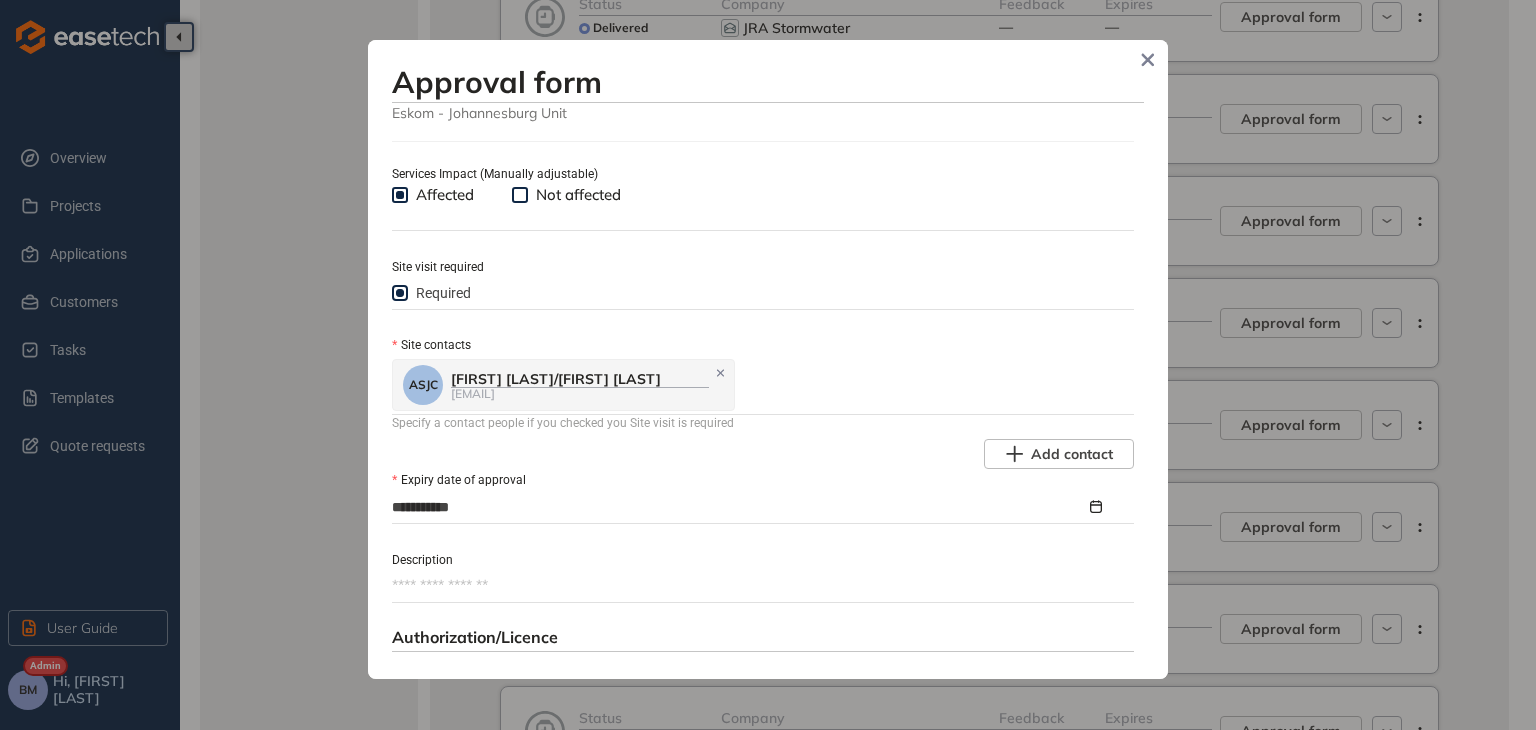 scroll, scrollTop: 900, scrollLeft: 0, axis: vertical 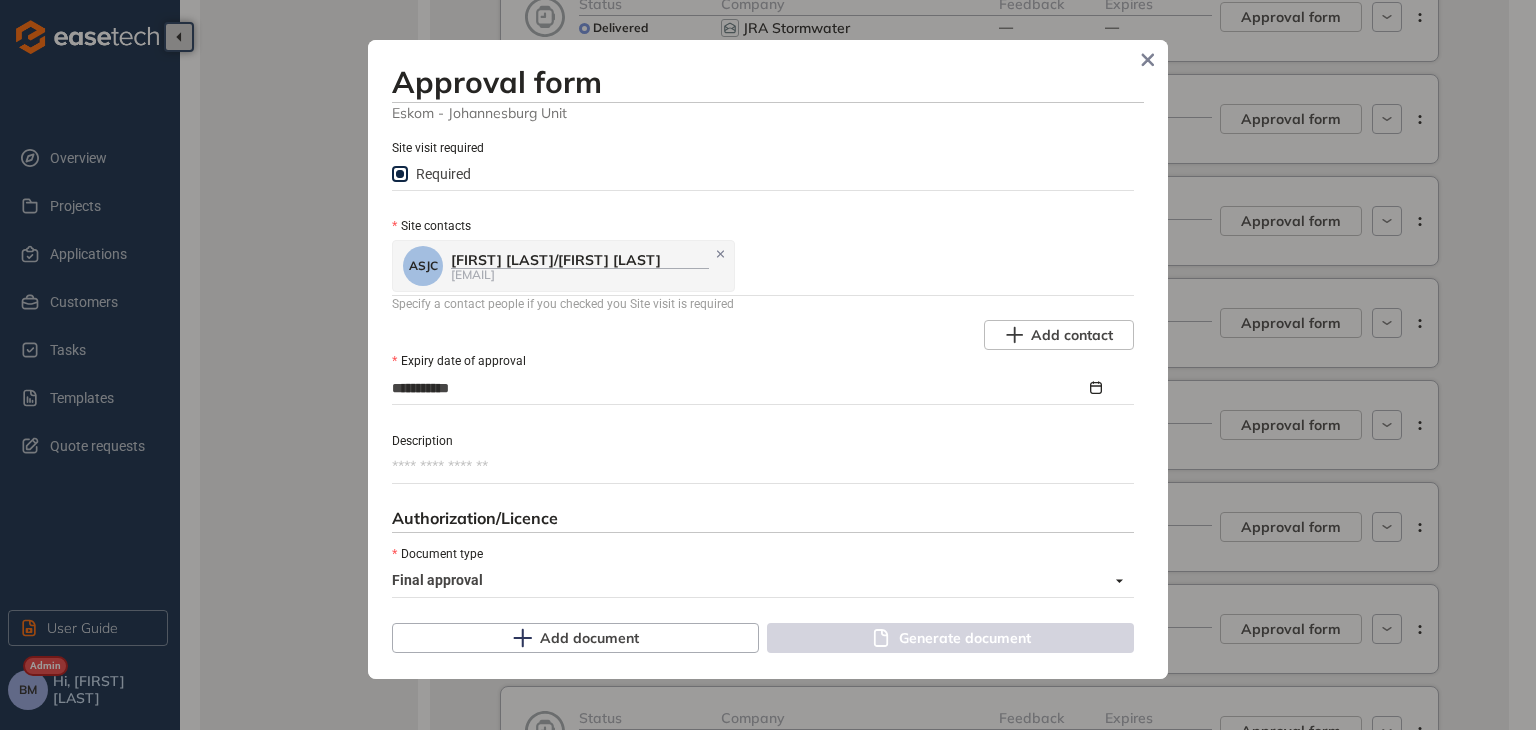 click on "Description" at bounding box center (763, 467) 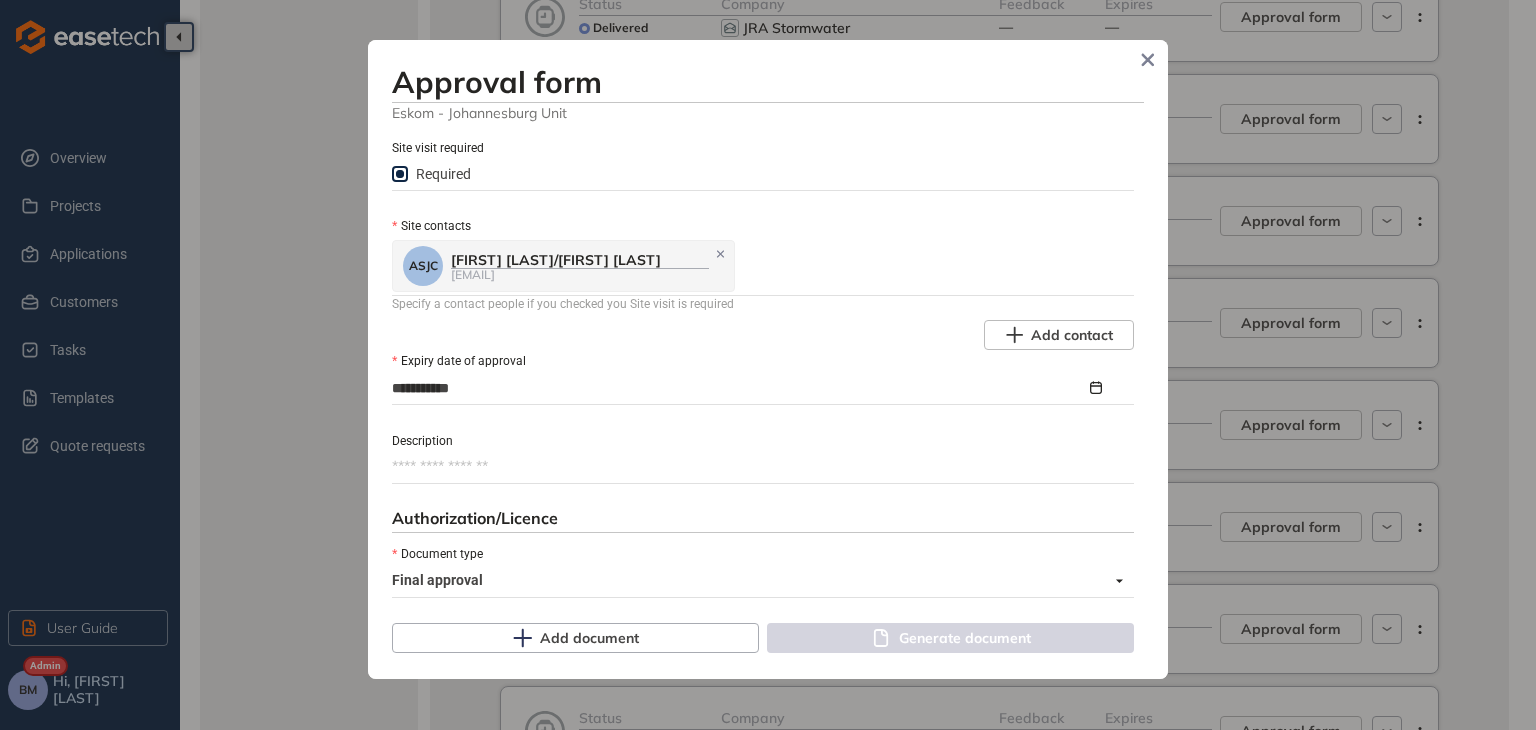 type on "*" 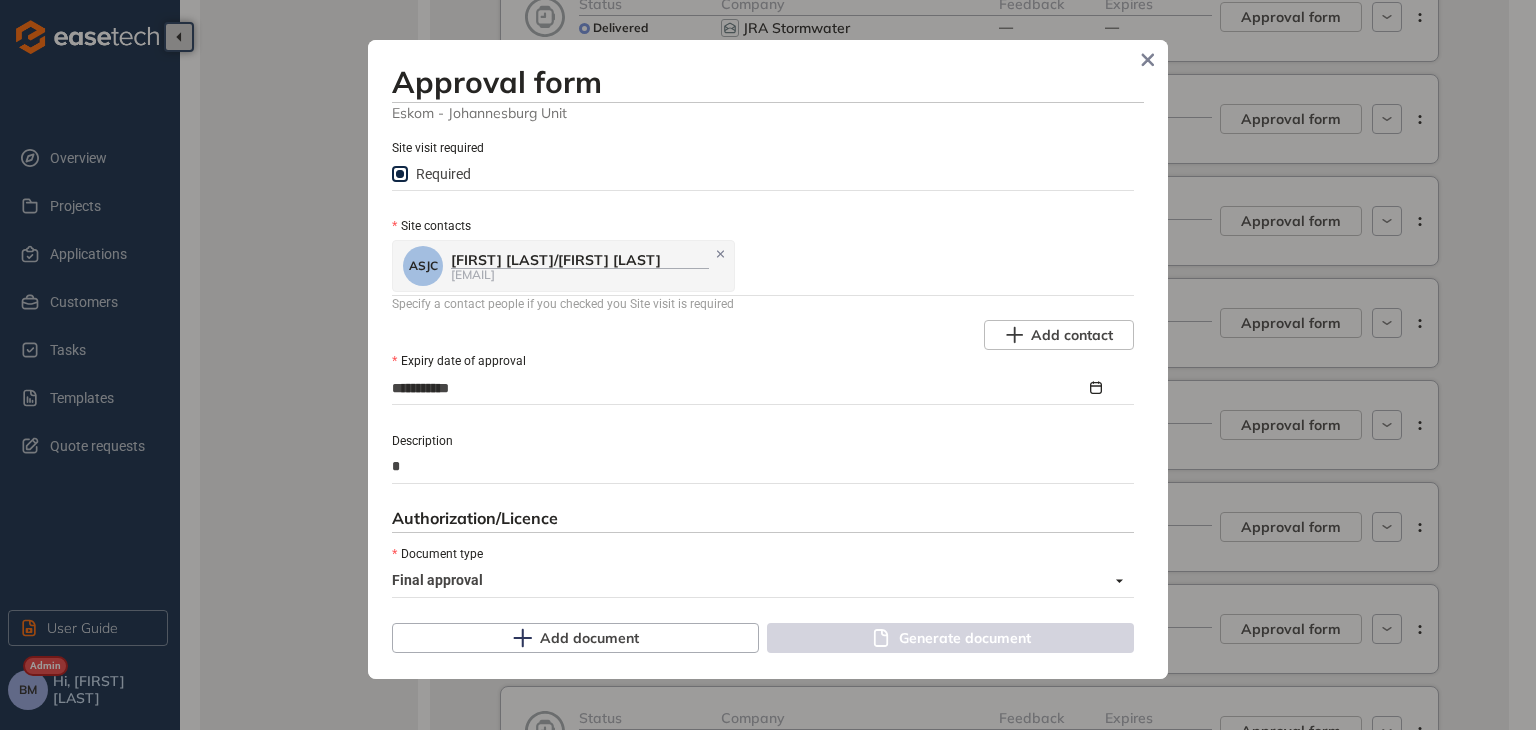 type on "**" 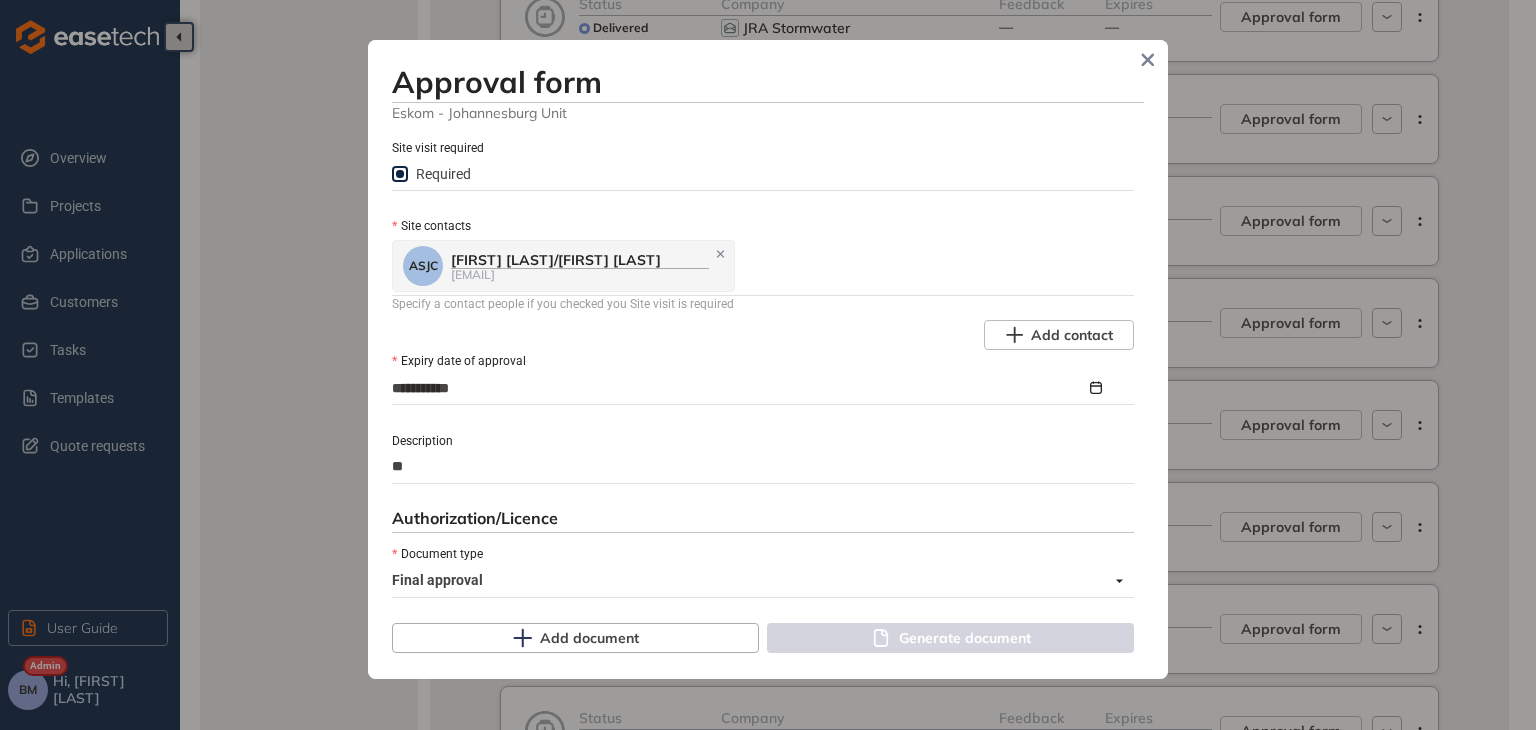 type on "***" 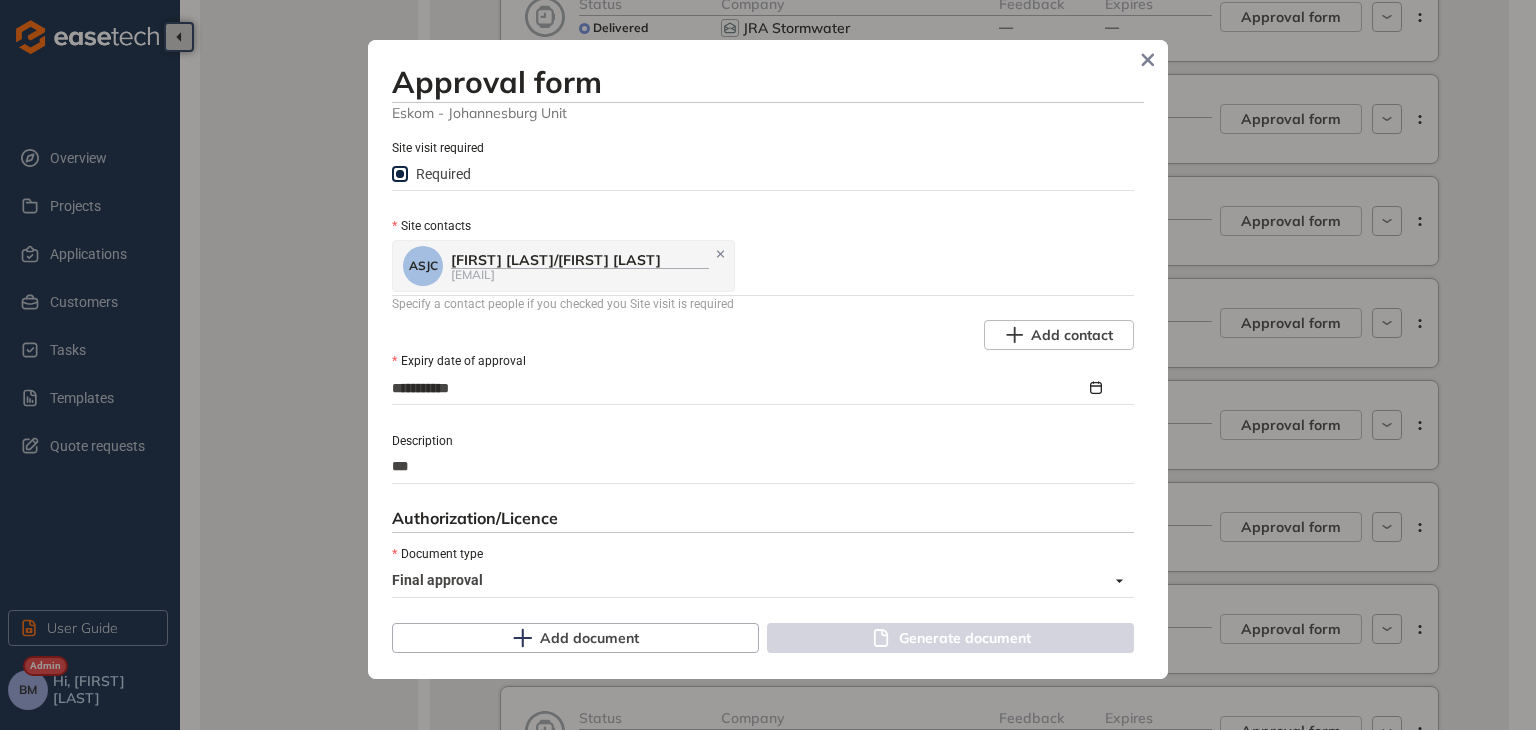 type on "****" 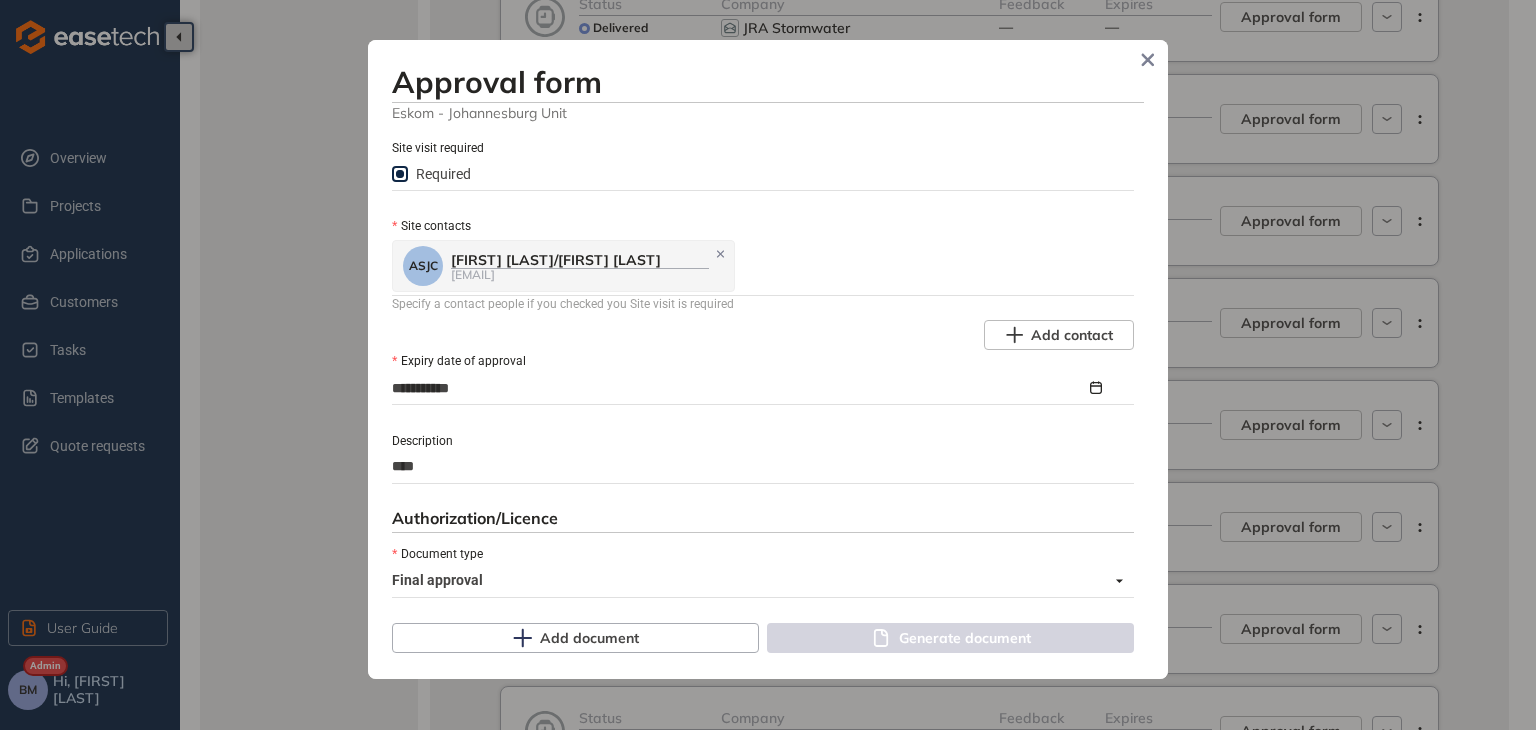 type on "*****" 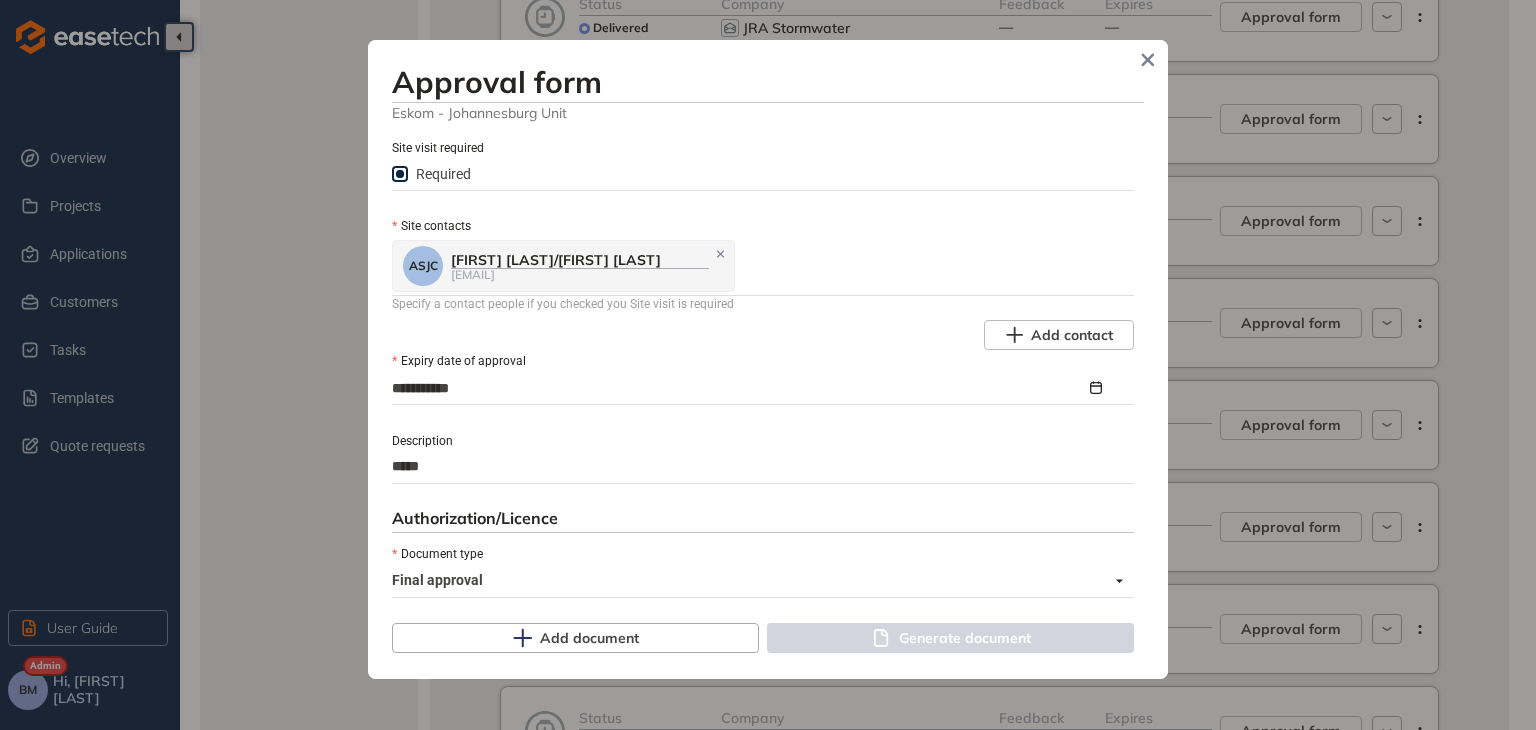 type on "******" 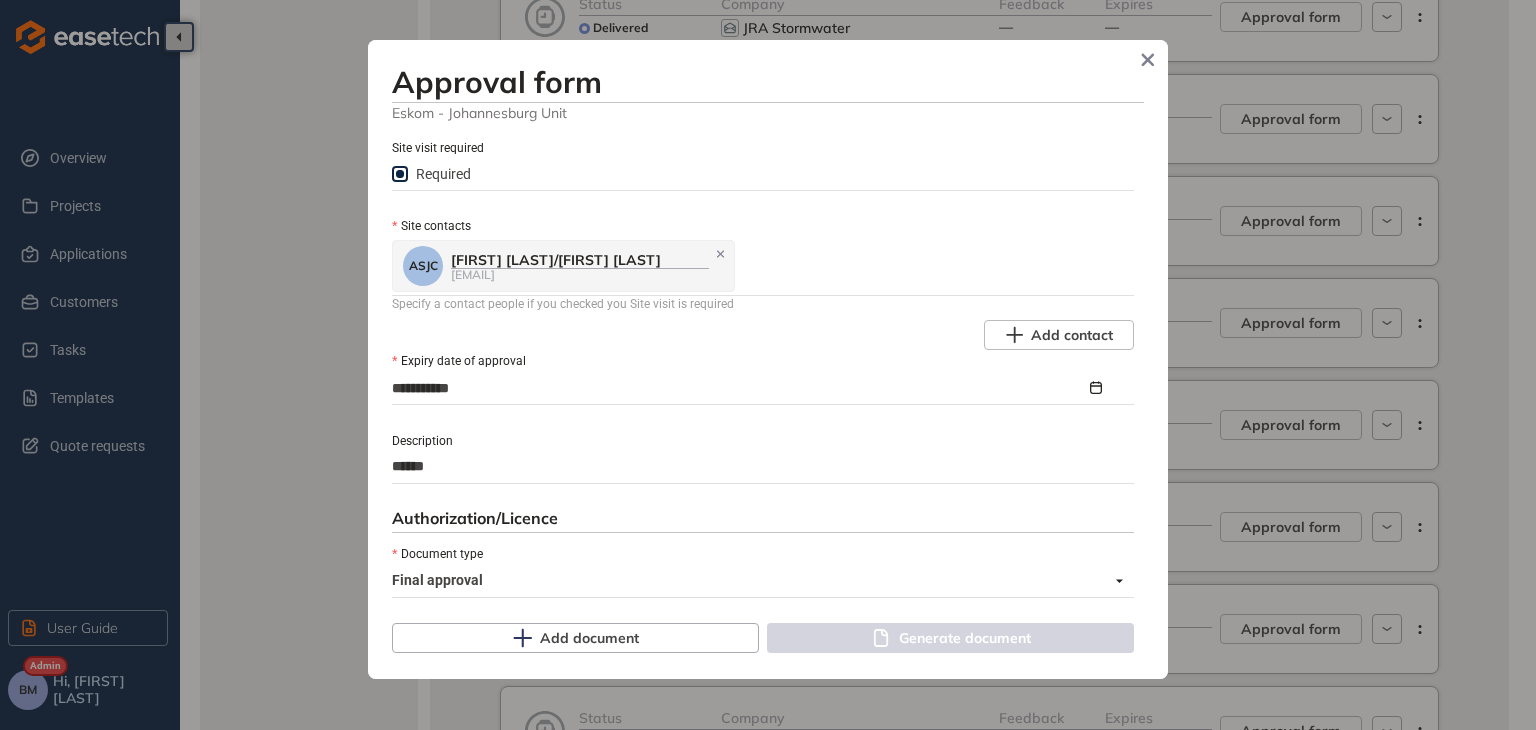 type on "*******" 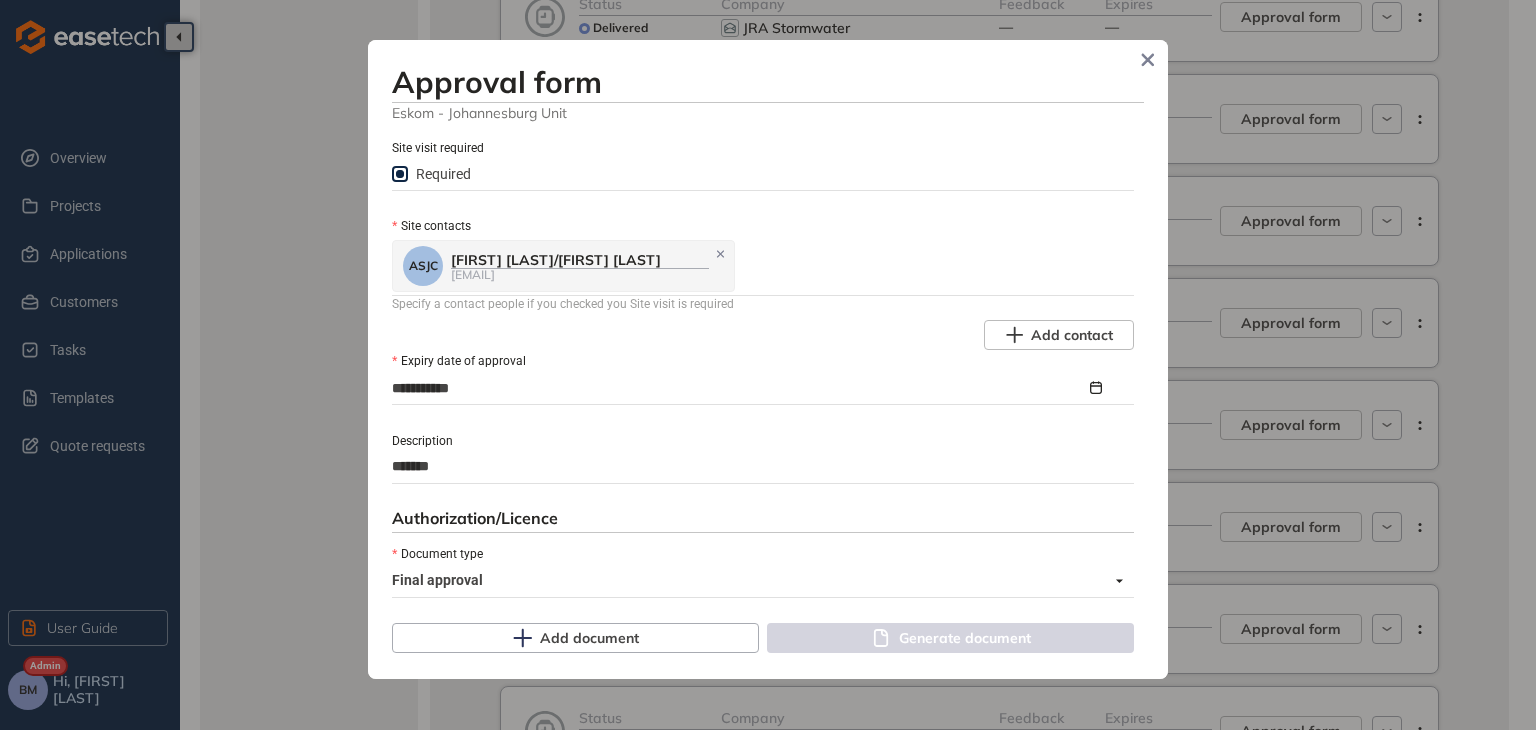 type on "********" 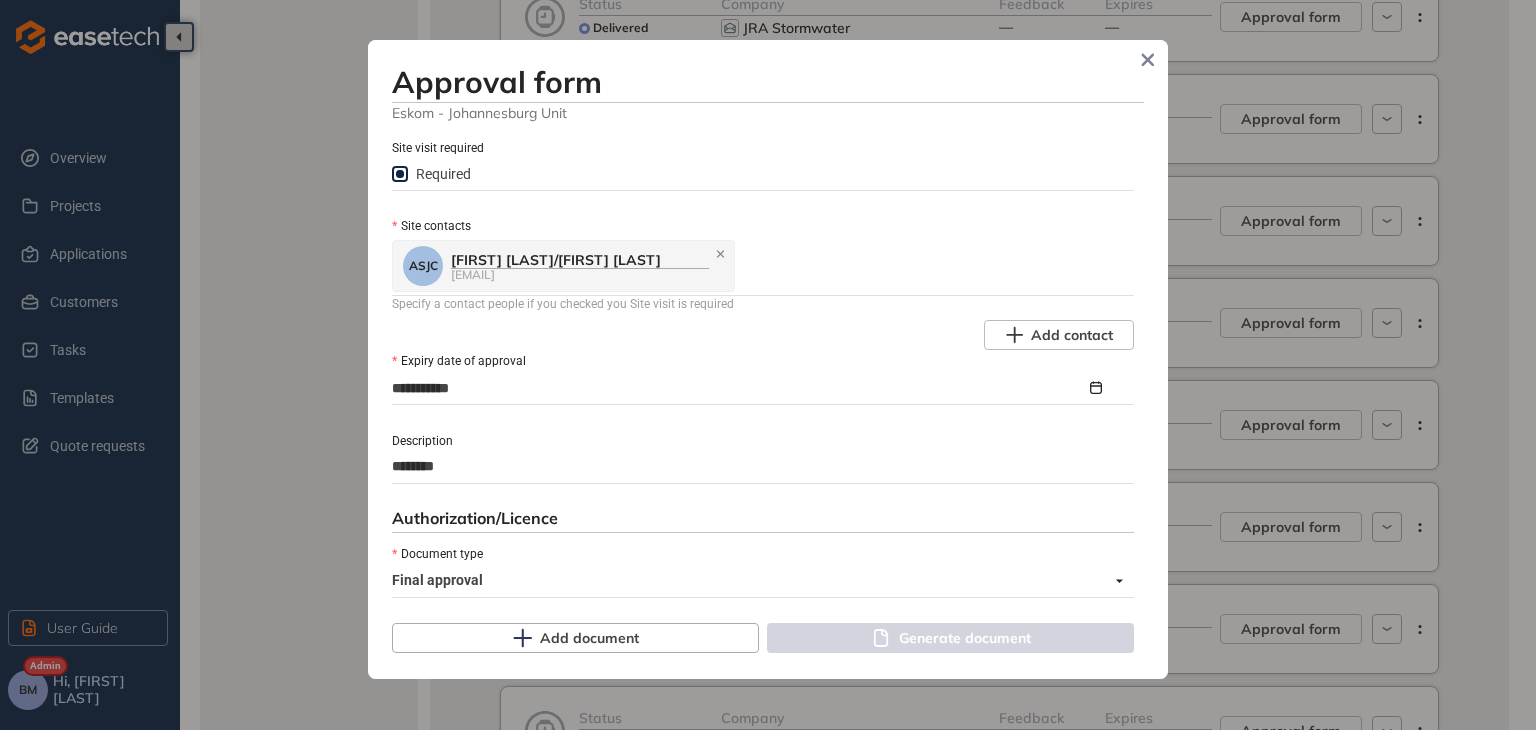 type on "********" 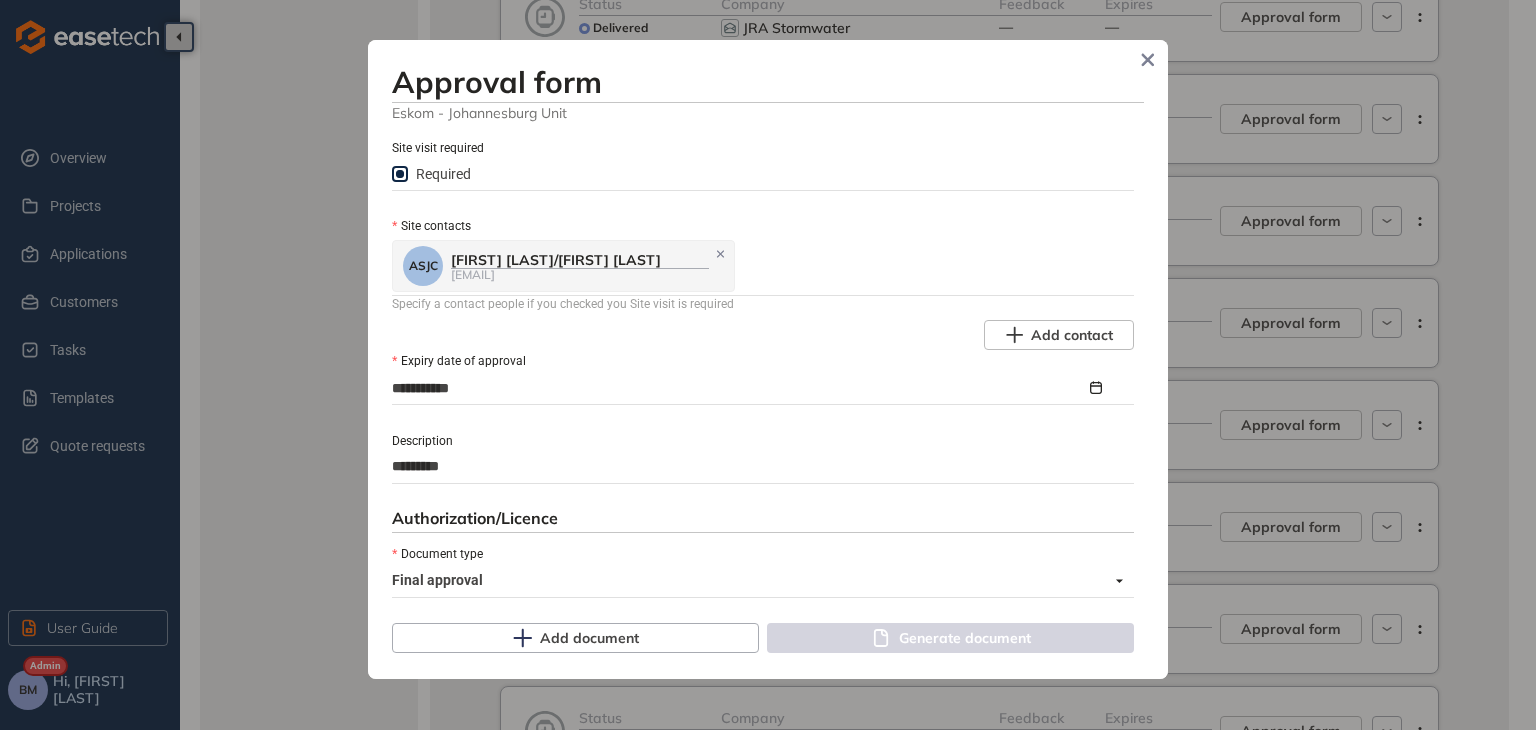 type on "**********" 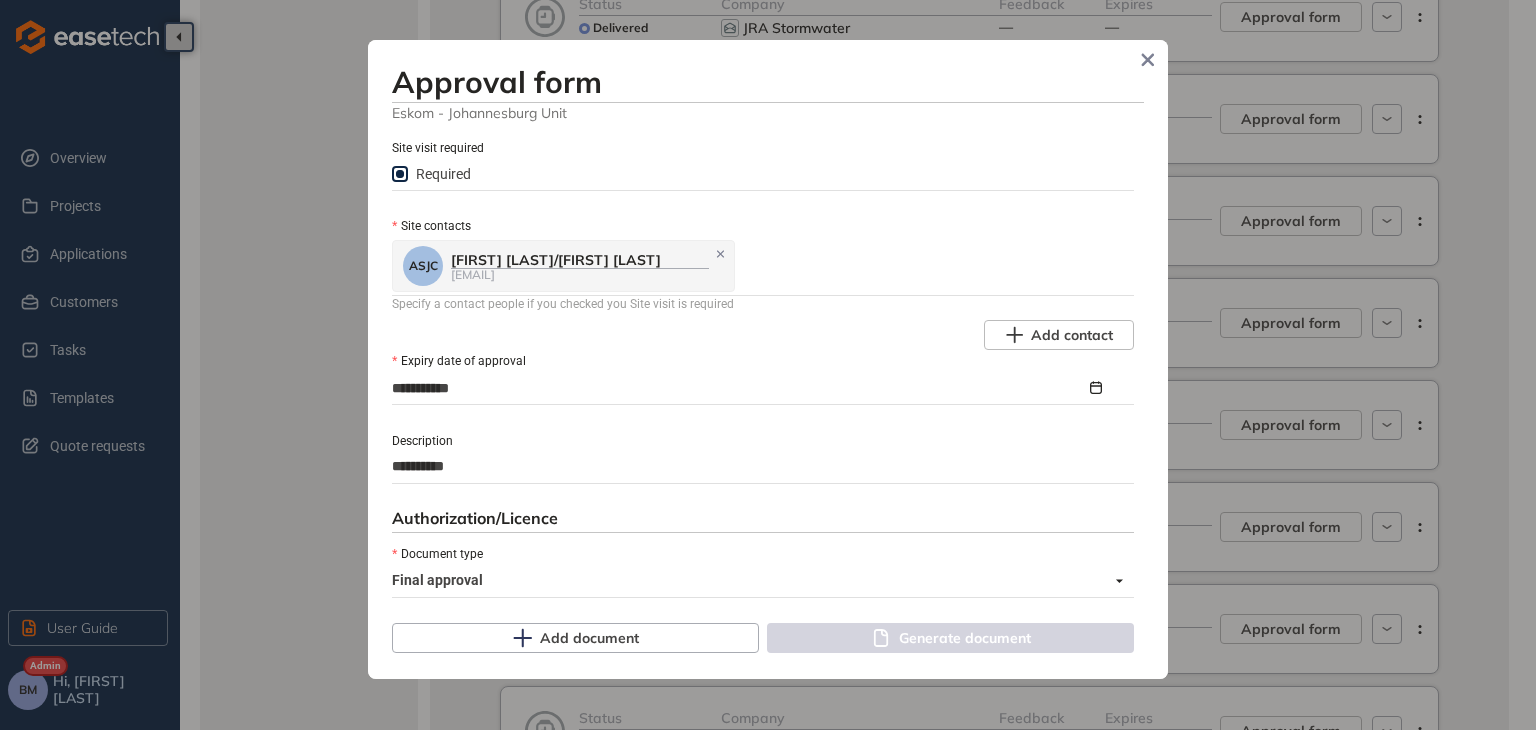 type on "**********" 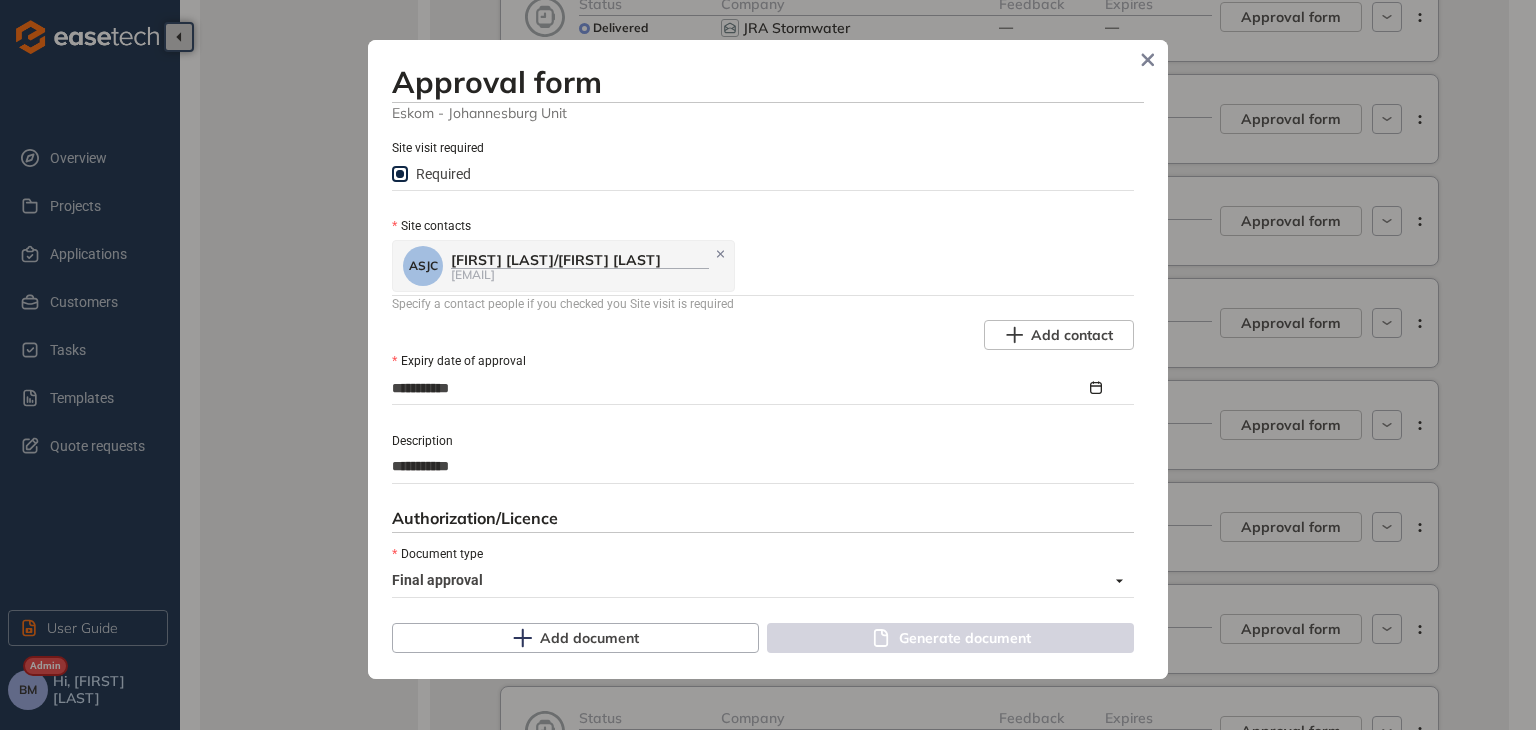 type on "**********" 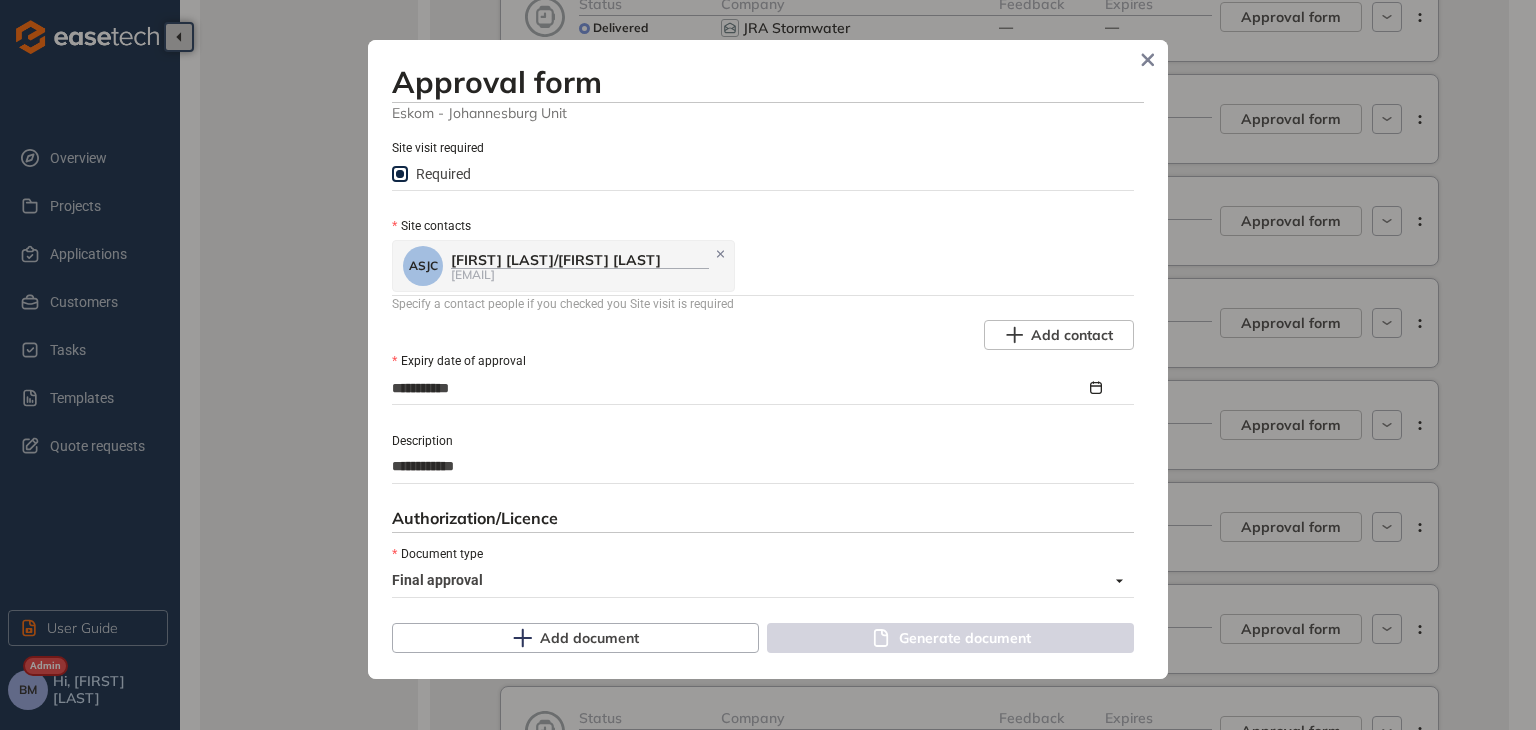 type on "**********" 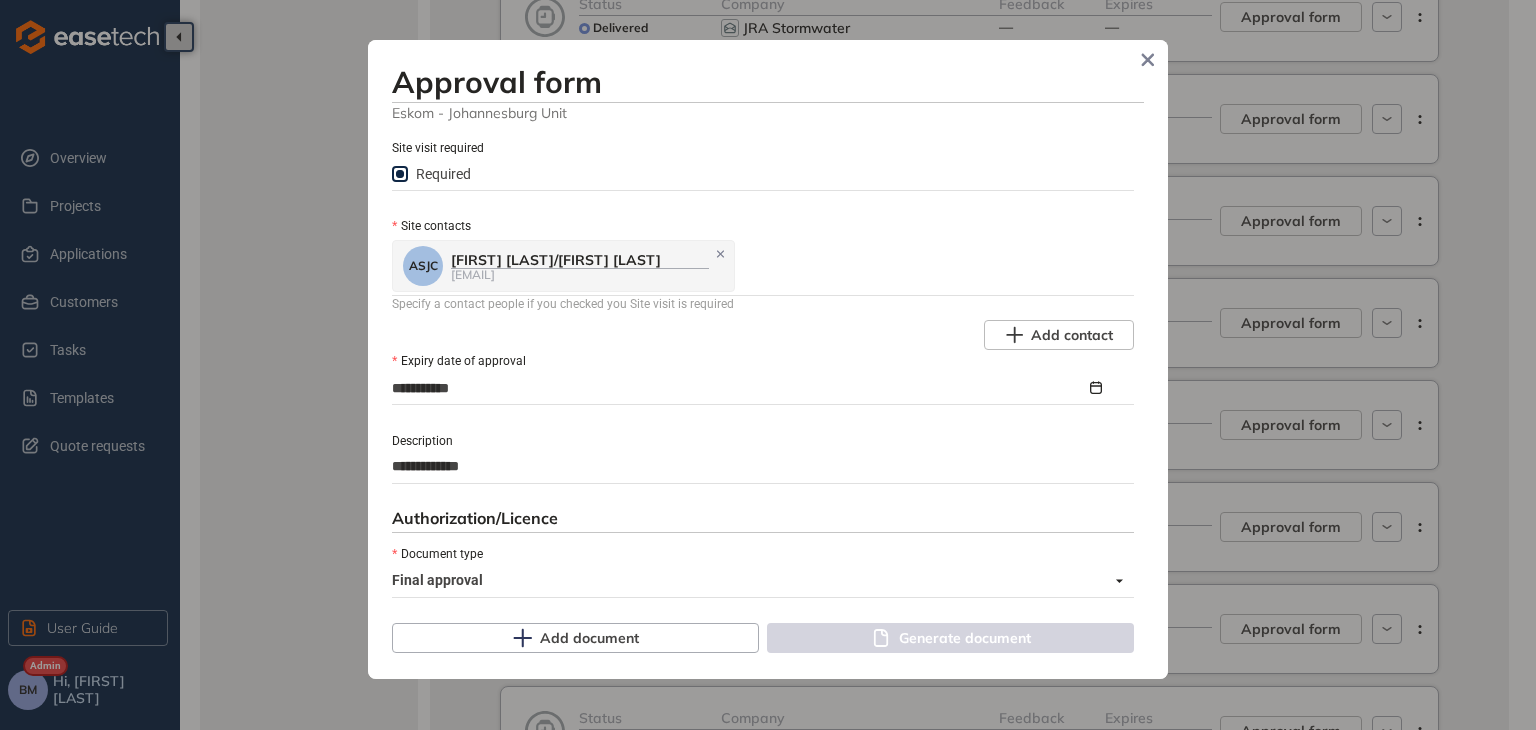 type on "**********" 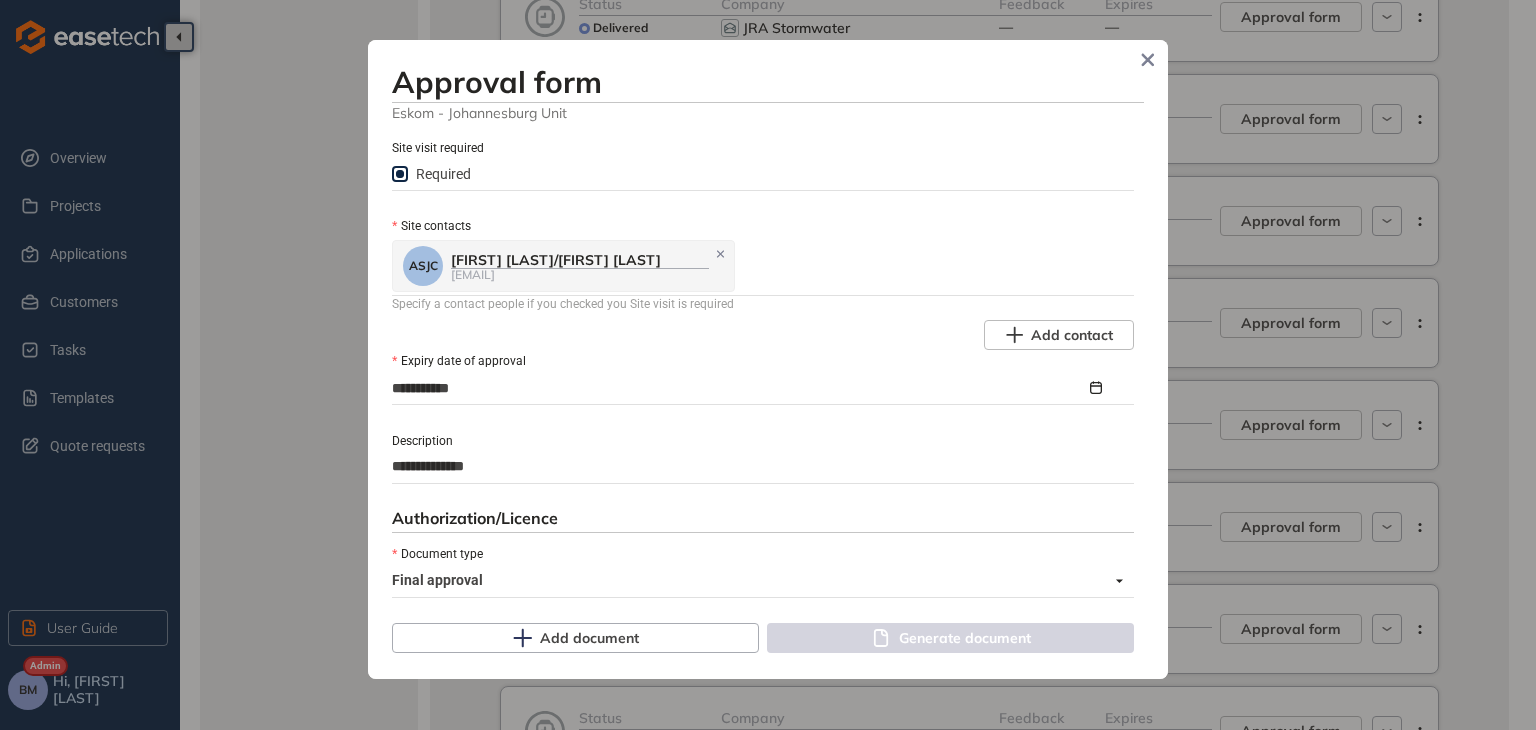 type on "**********" 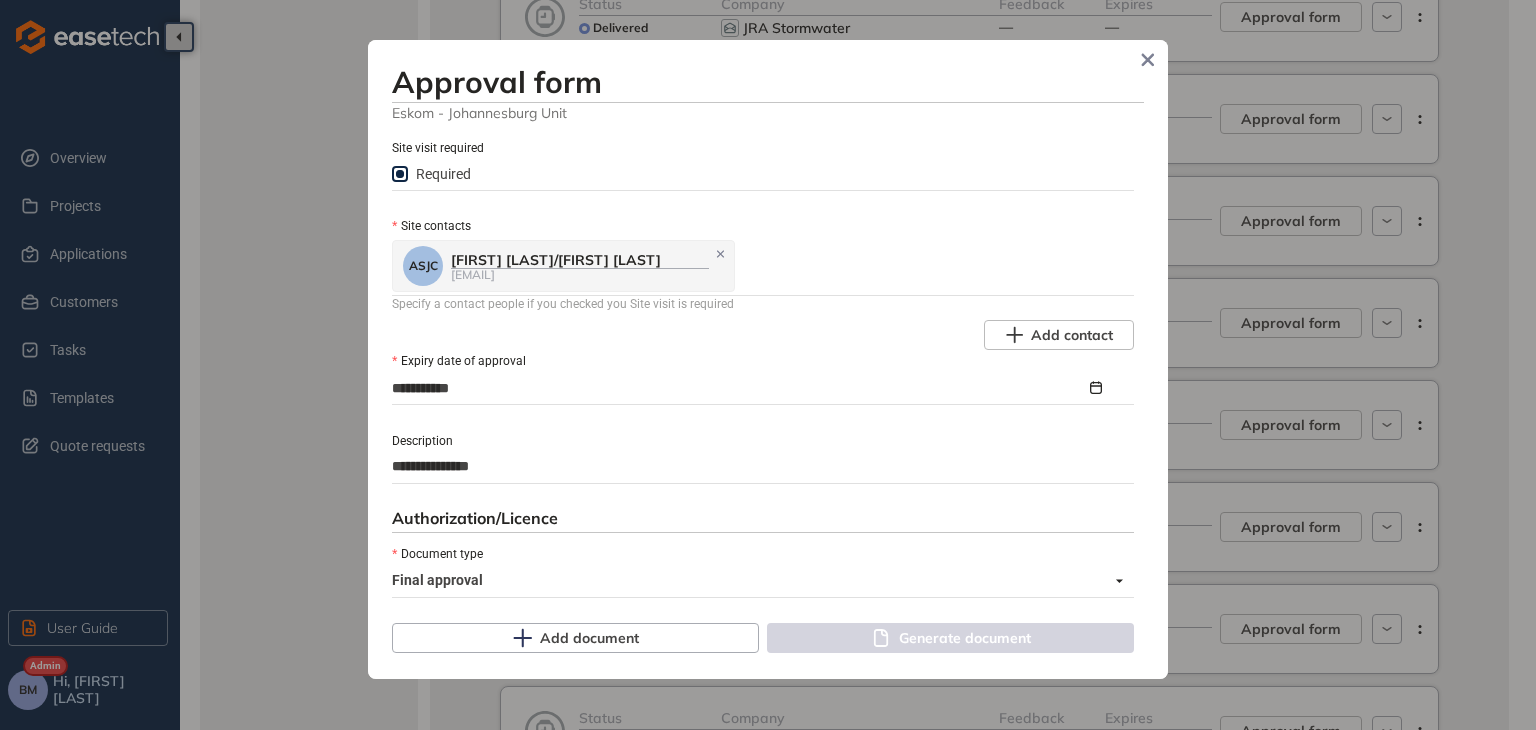 type on "**********" 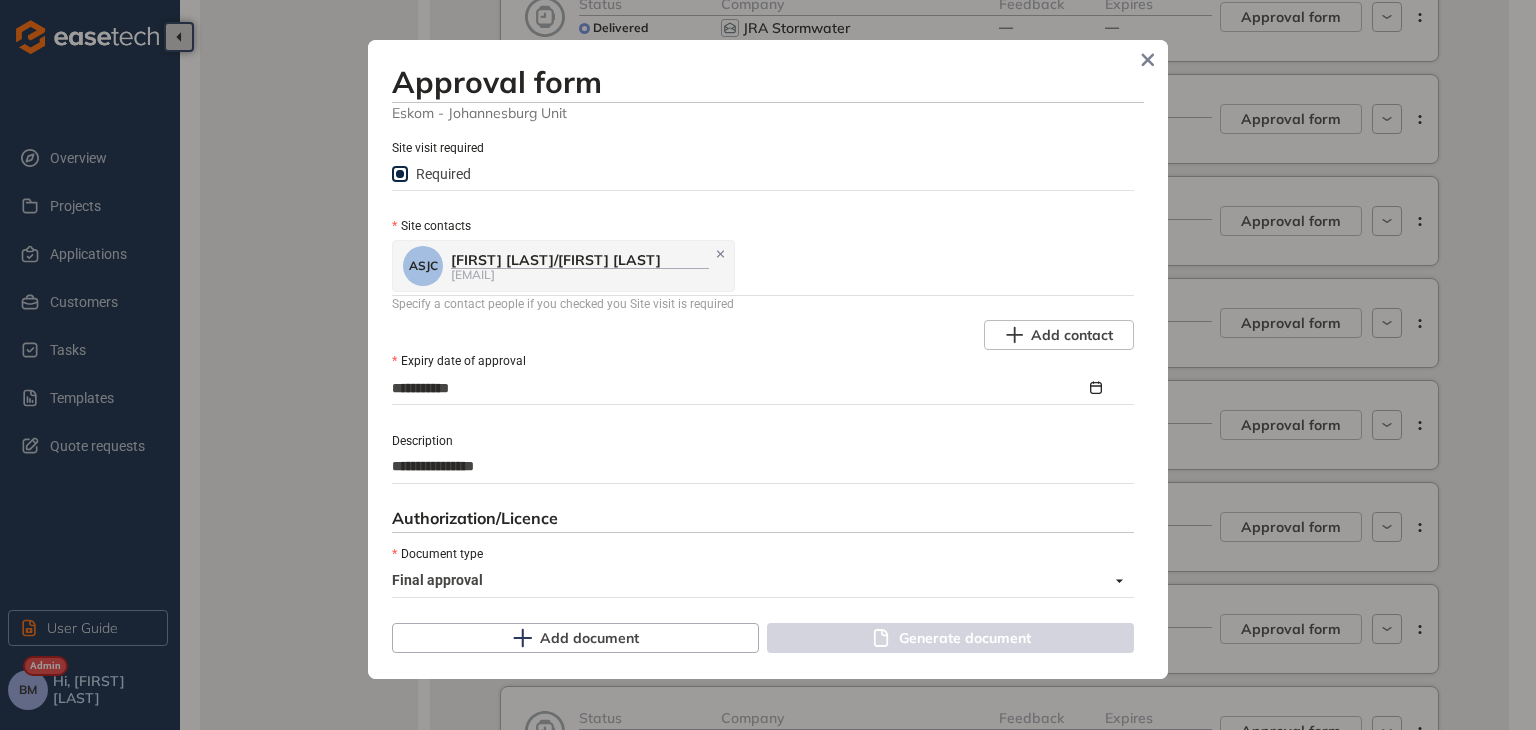 type on "**********" 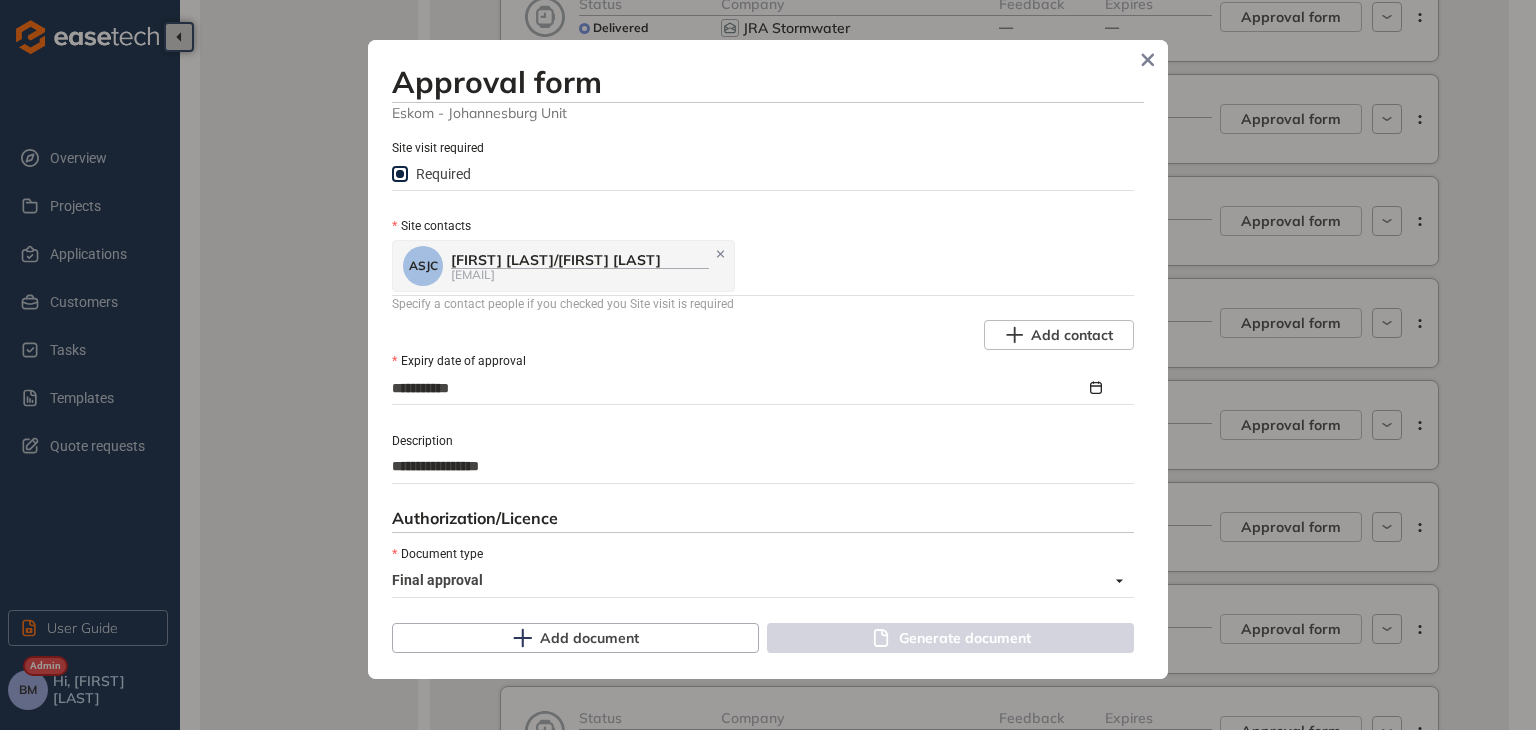 type on "**********" 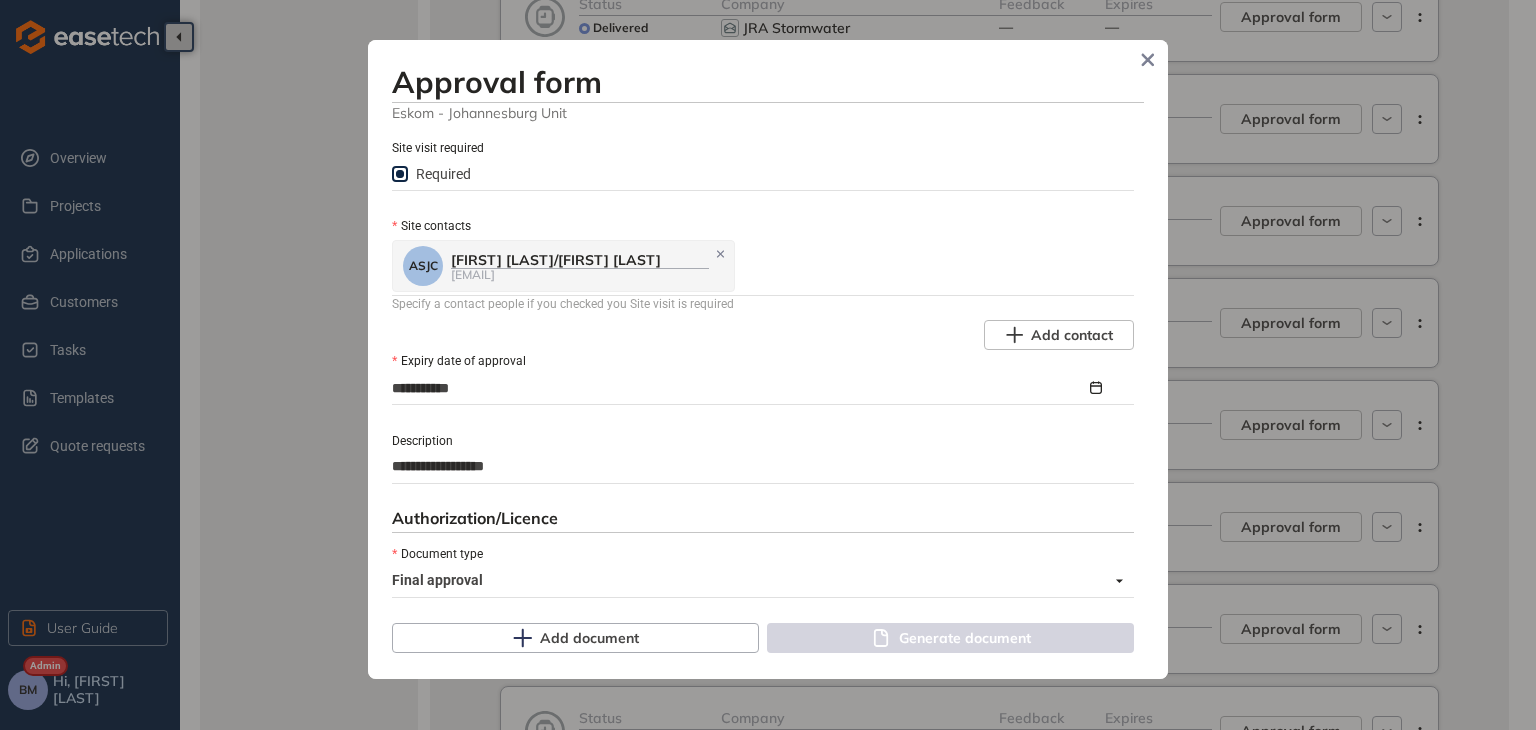type on "**********" 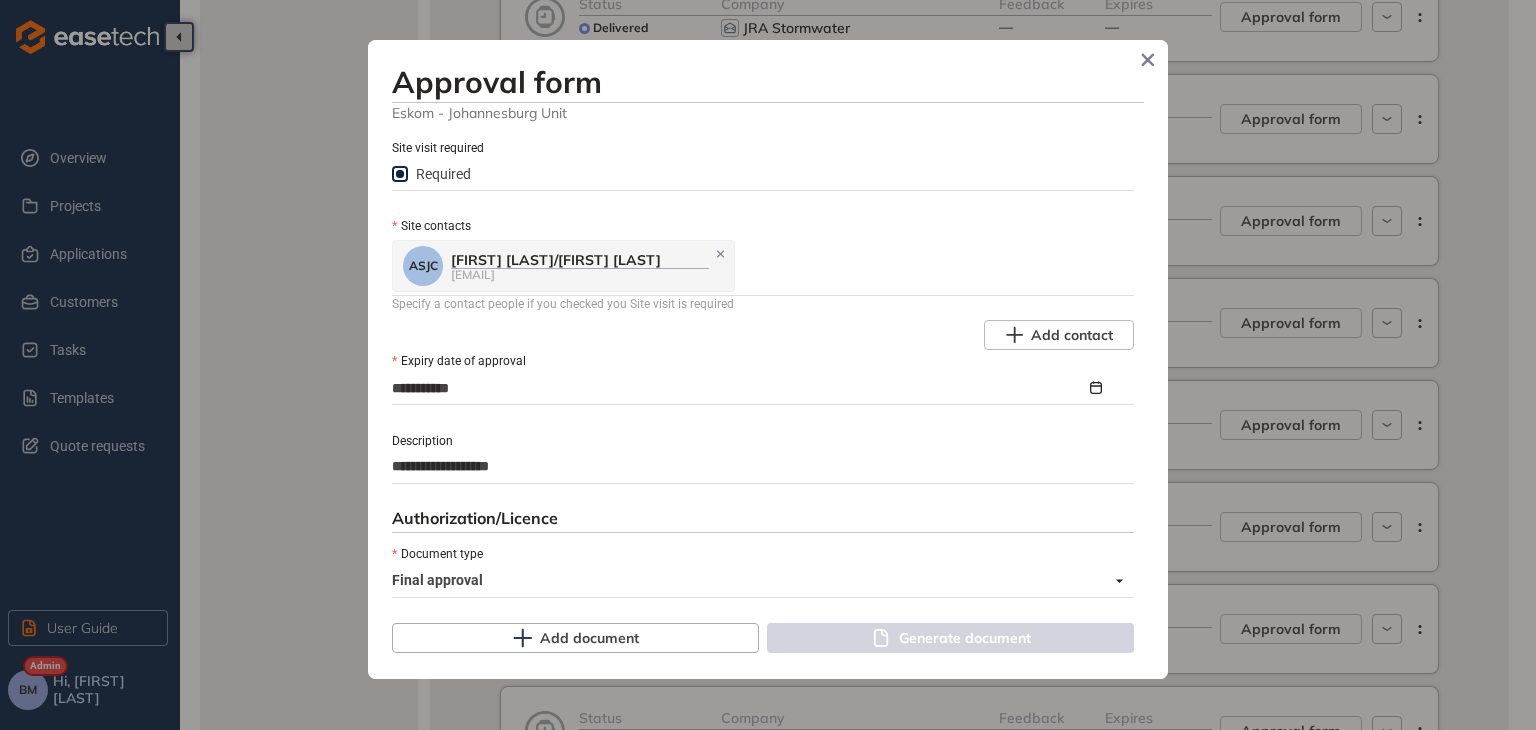 type on "**********" 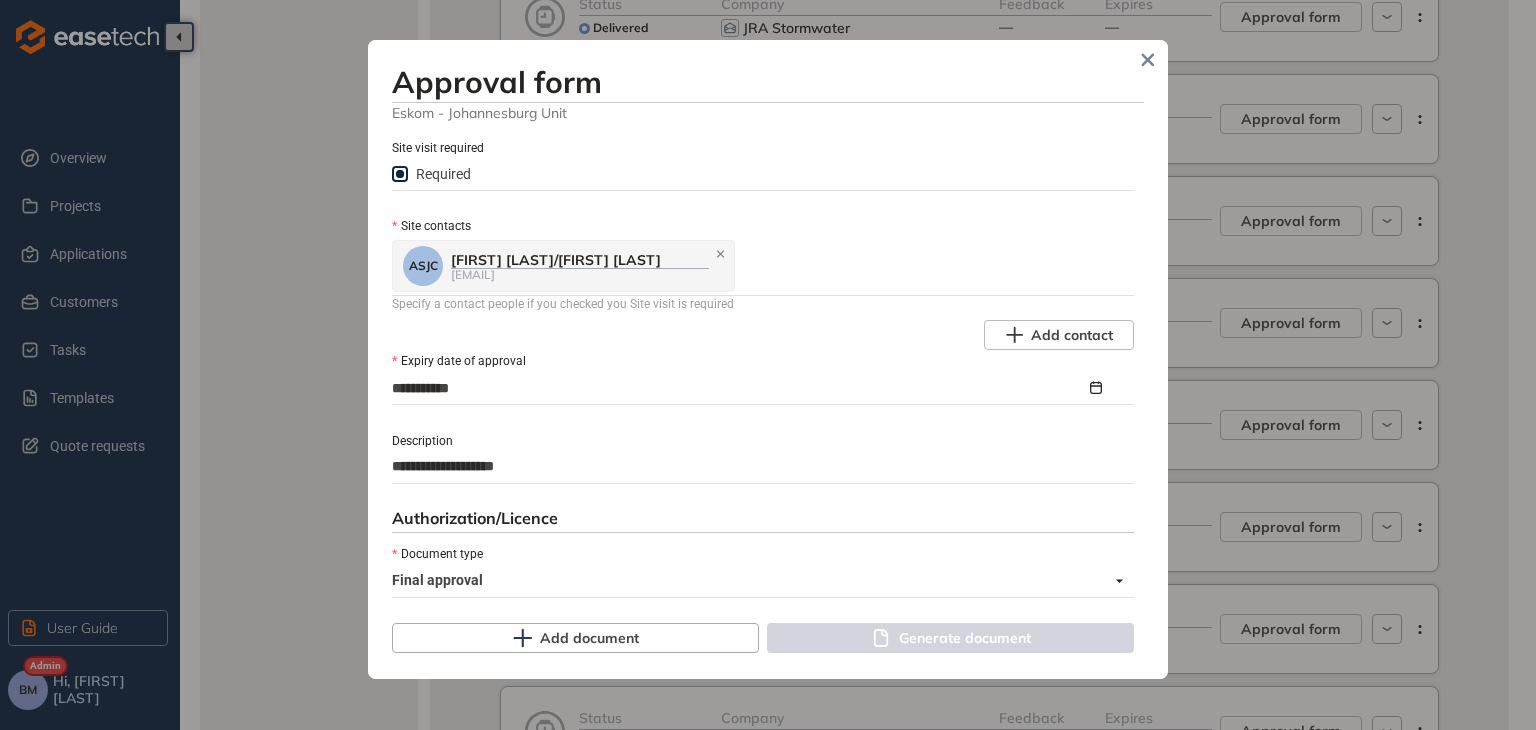 type on "**********" 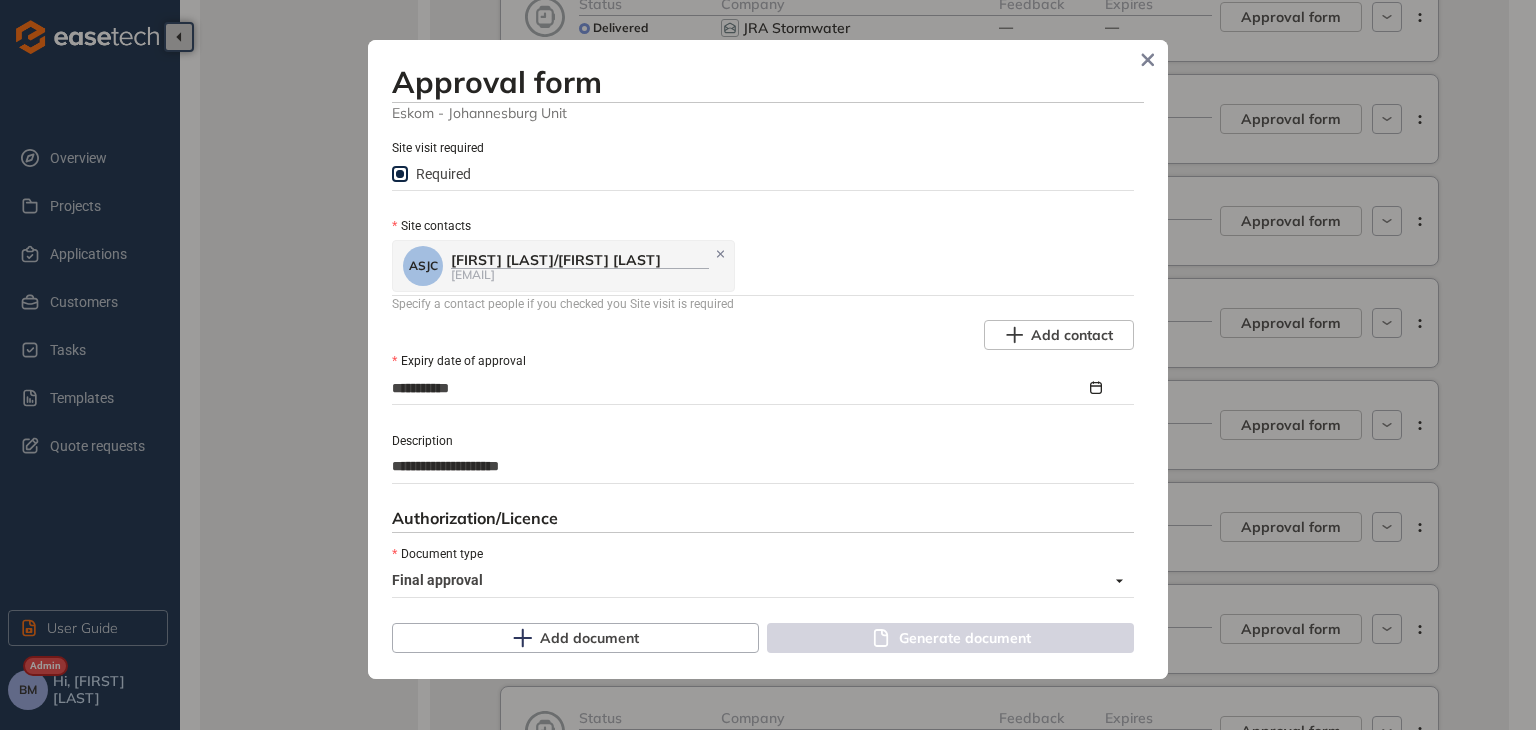 type on "**********" 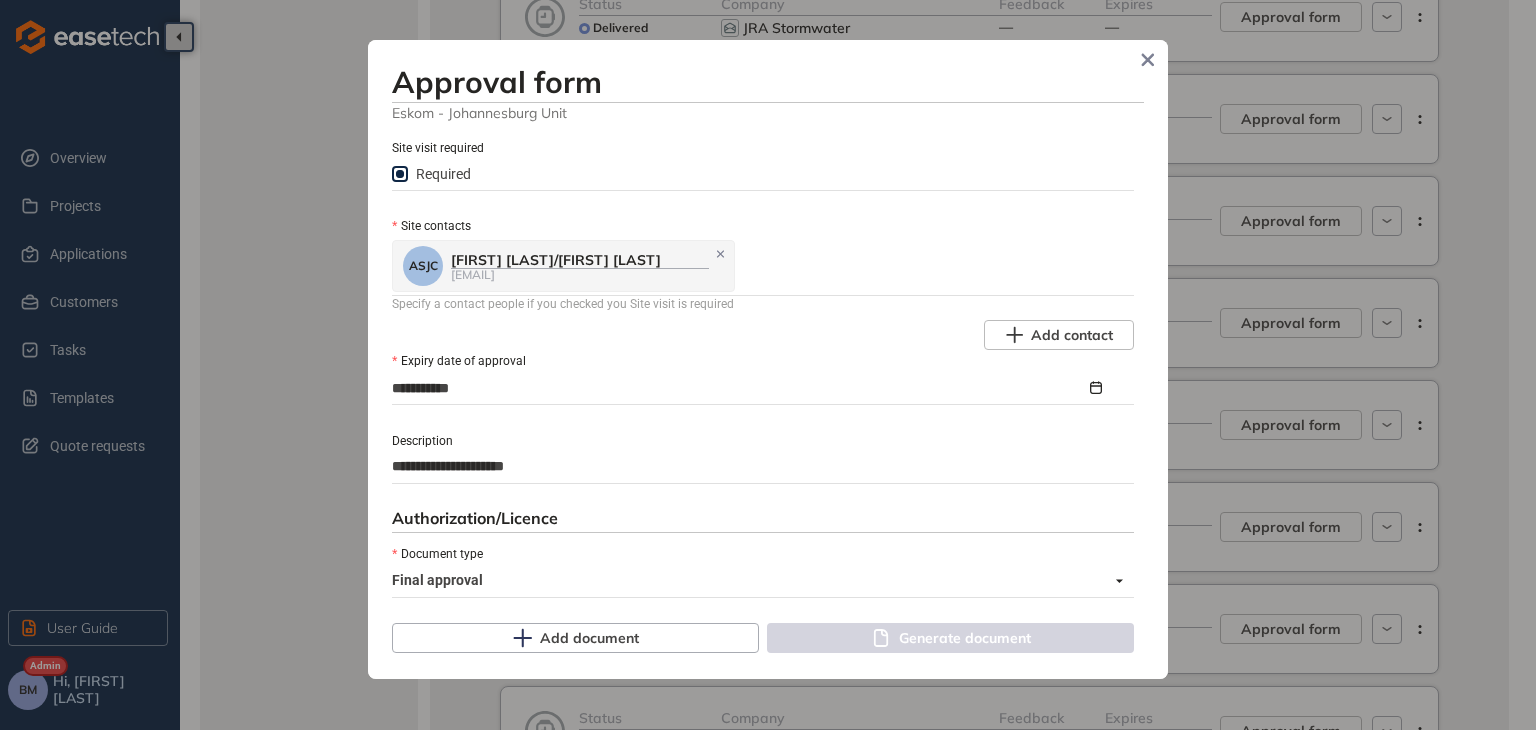 type on "**********" 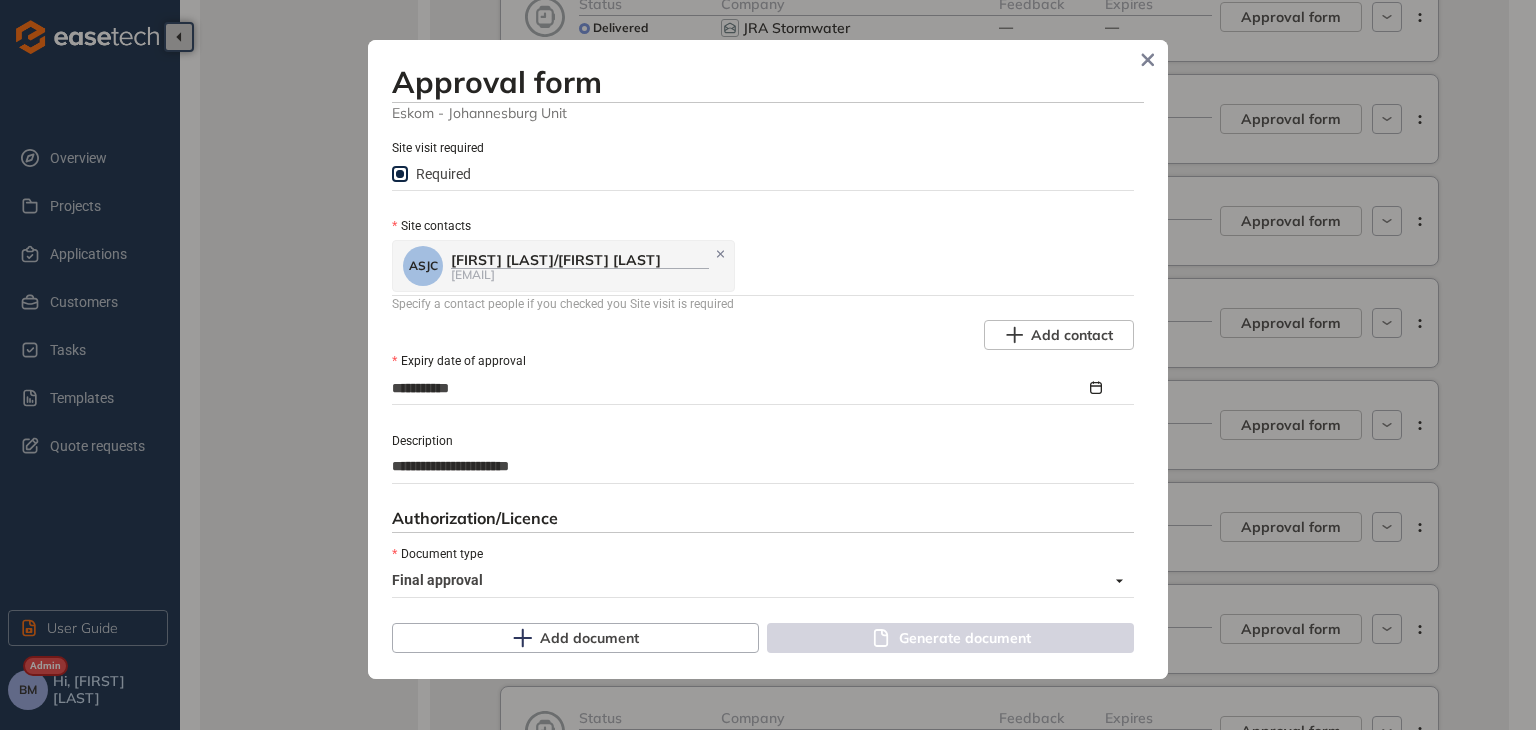 type on "**********" 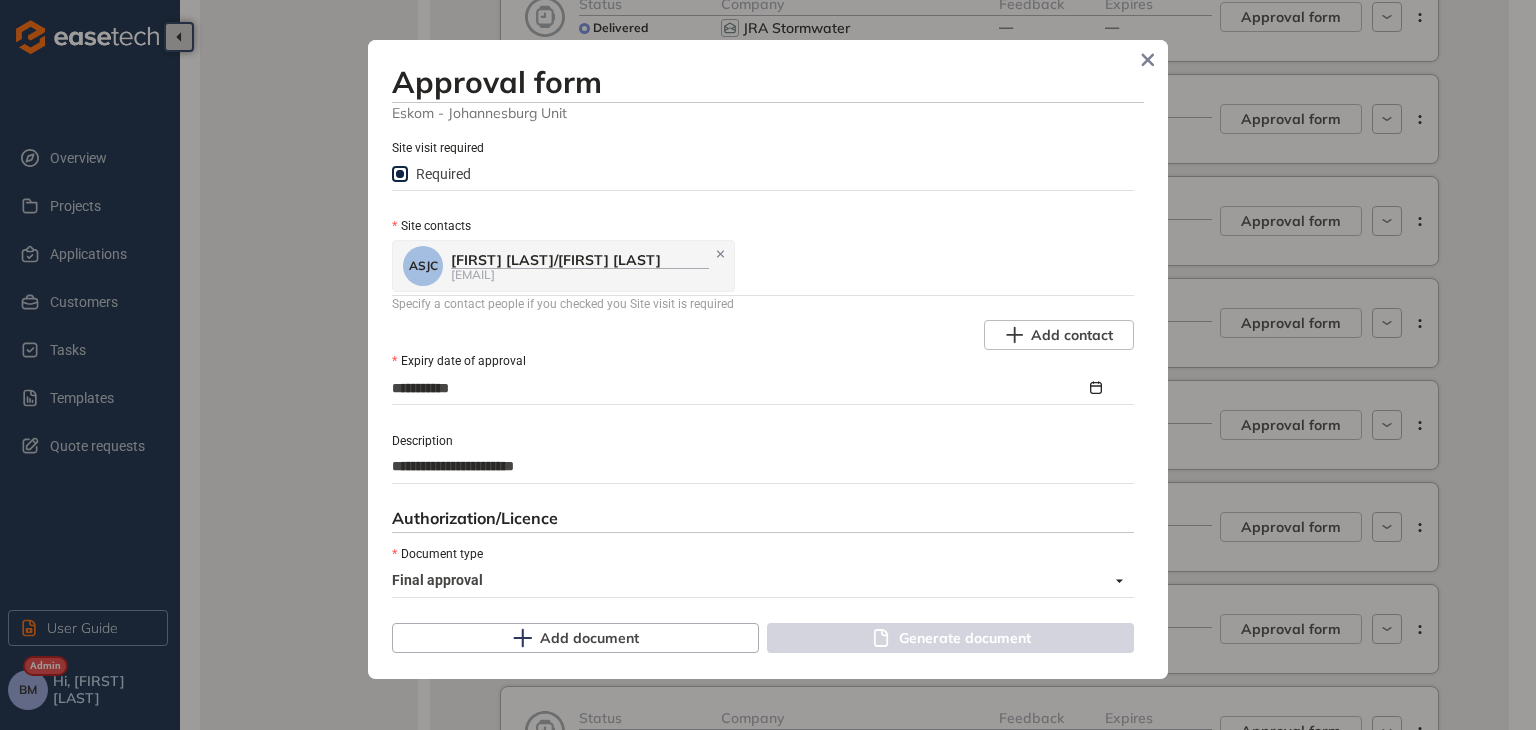 scroll, scrollTop: 1052, scrollLeft: 0, axis: vertical 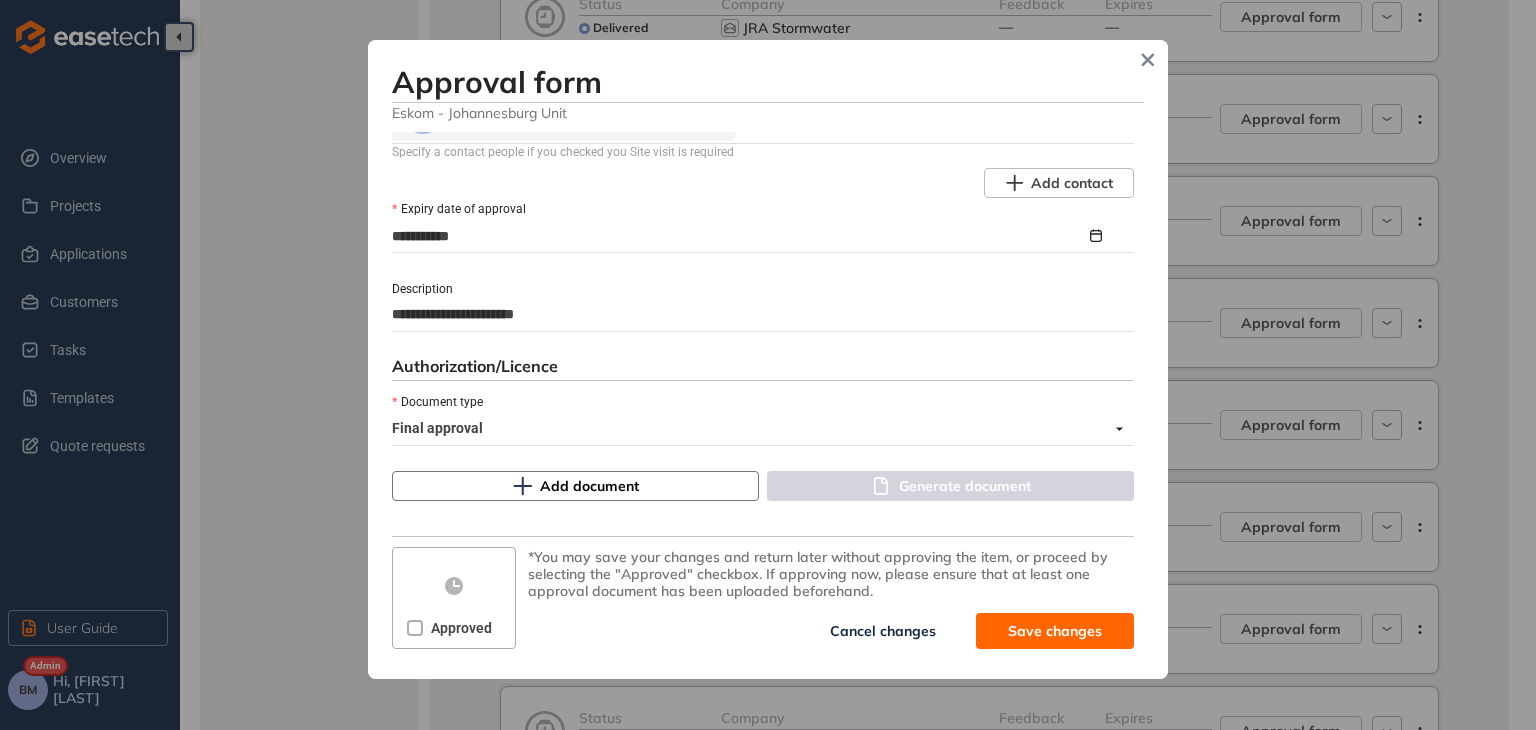 type on "**********" 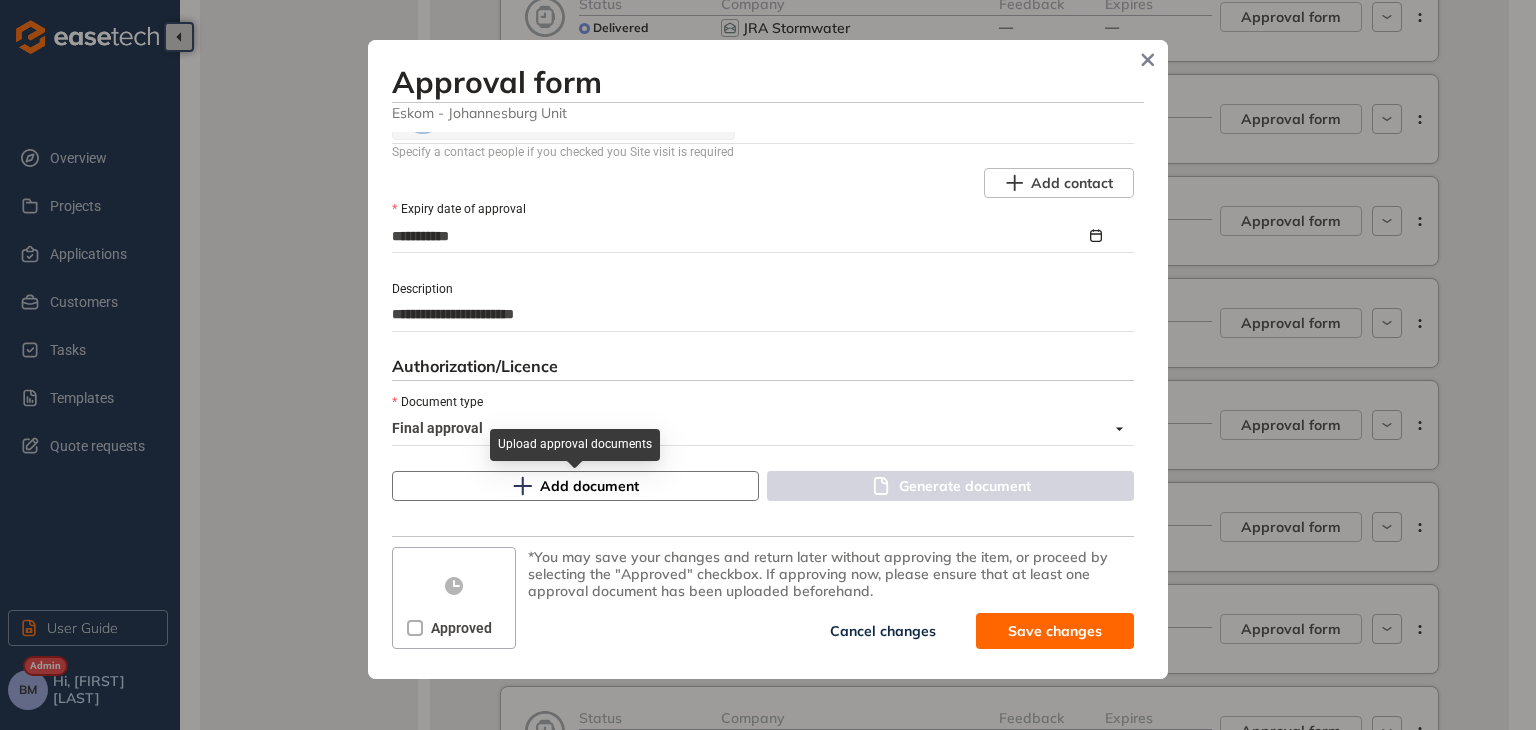 click on "Add document" at bounding box center (589, 486) 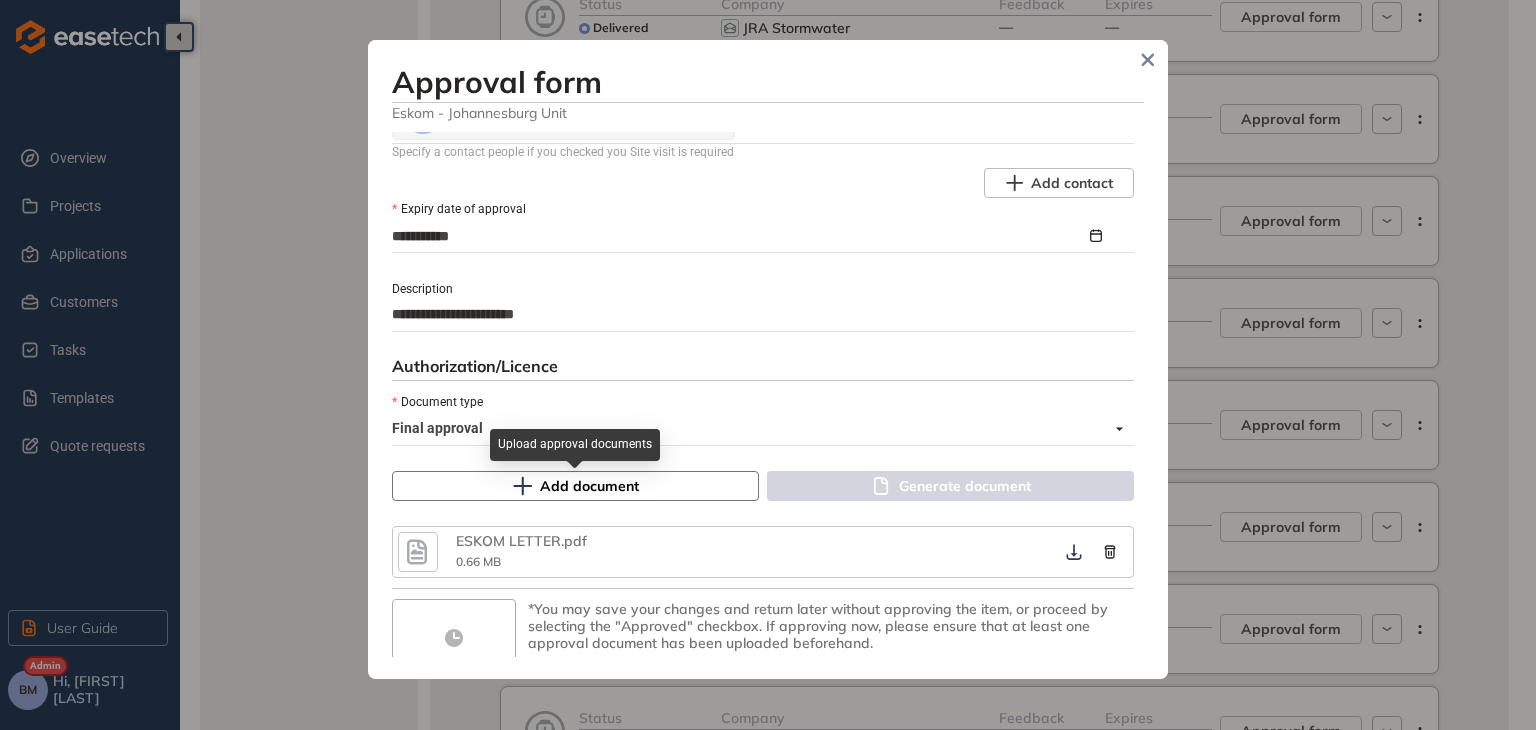 click on "Add document" at bounding box center [589, 486] 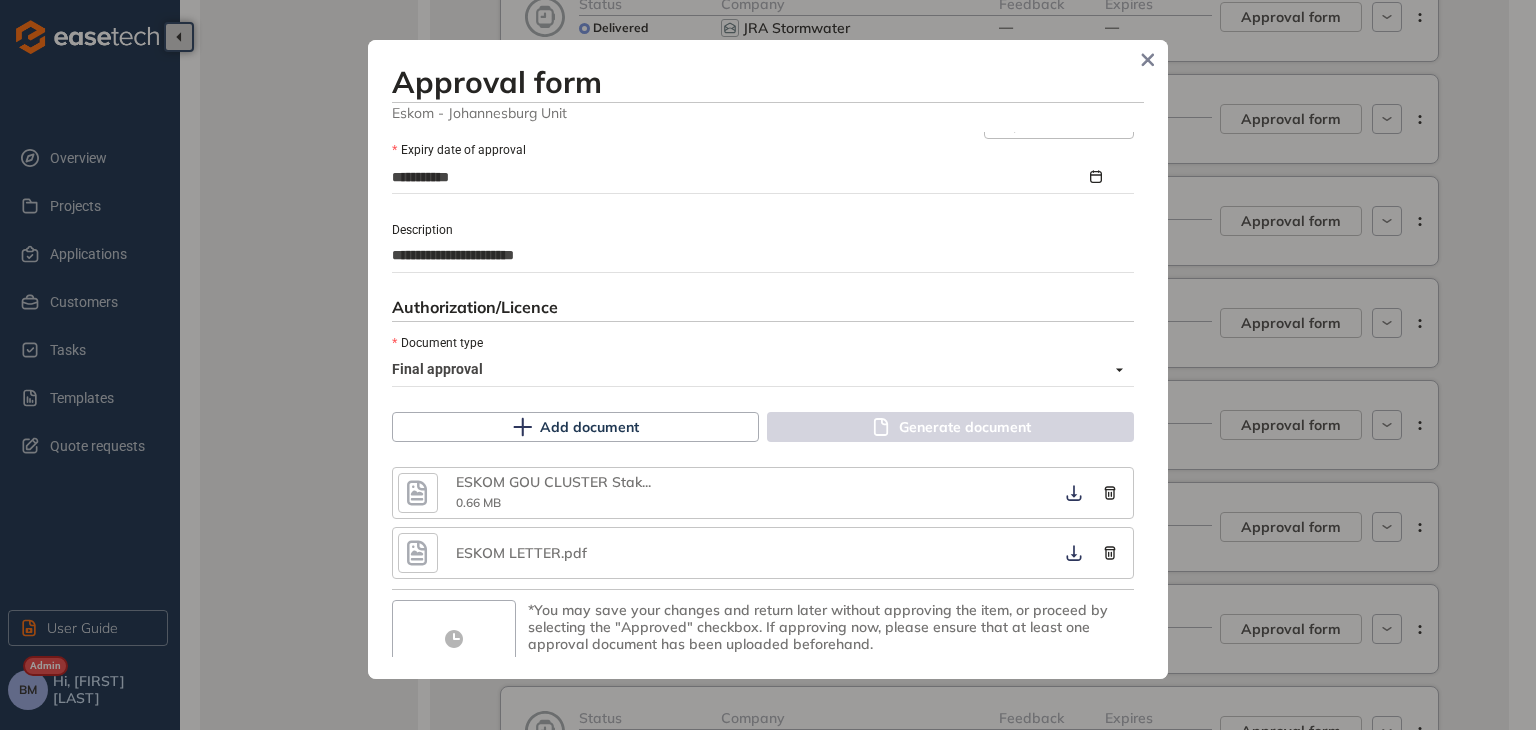 scroll, scrollTop: 1163, scrollLeft: 0, axis: vertical 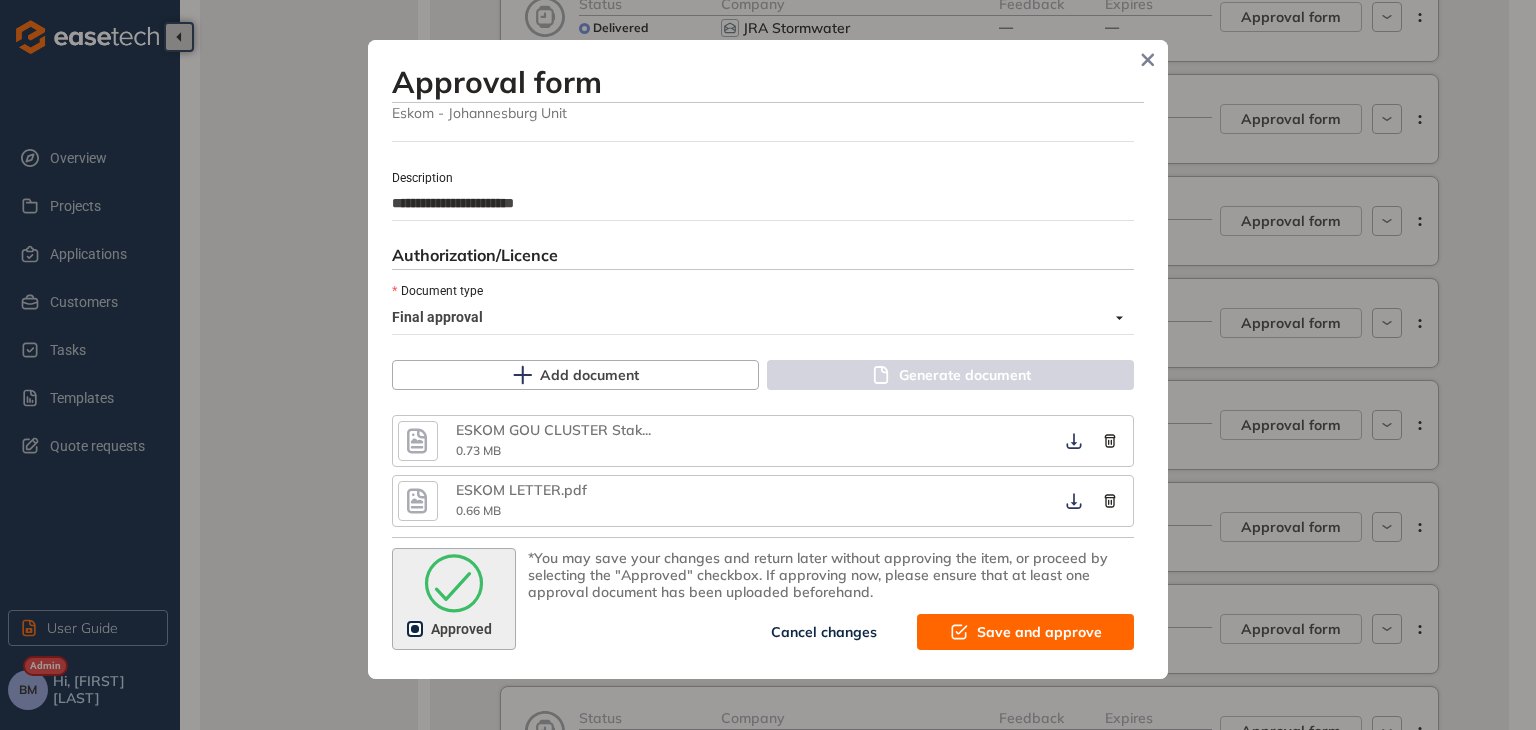 click on "**********" at bounding box center [768, 395] 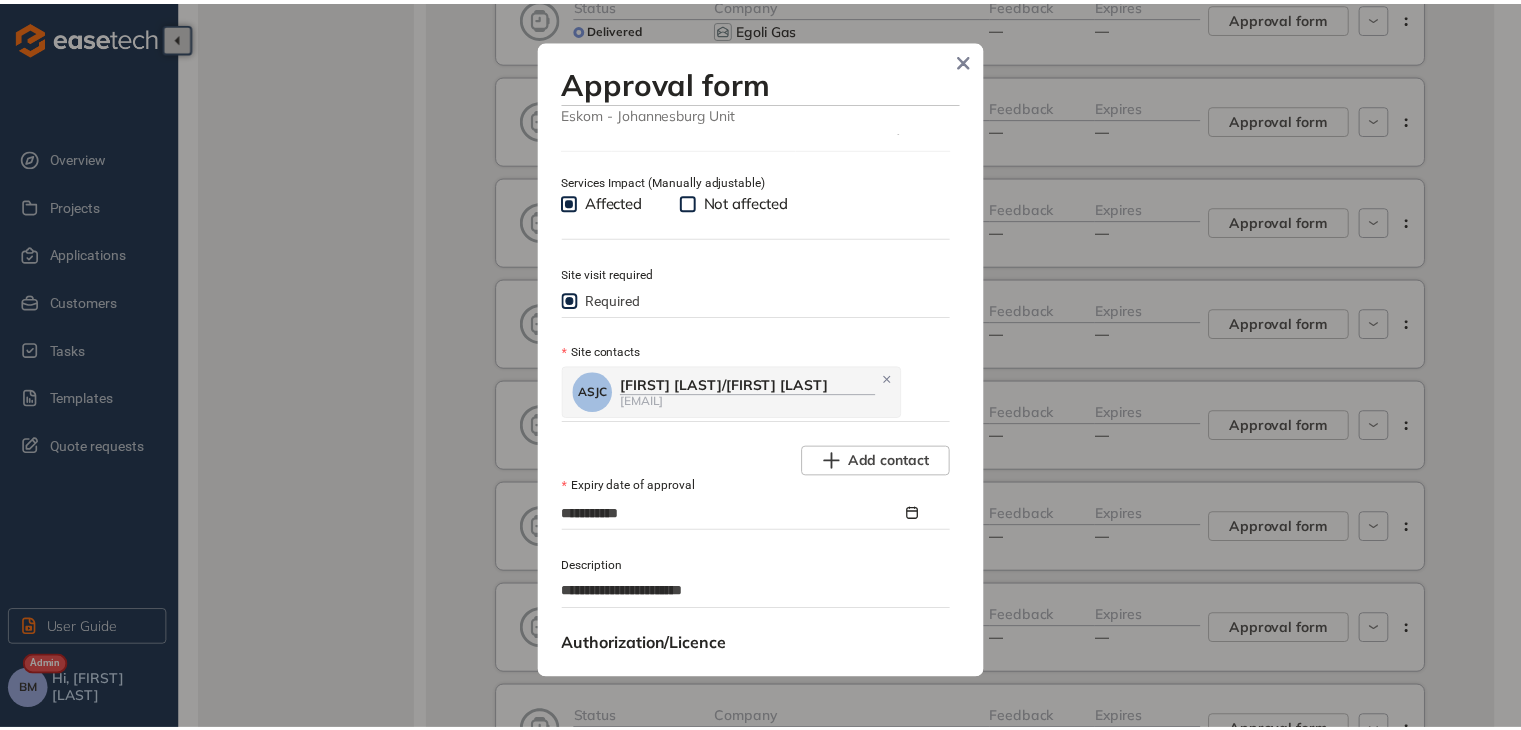 scroll, scrollTop: 1416, scrollLeft: 0, axis: vertical 